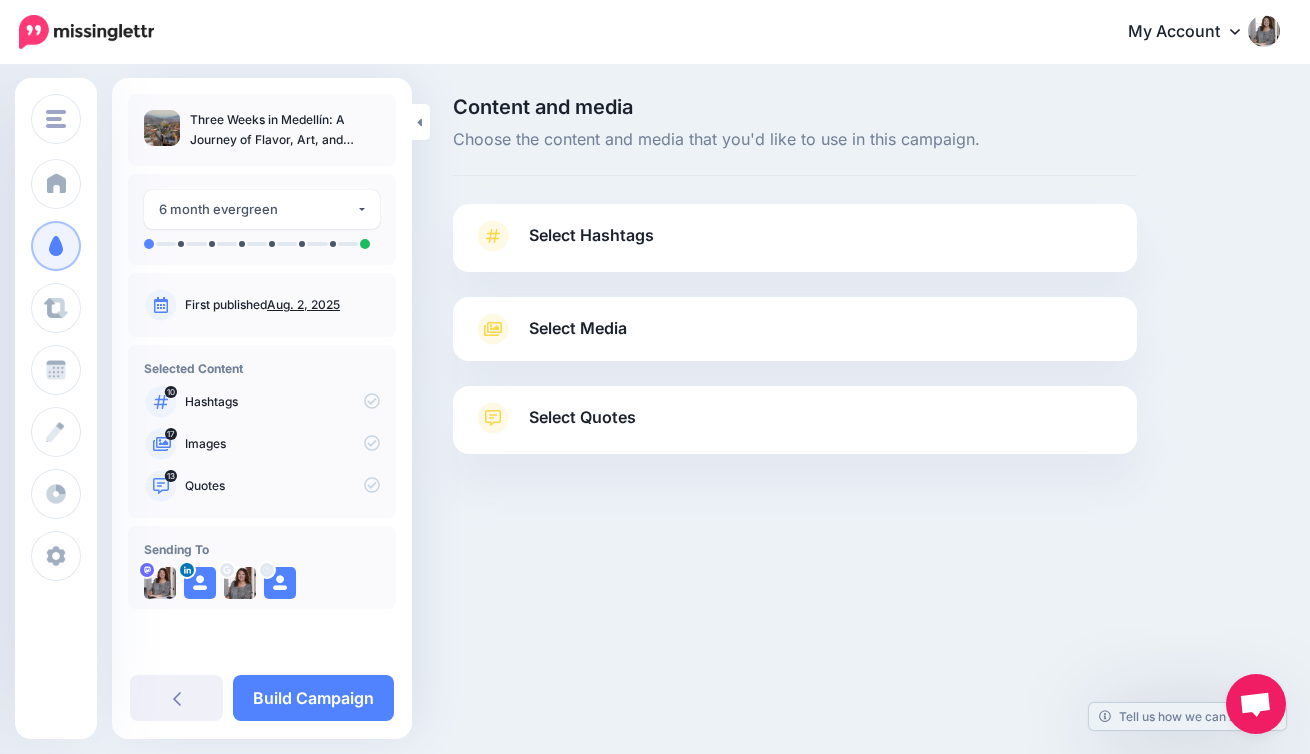 scroll, scrollTop: 0, scrollLeft: 0, axis: both 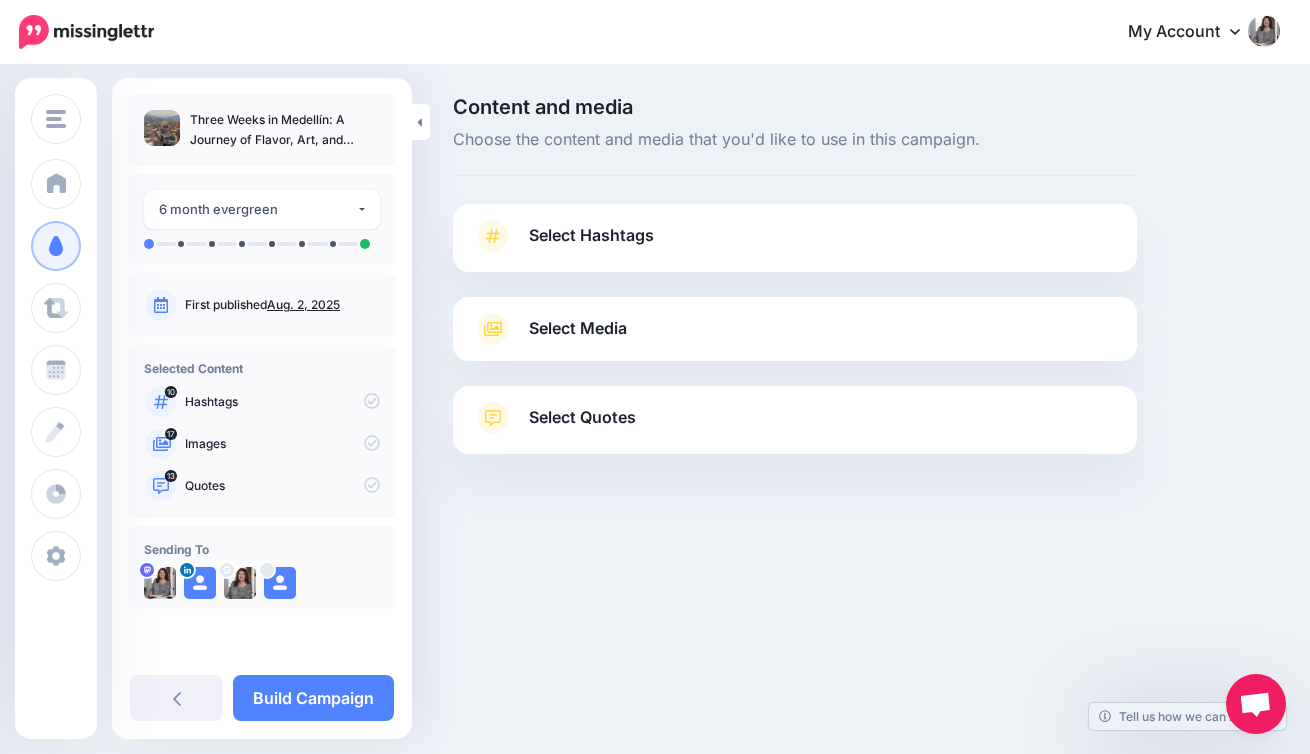 click on "Select Hashtags" at bounding box center [795, 246] 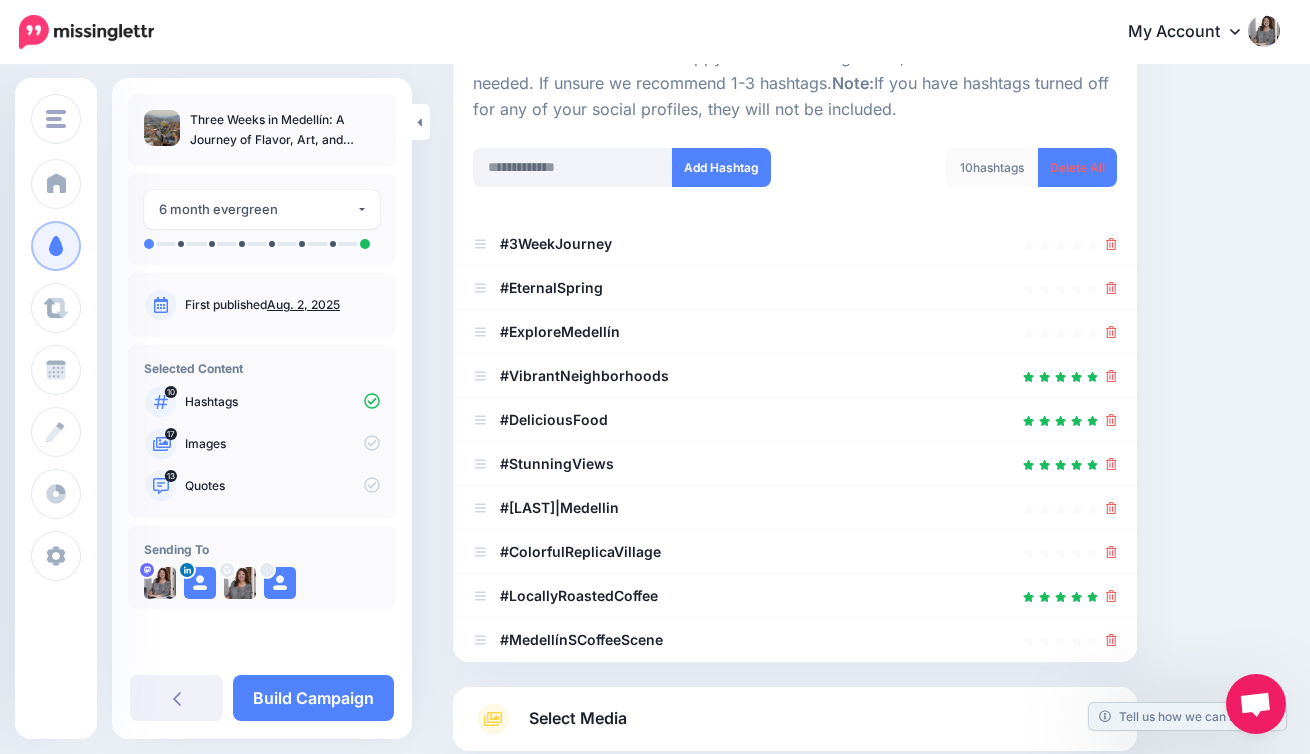 scroll, scrollTop: 252, scrollLeft: 0, axis: vertical 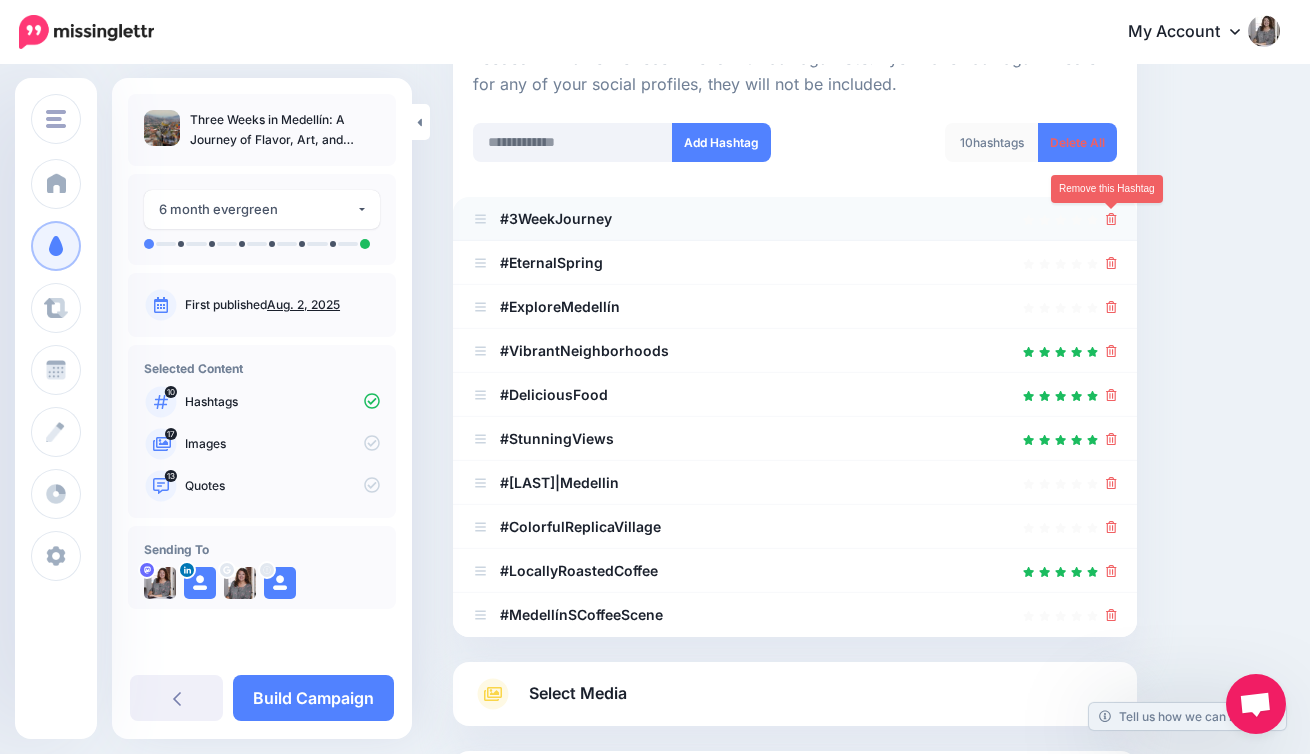 click 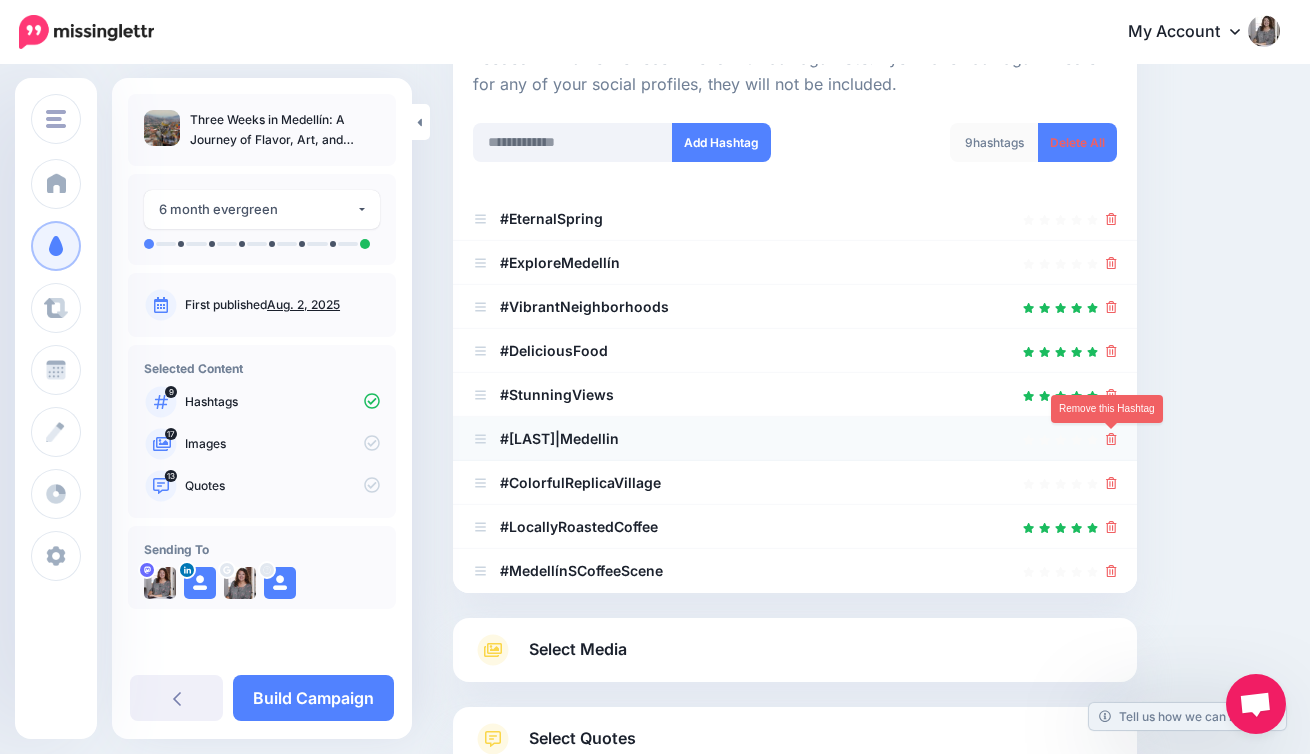 click 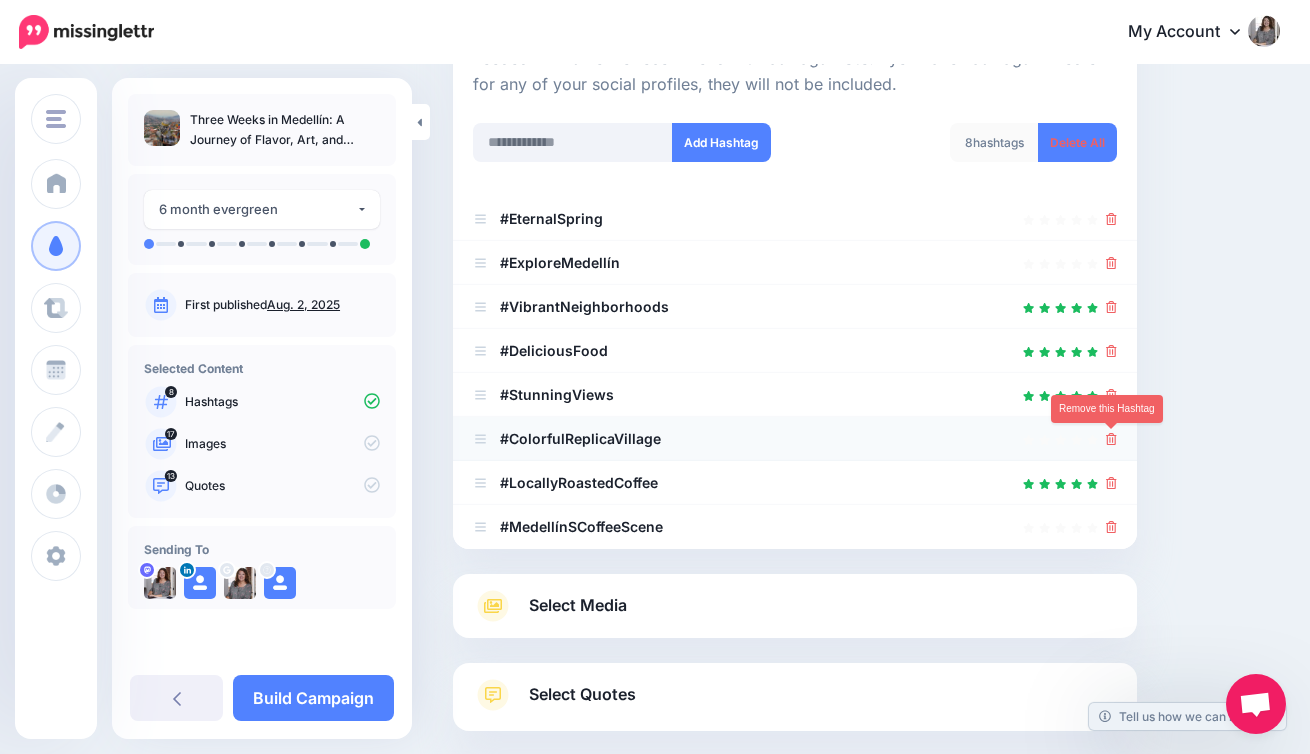 click 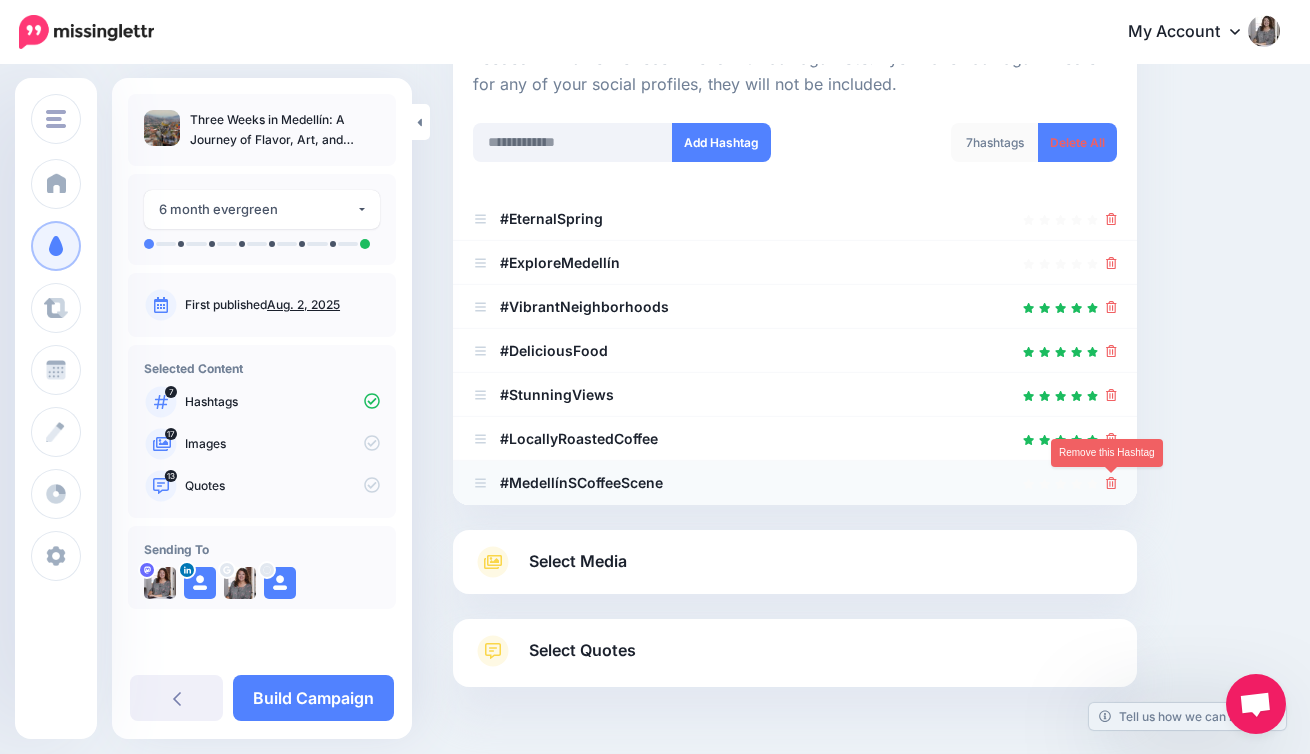 click 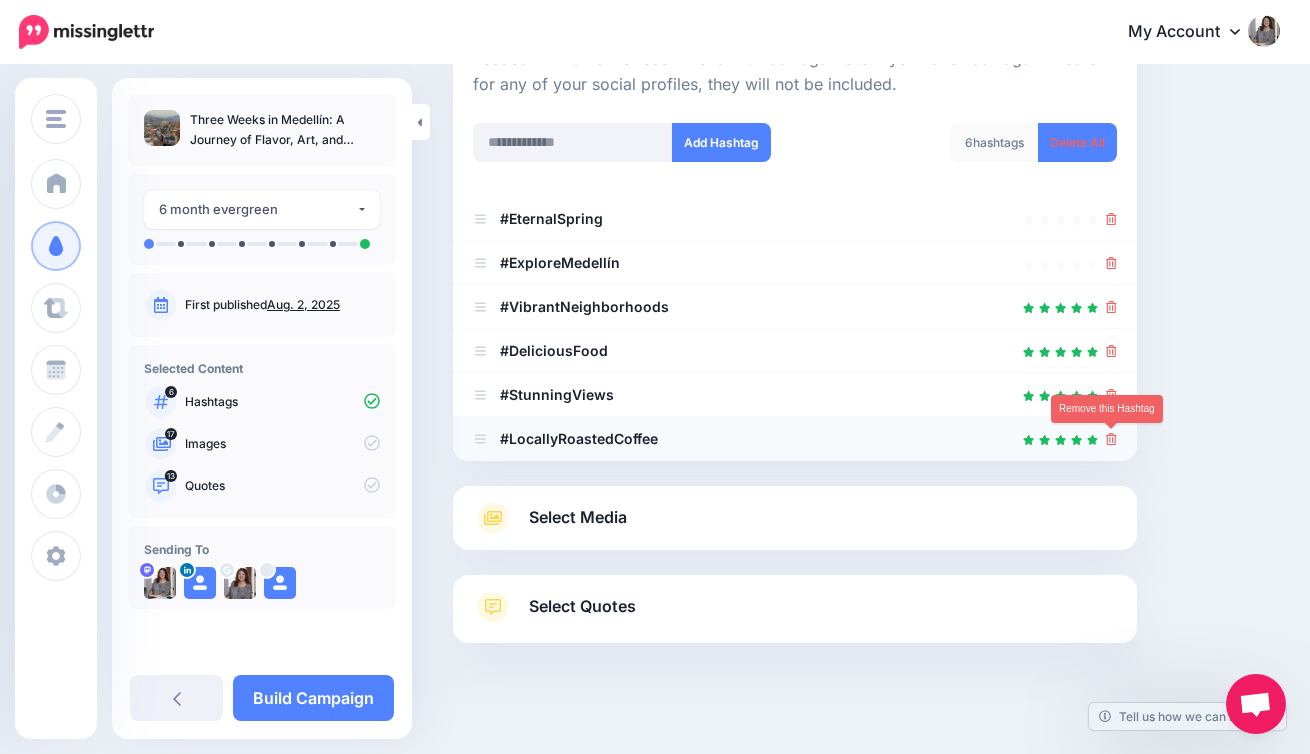 click 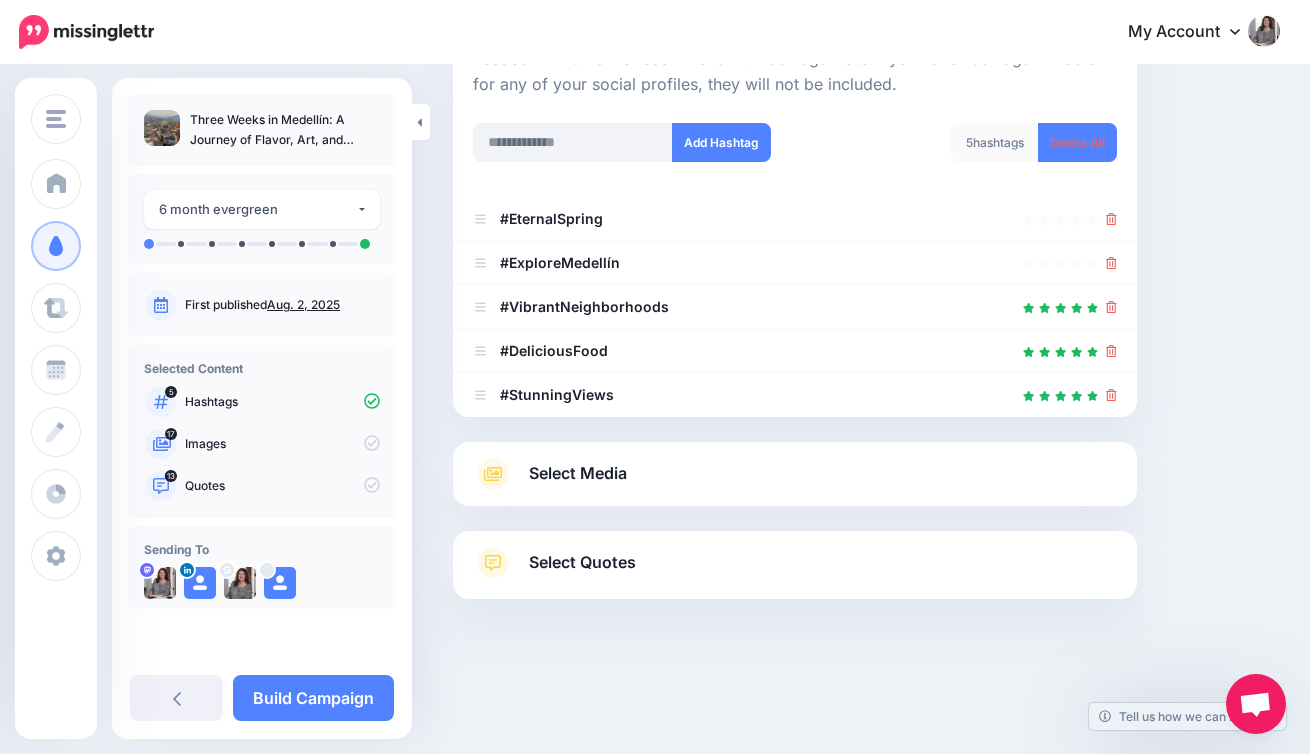 click on "Select Media" at bounding box center (795, 474) 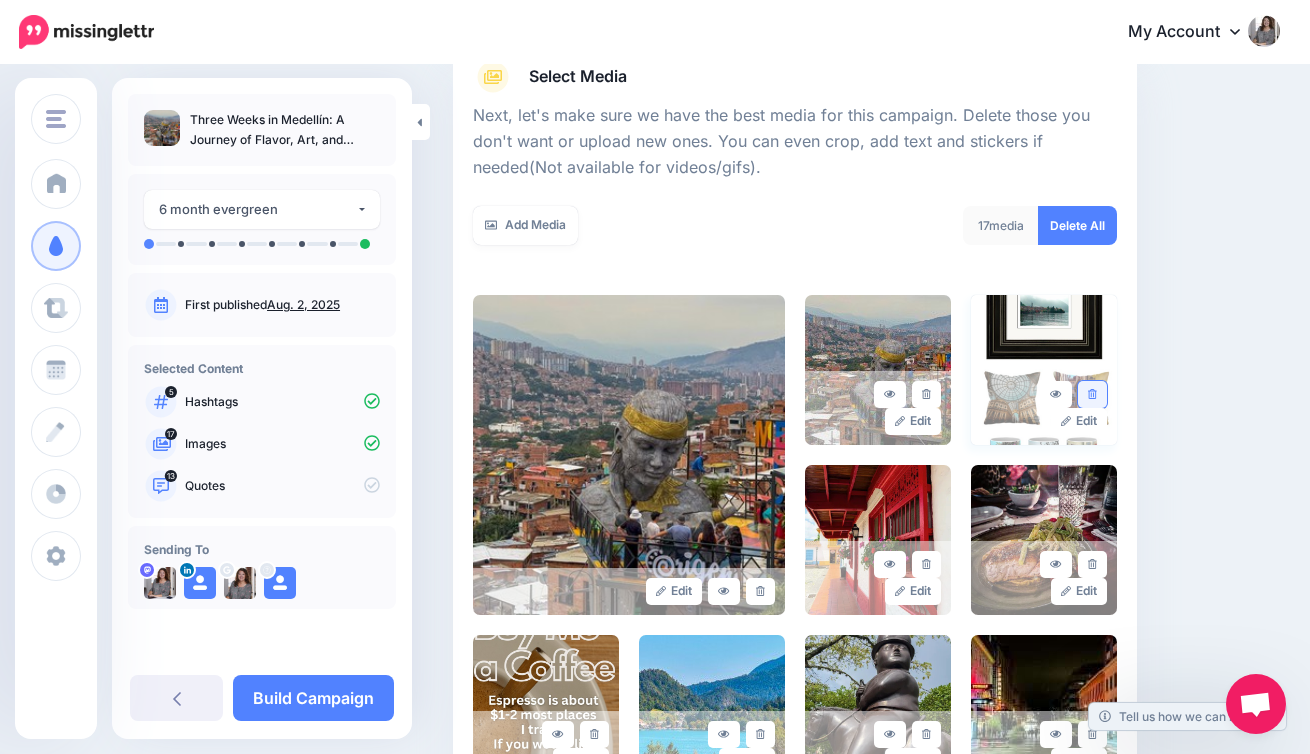 click 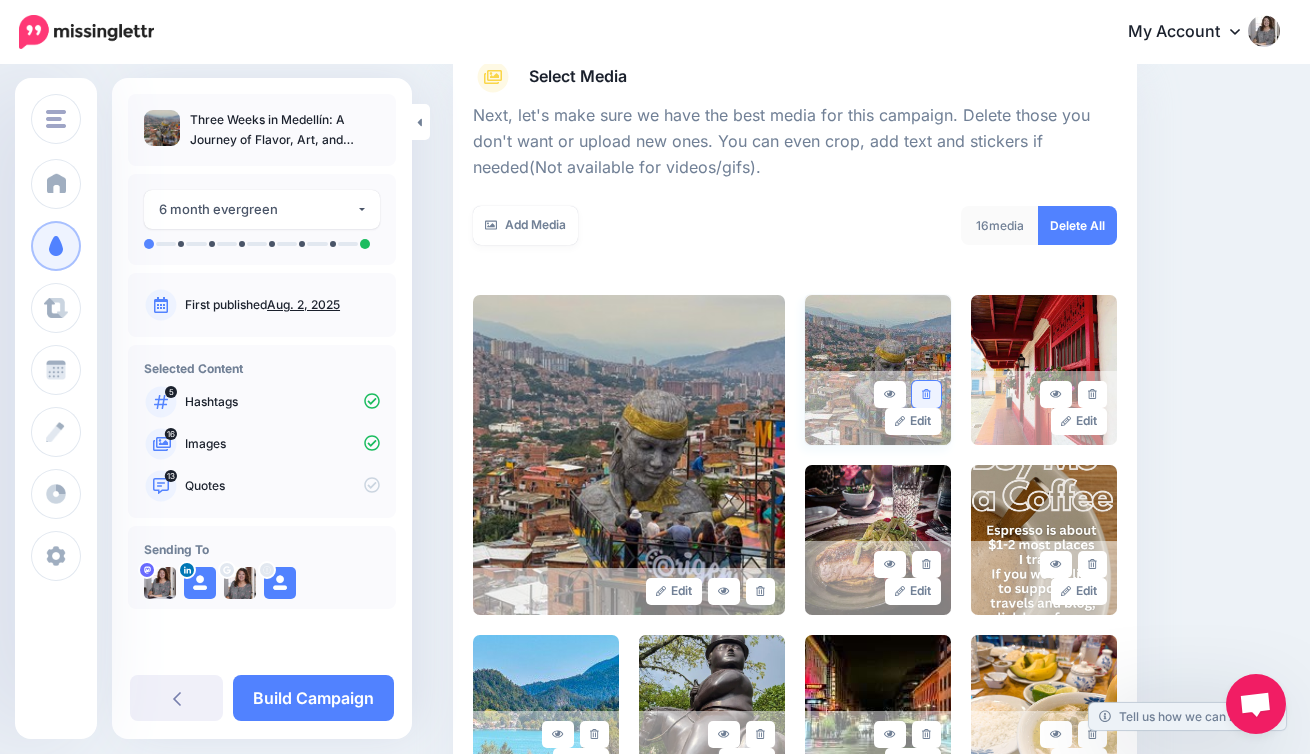 click 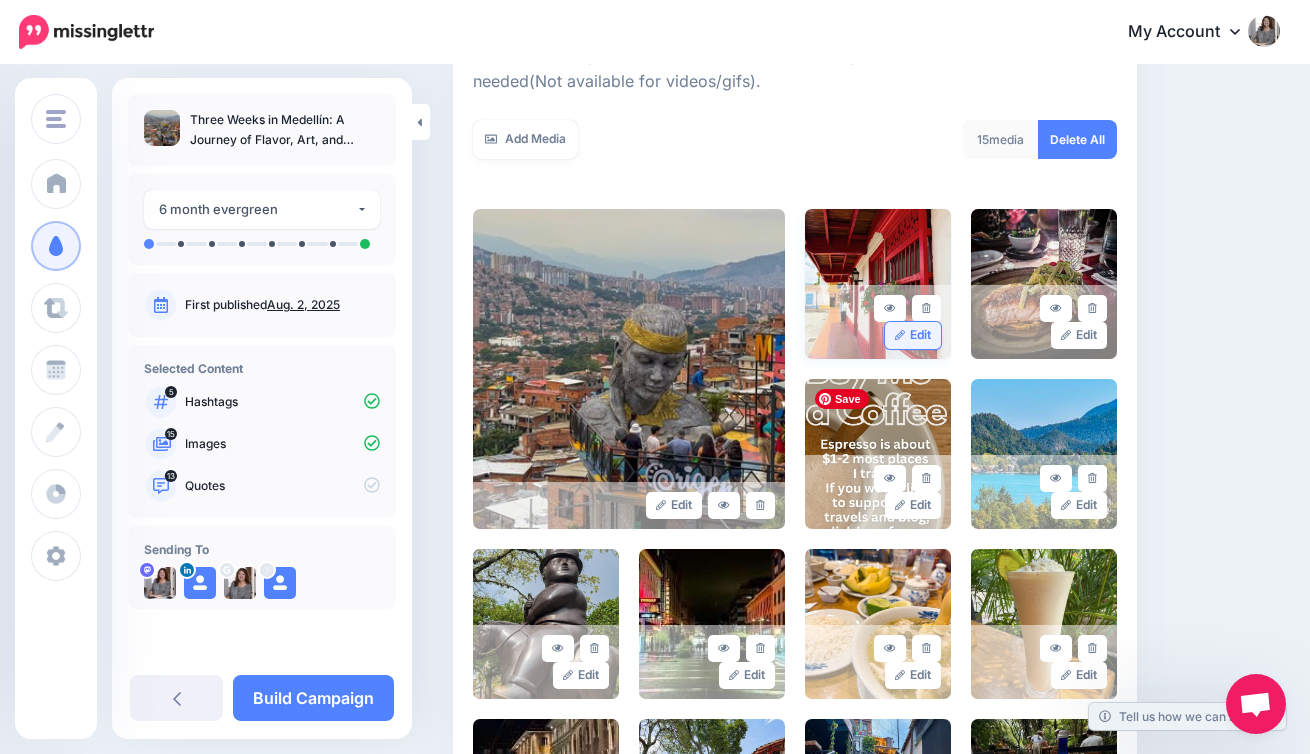 scroll, scrollTop: 362, scrollLeft: 0, axis: vertical 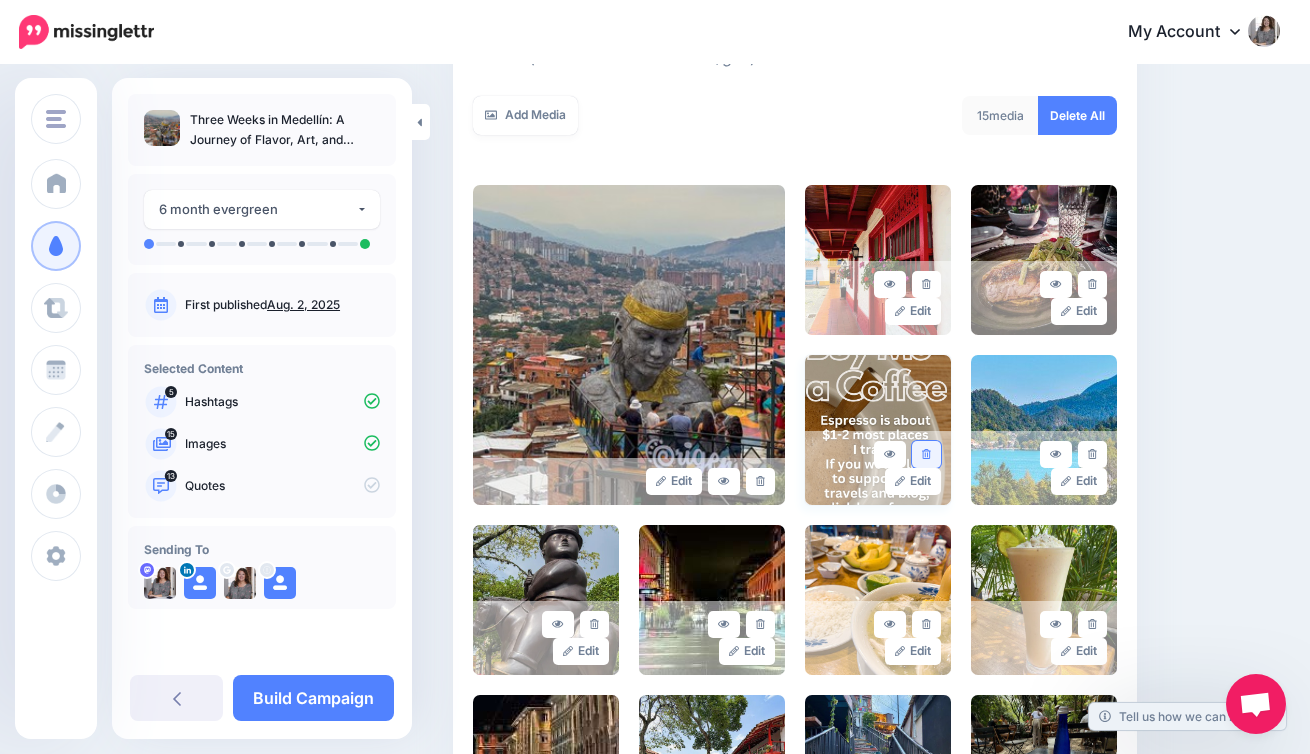 click 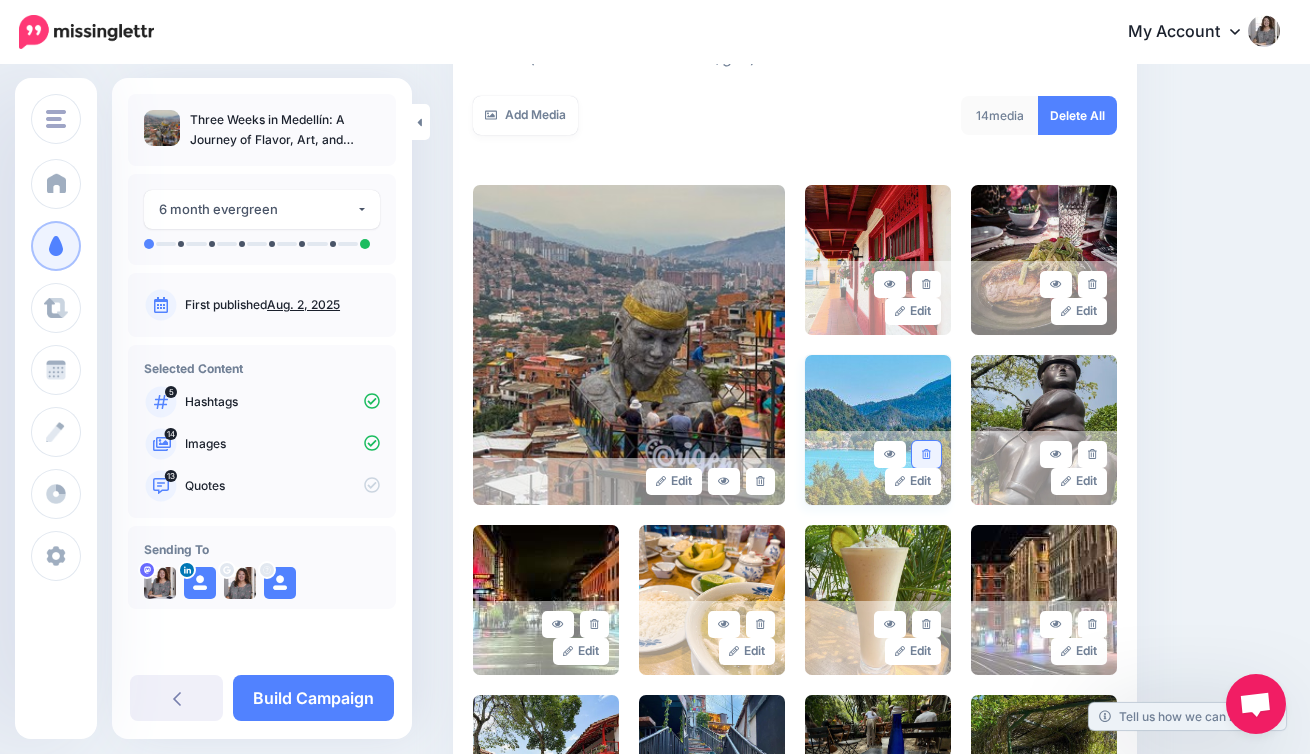 click 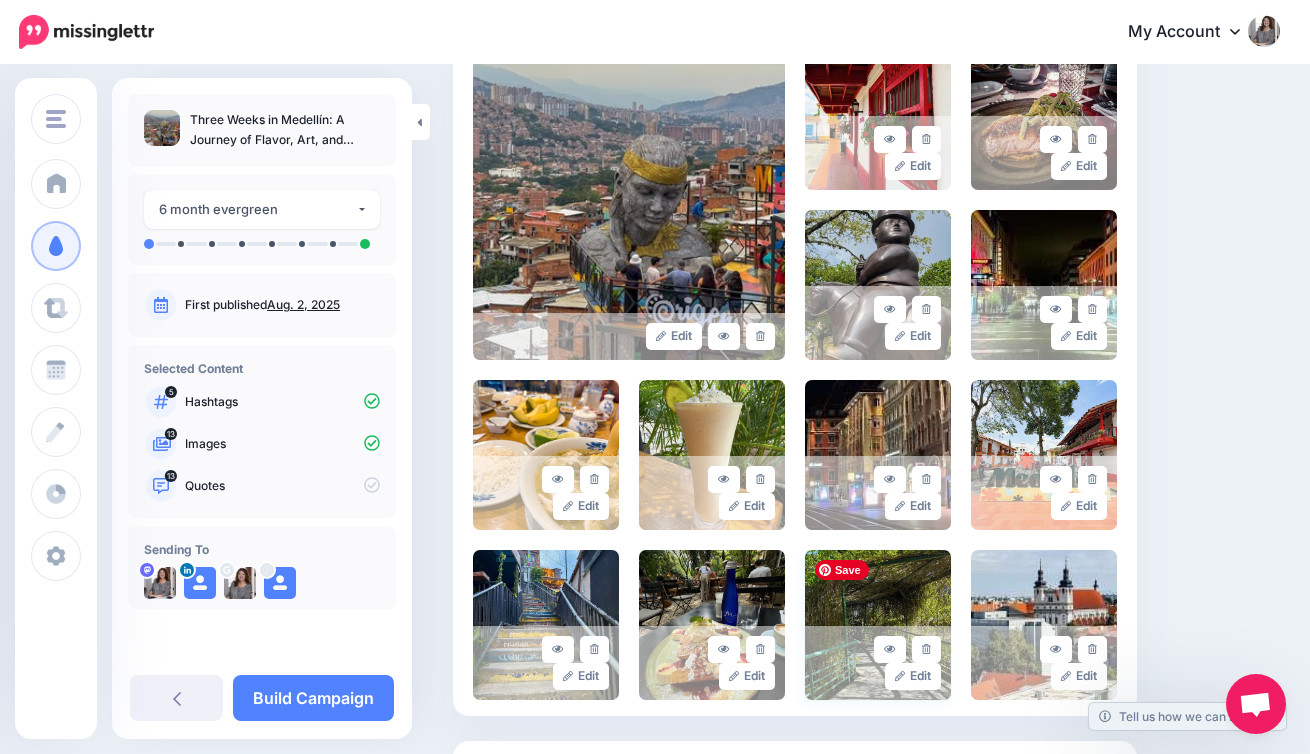 scroll, scrollTop: 513, scrollLeft: 0, axis: vertical 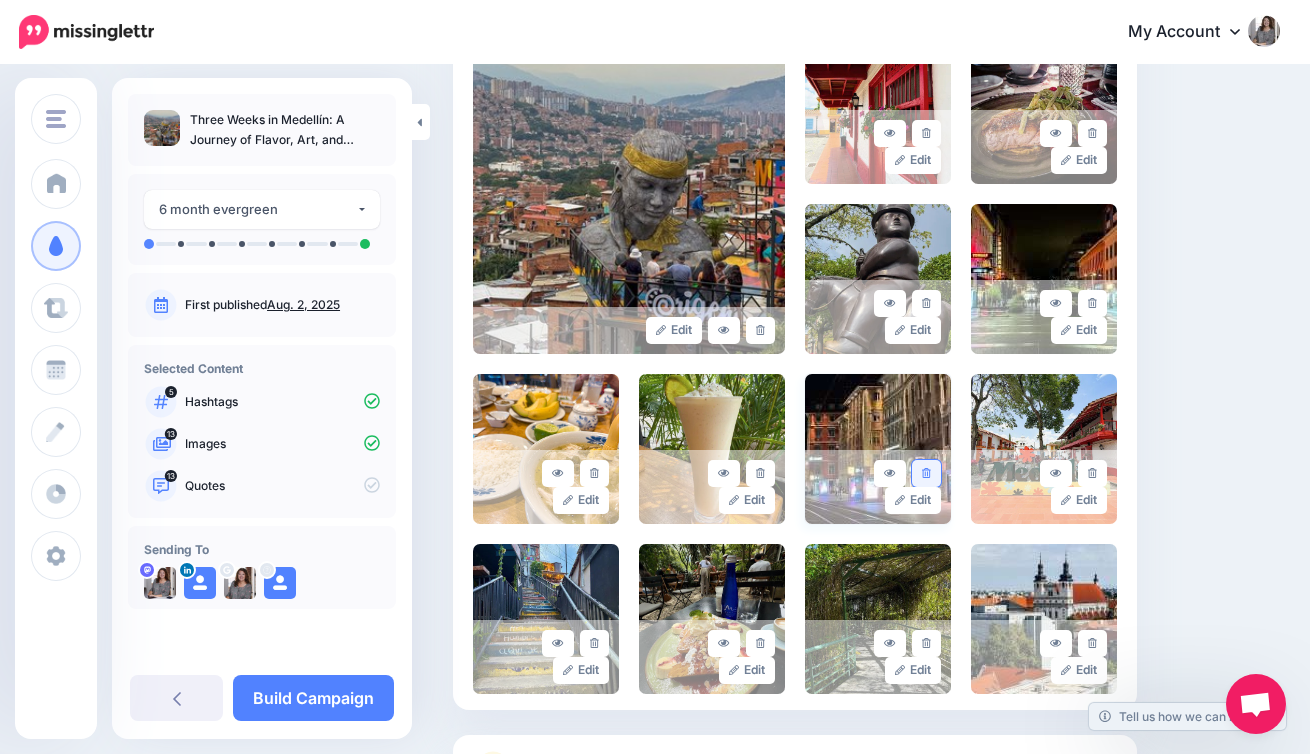 click 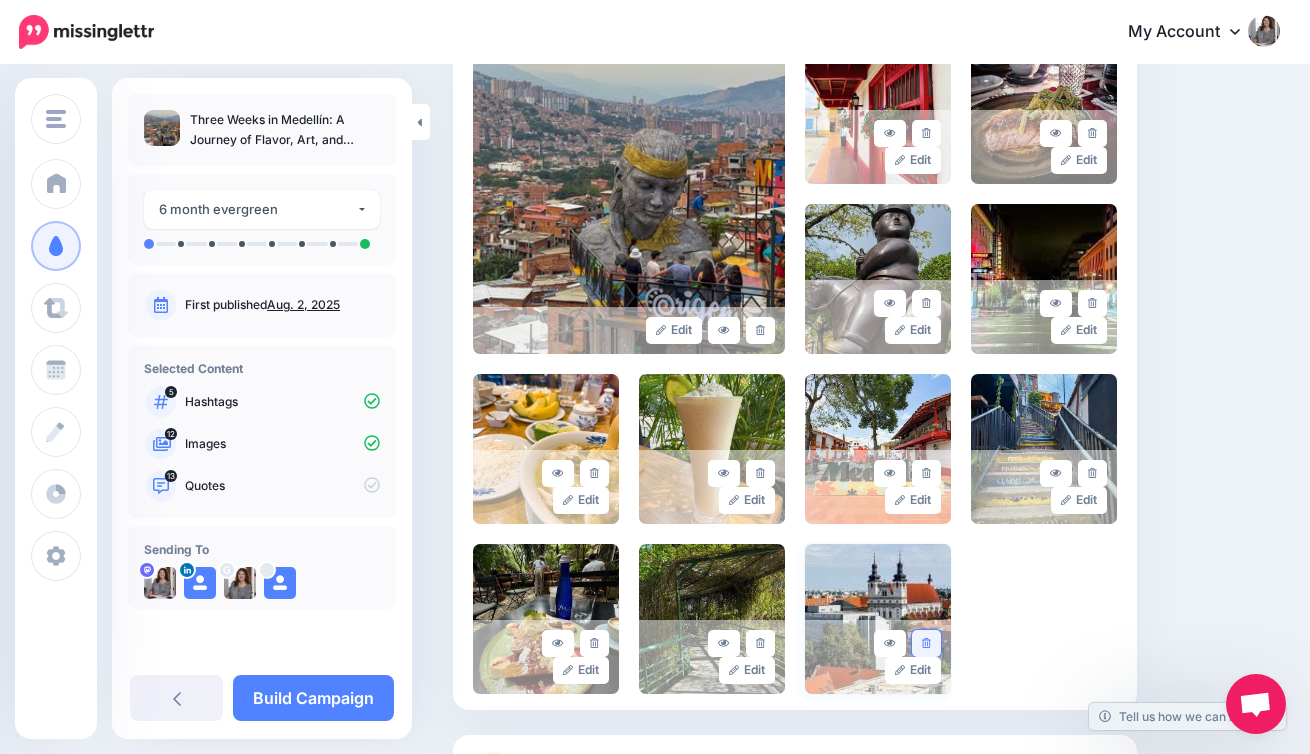 click 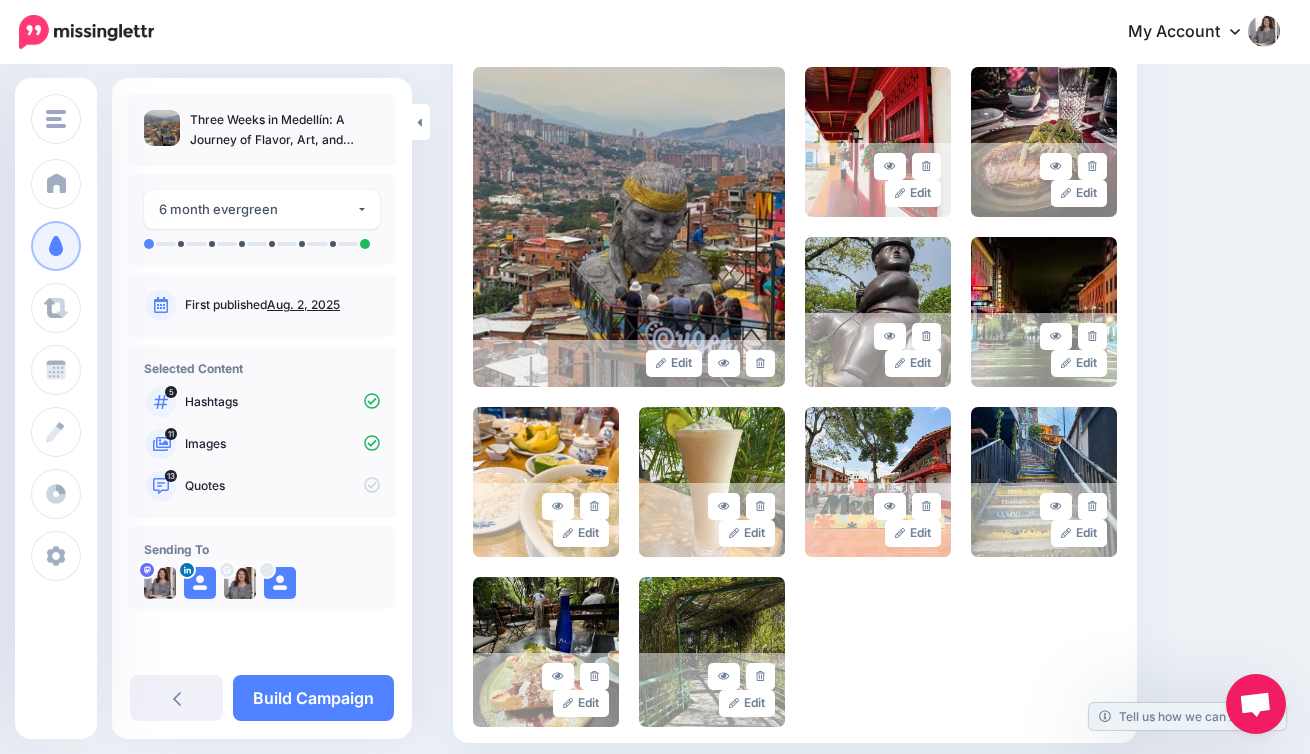 scroll, scrollTop: 479, scrollLeft: 0, axis: vertical 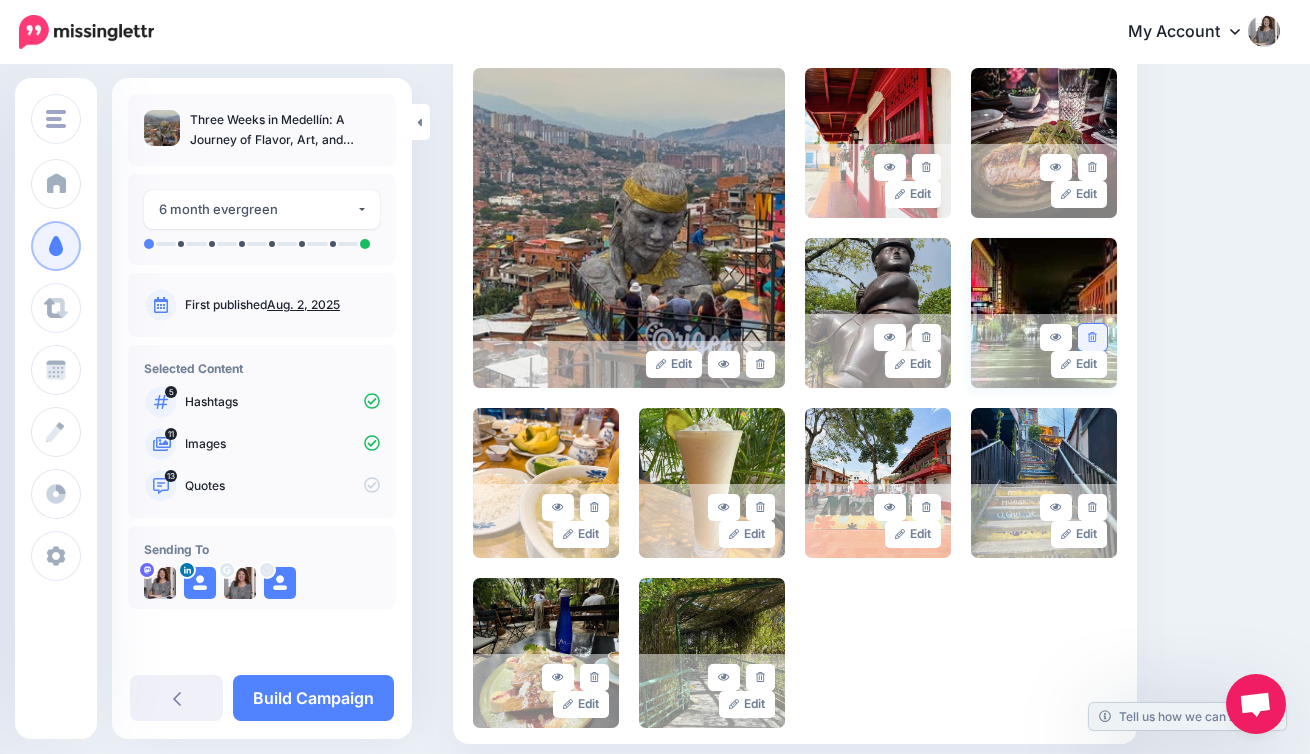 click 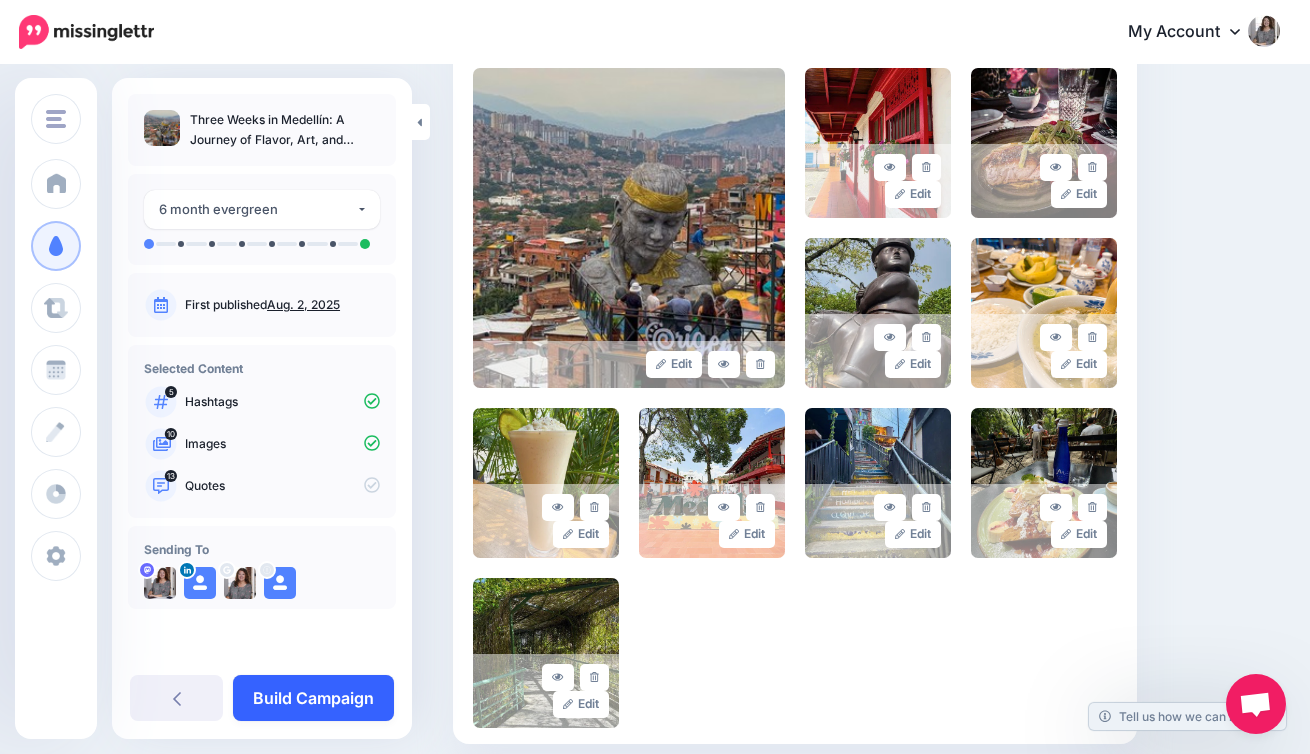 click on "Build Campaign" at bounding box center [313, 698] 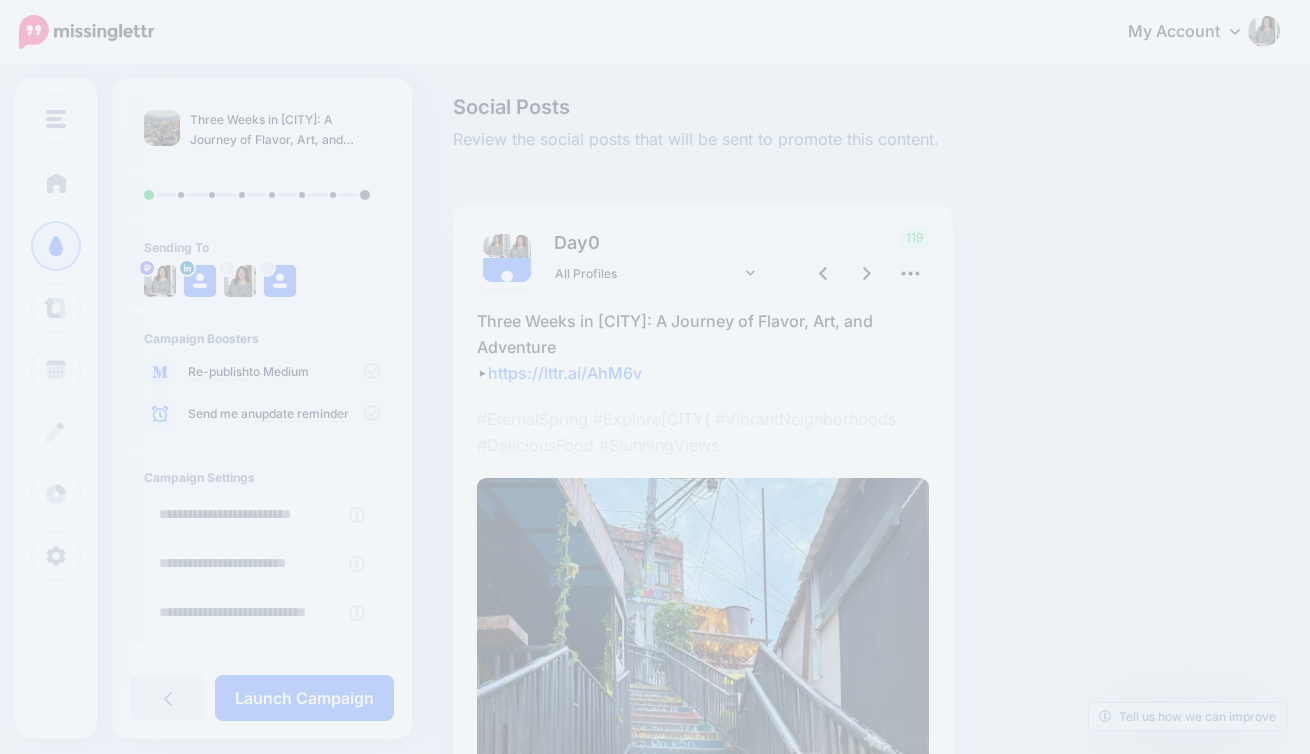 scroll, scrollTop: 0, scrollLeft: 0, axis: both 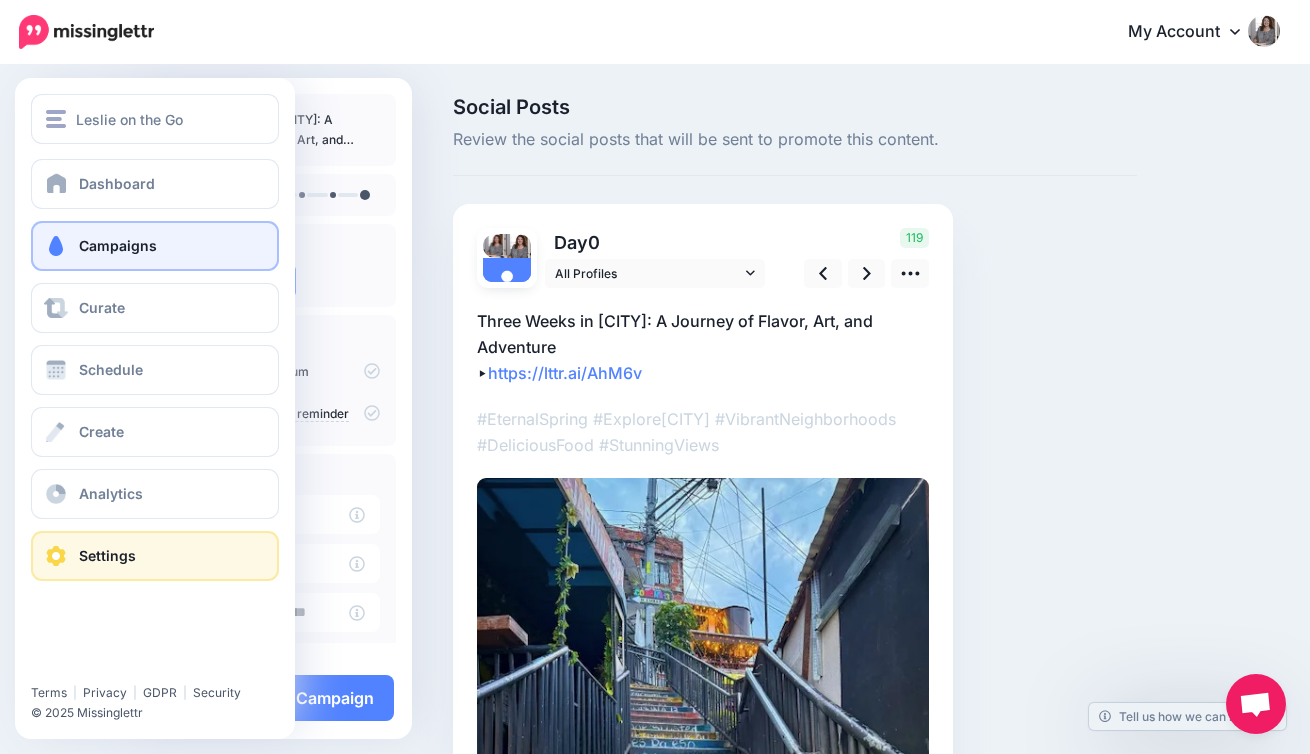click on "Settings" at bounding box center (107, 555) 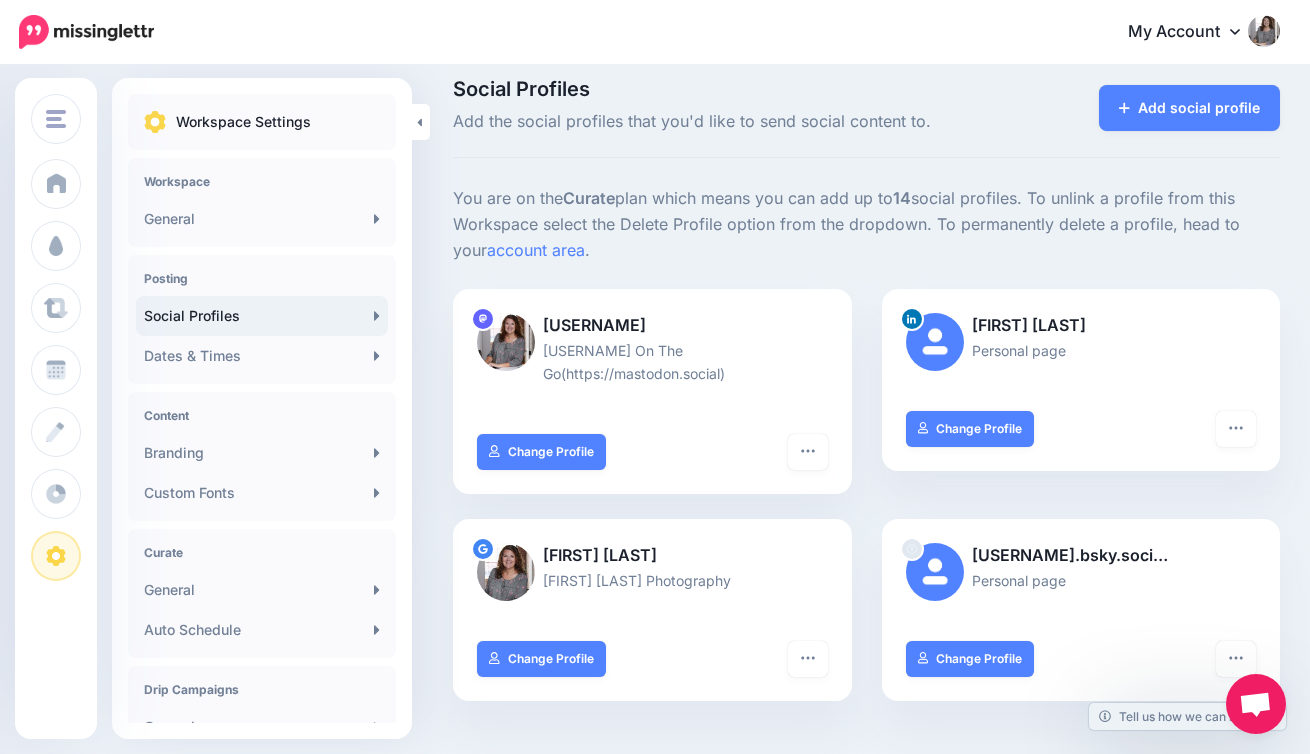 scroll, scrollTop: 13, scrollLeft: 0, axis: vertical 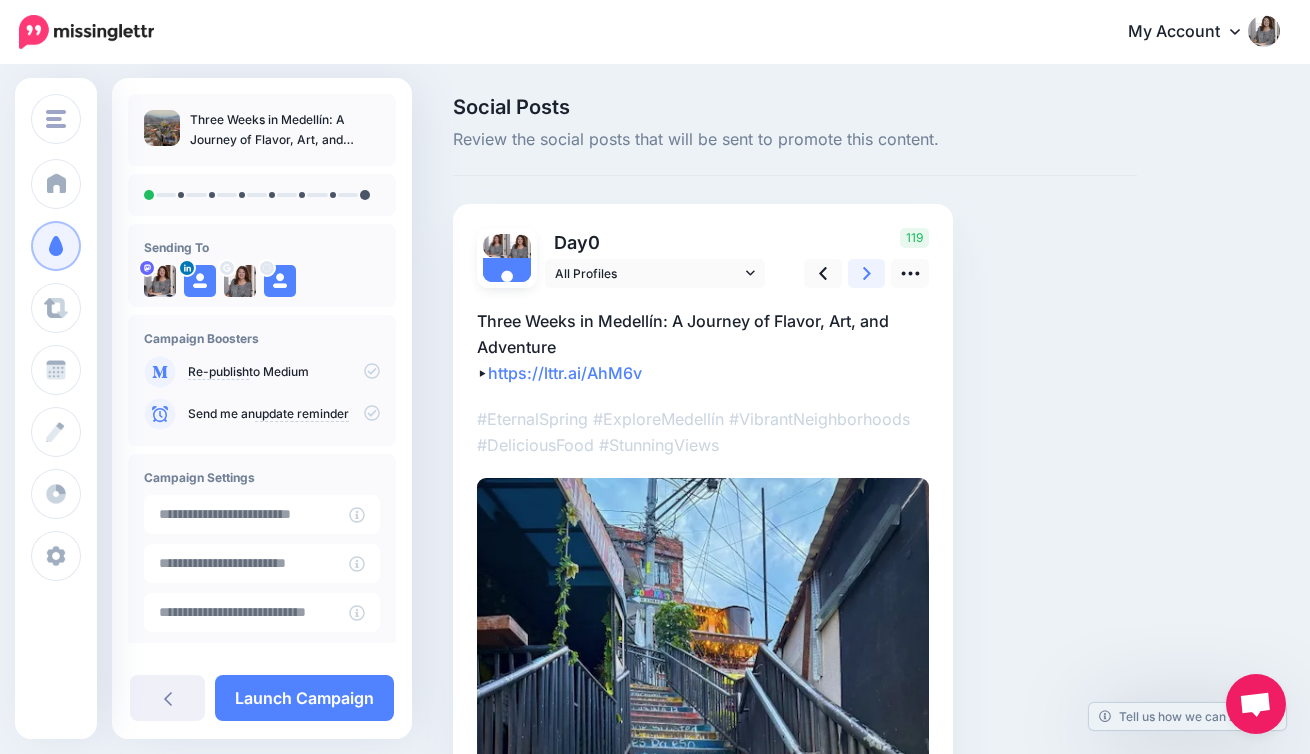 click 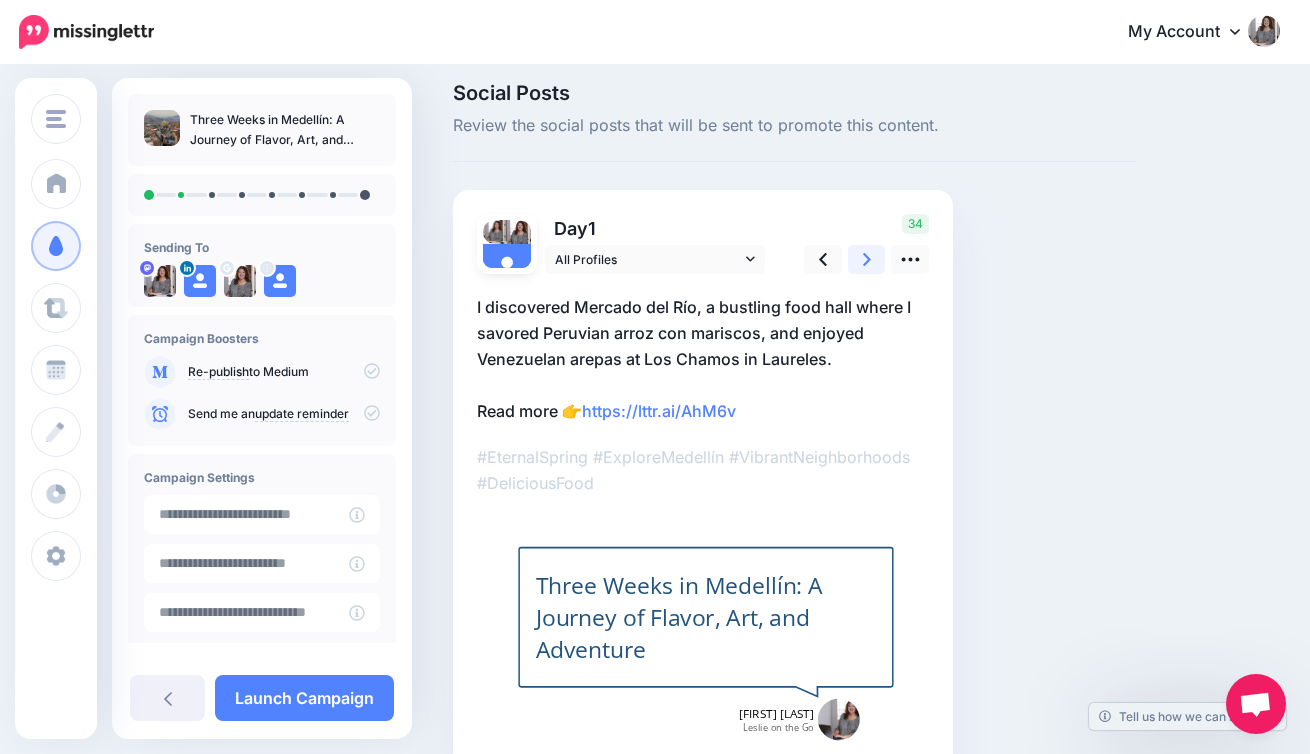 scroll, scrollTop: 13, scrollLeft: 0, axis: vertical 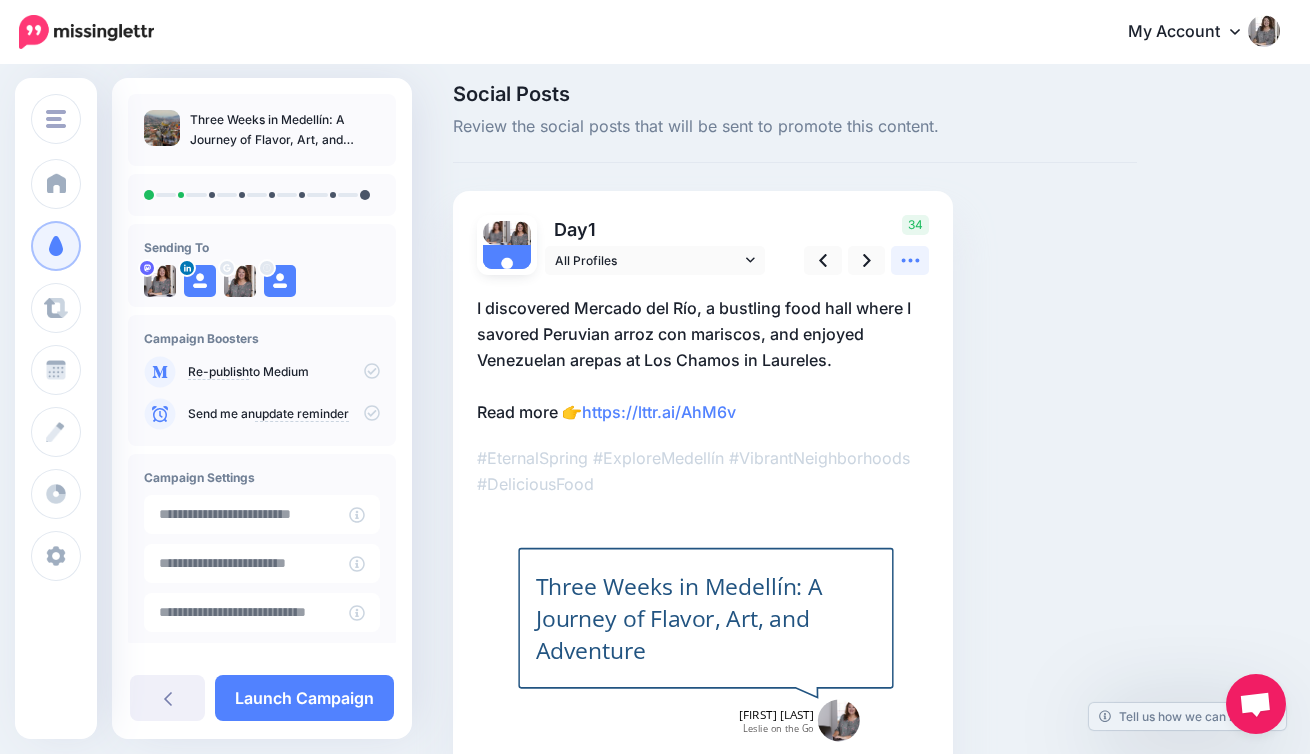 click 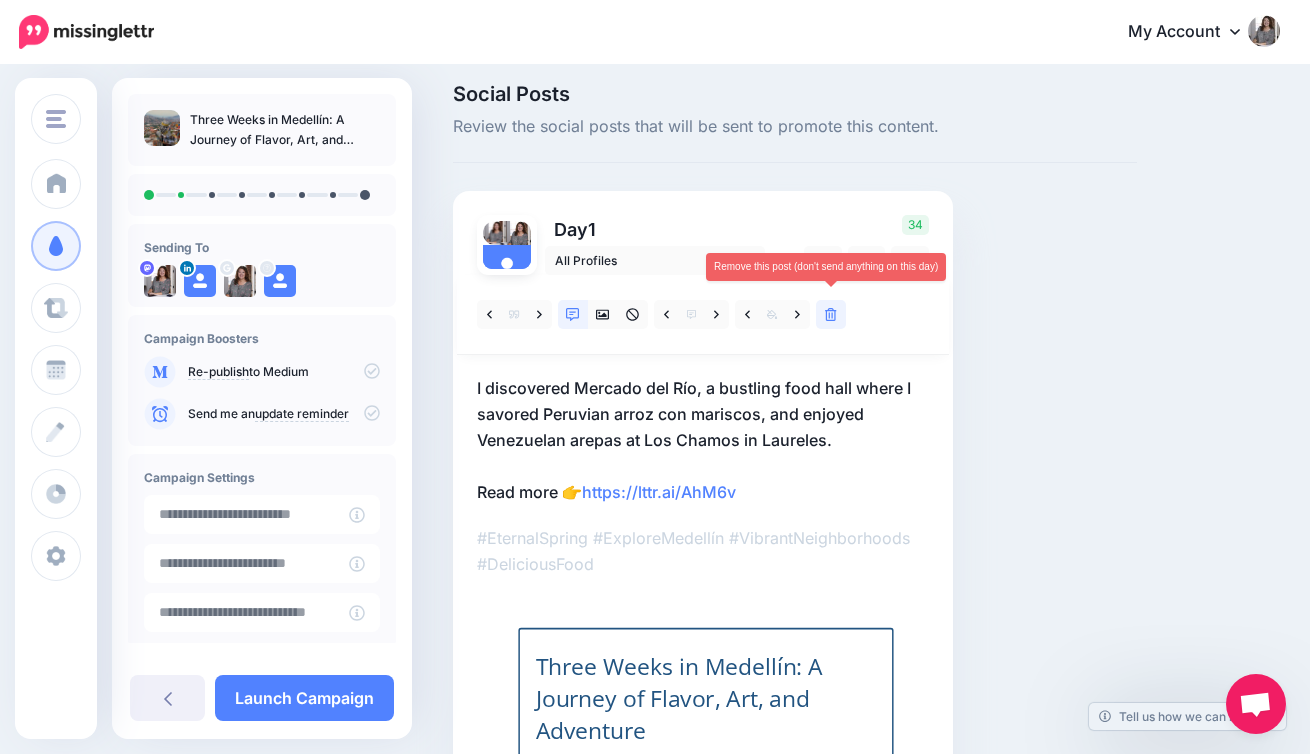click 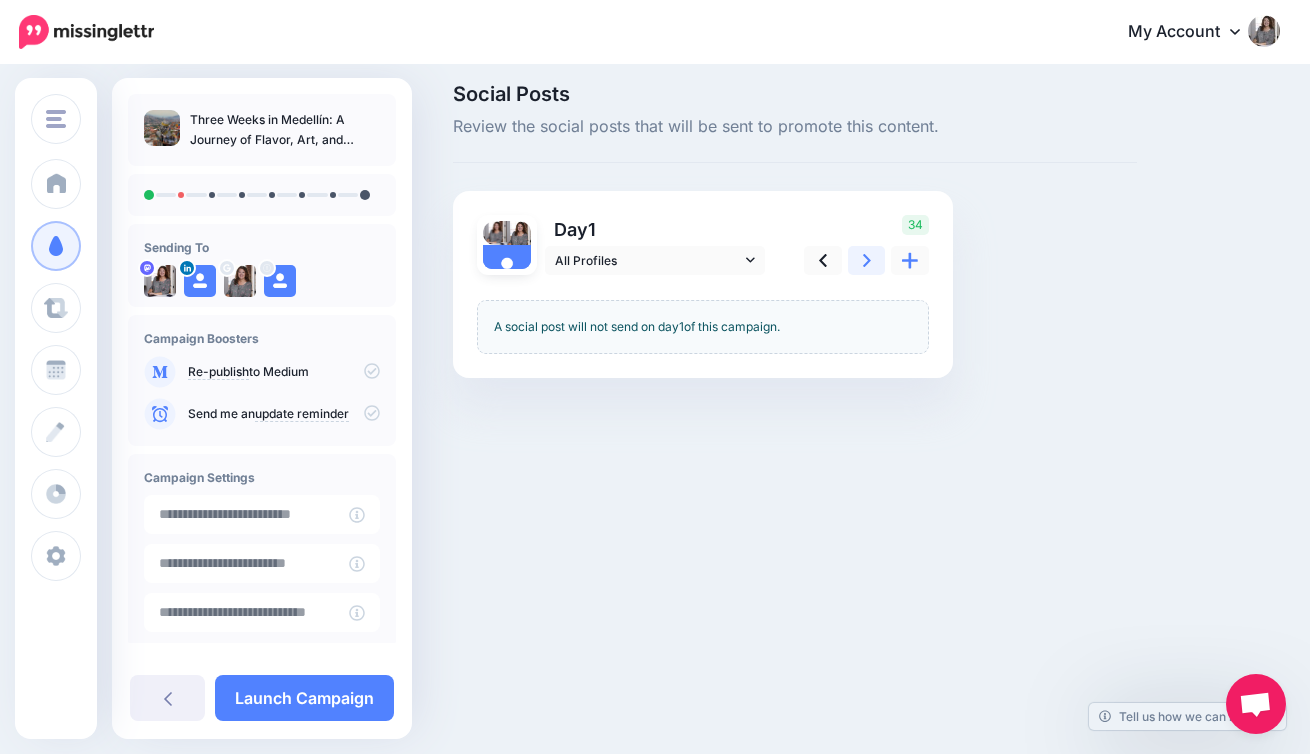 click 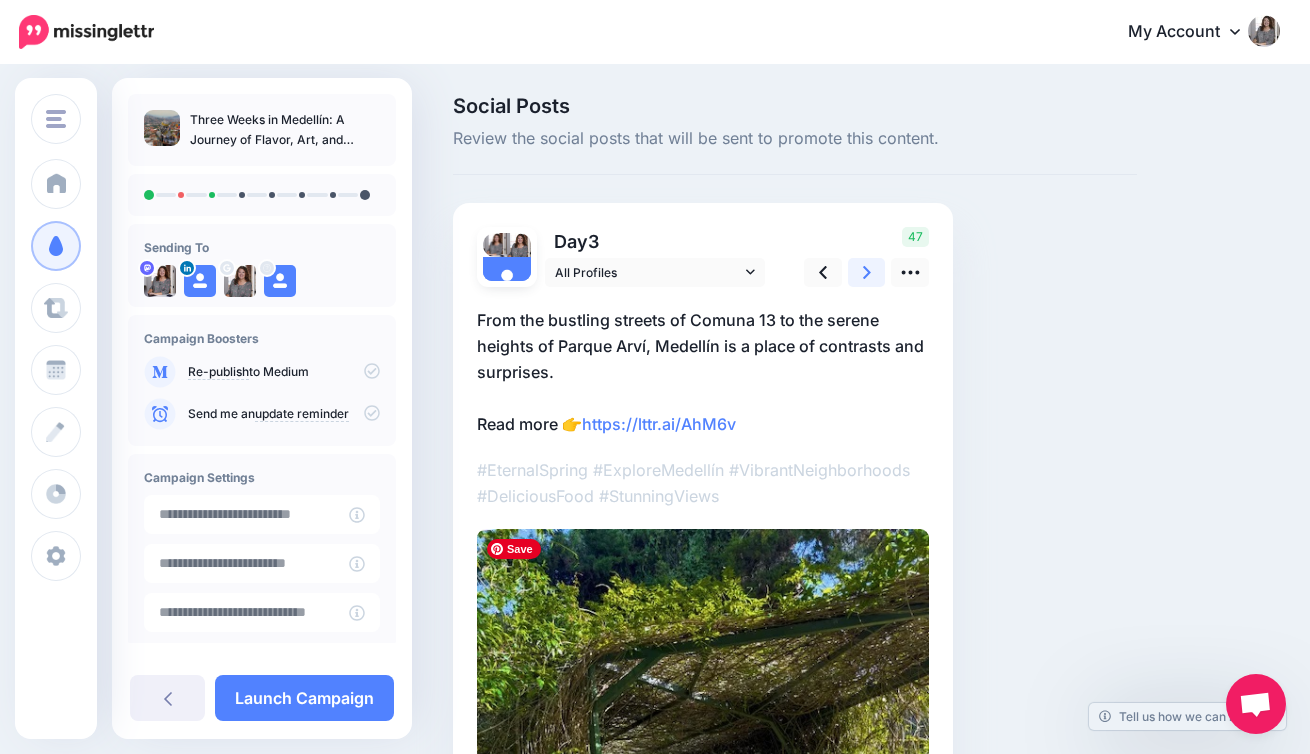 scroll, scrollTop: 0, scrollLeft: 0, axis: both 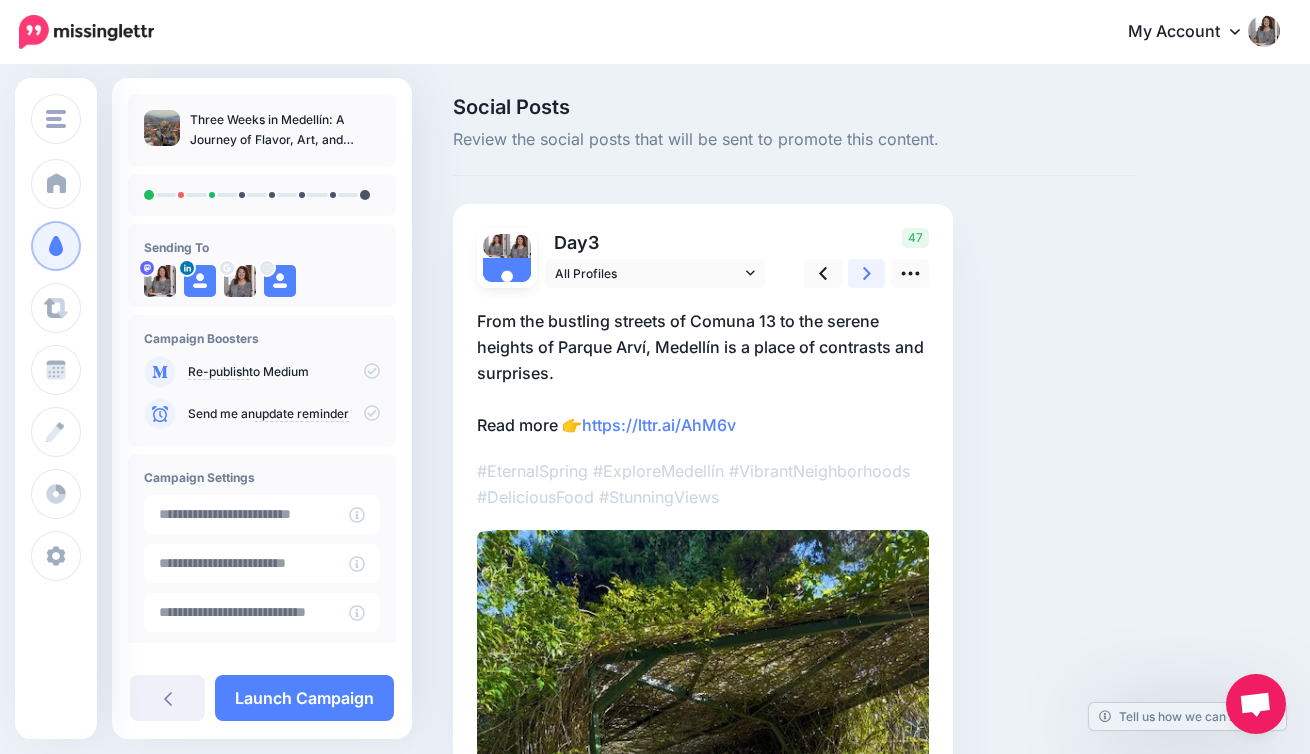 click 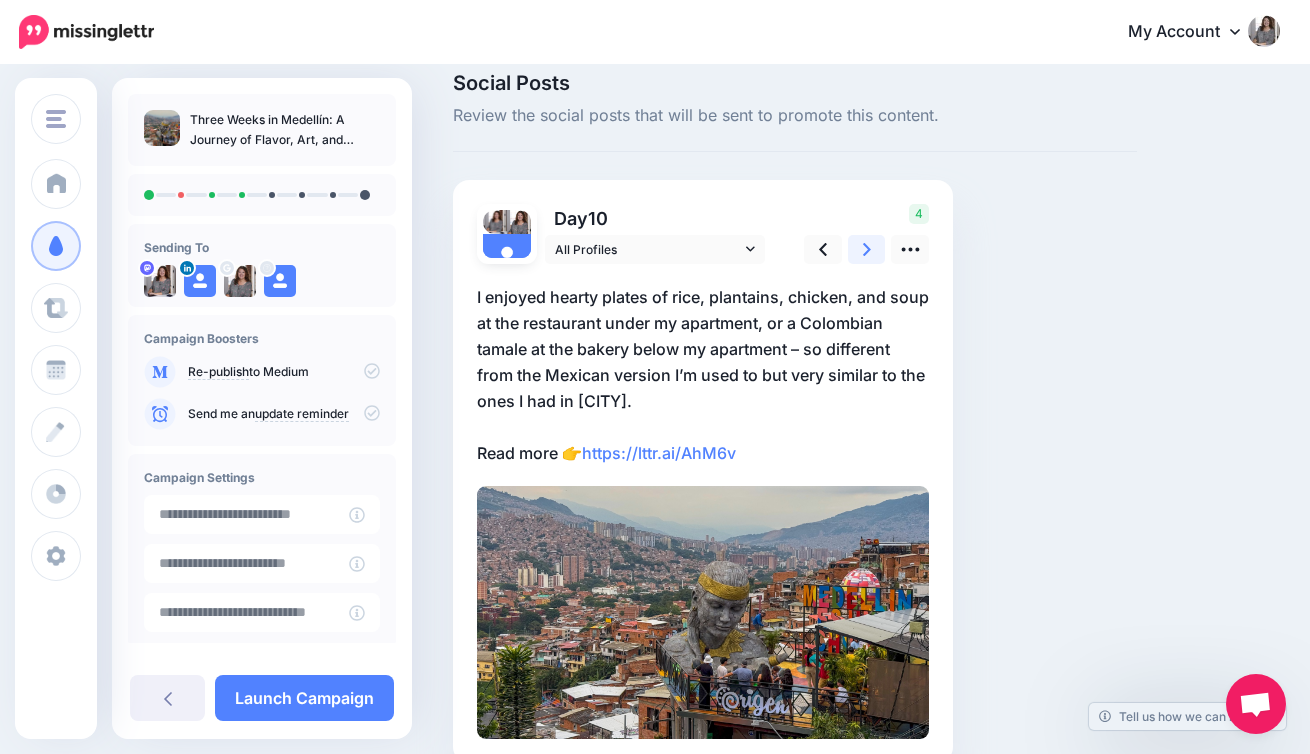 scroll, scrollTop: 0, scrollLeft: 0, axis: both 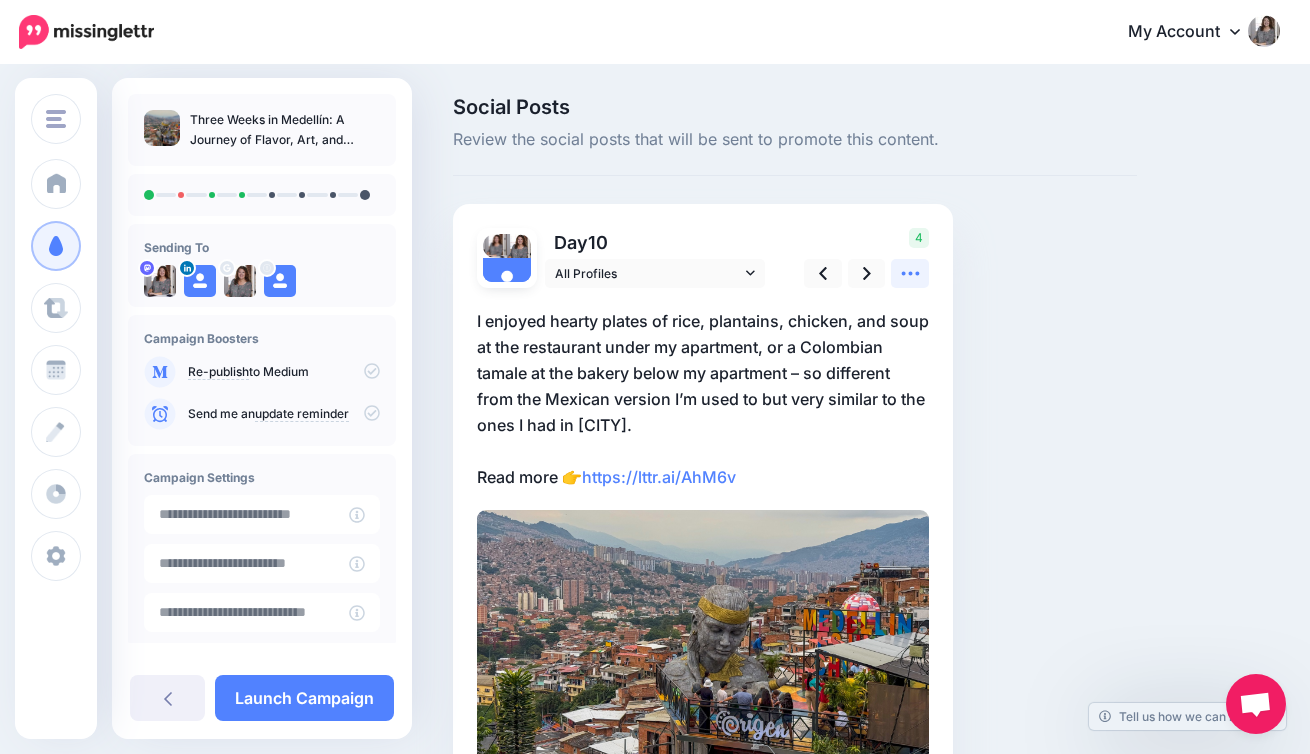 click 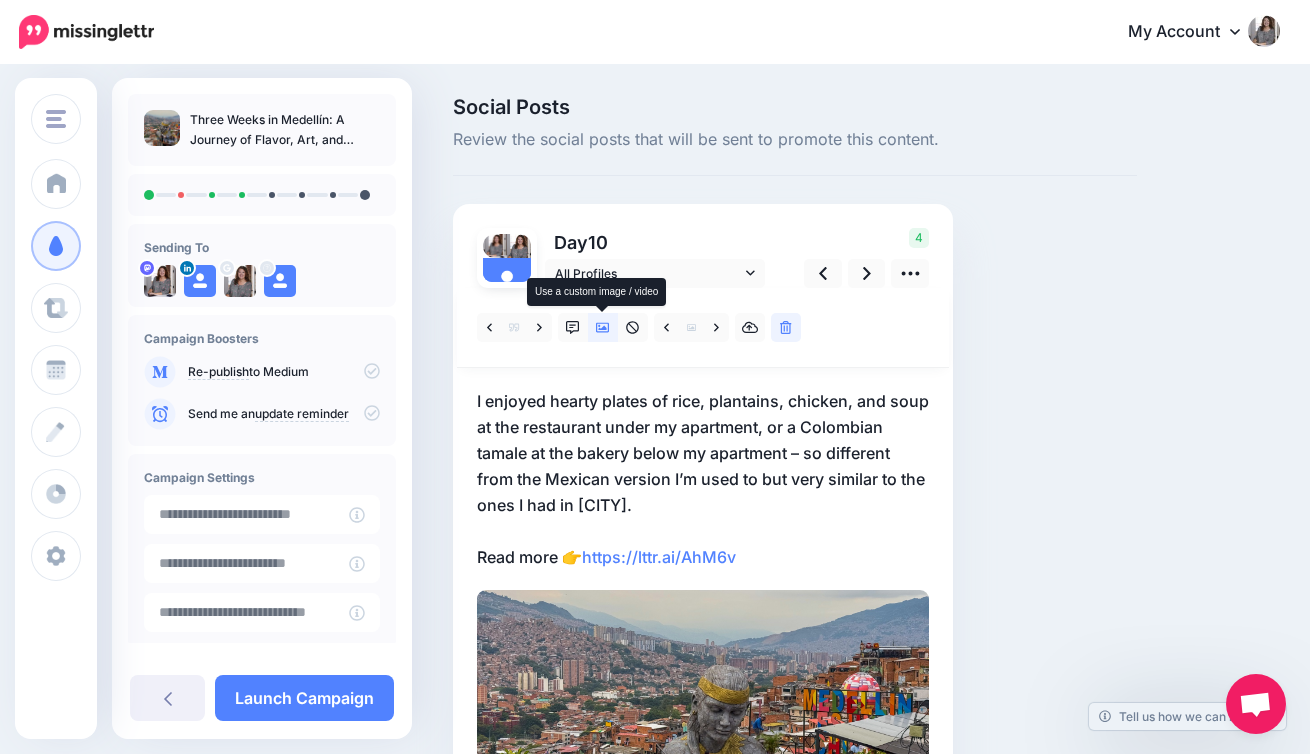 click 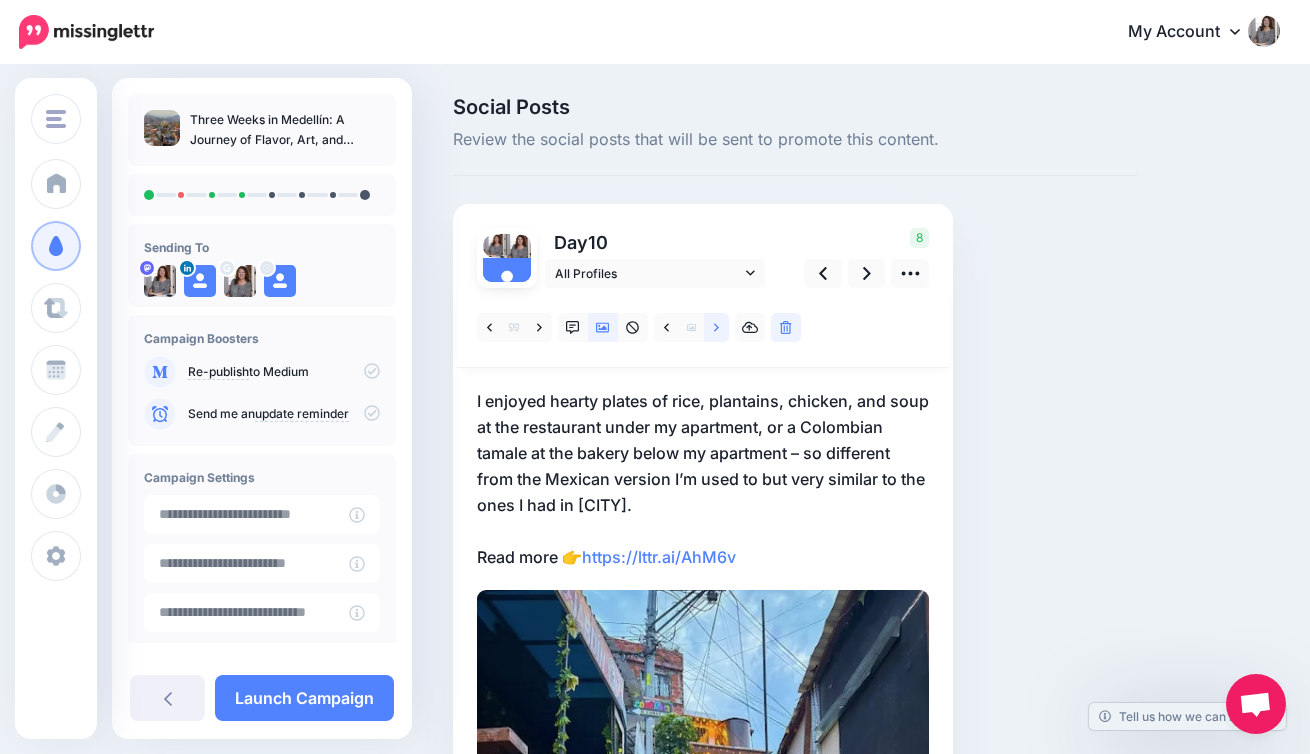 click 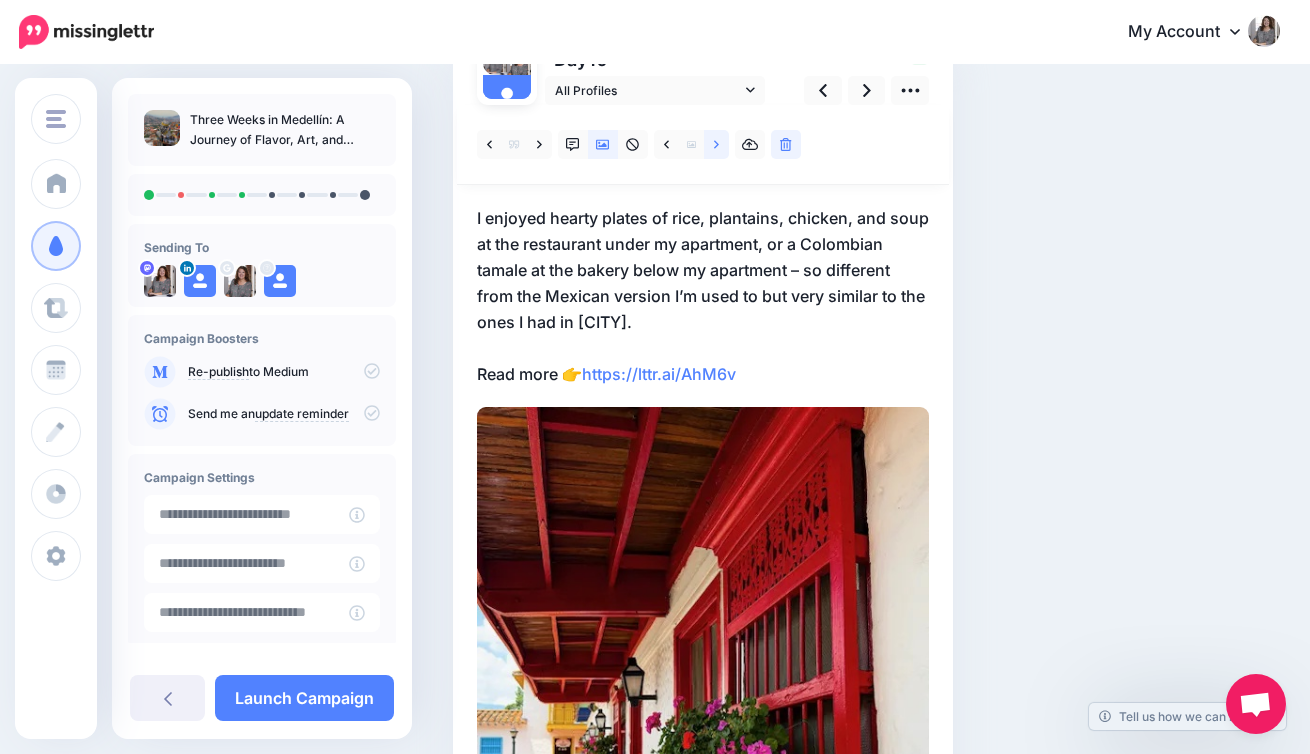 scroll, scrollTop: 88, scrollLeft: 0, axis: vertical 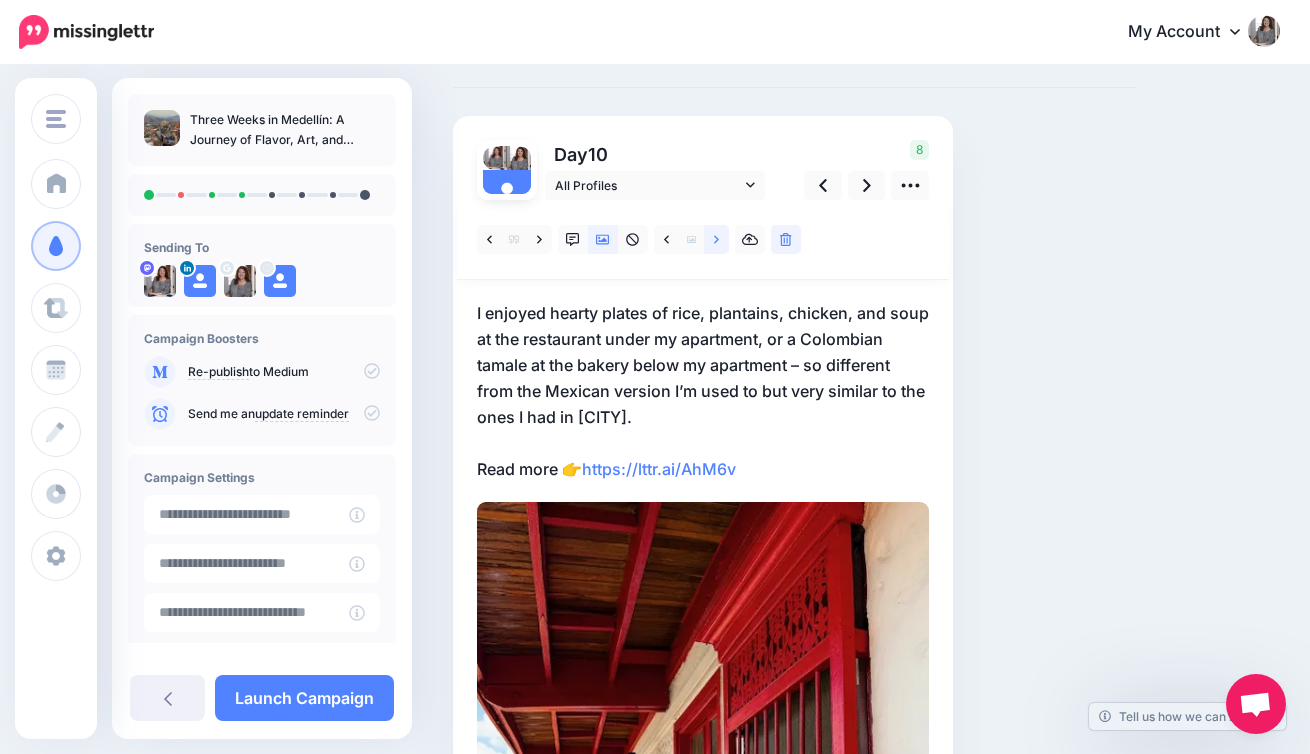 click 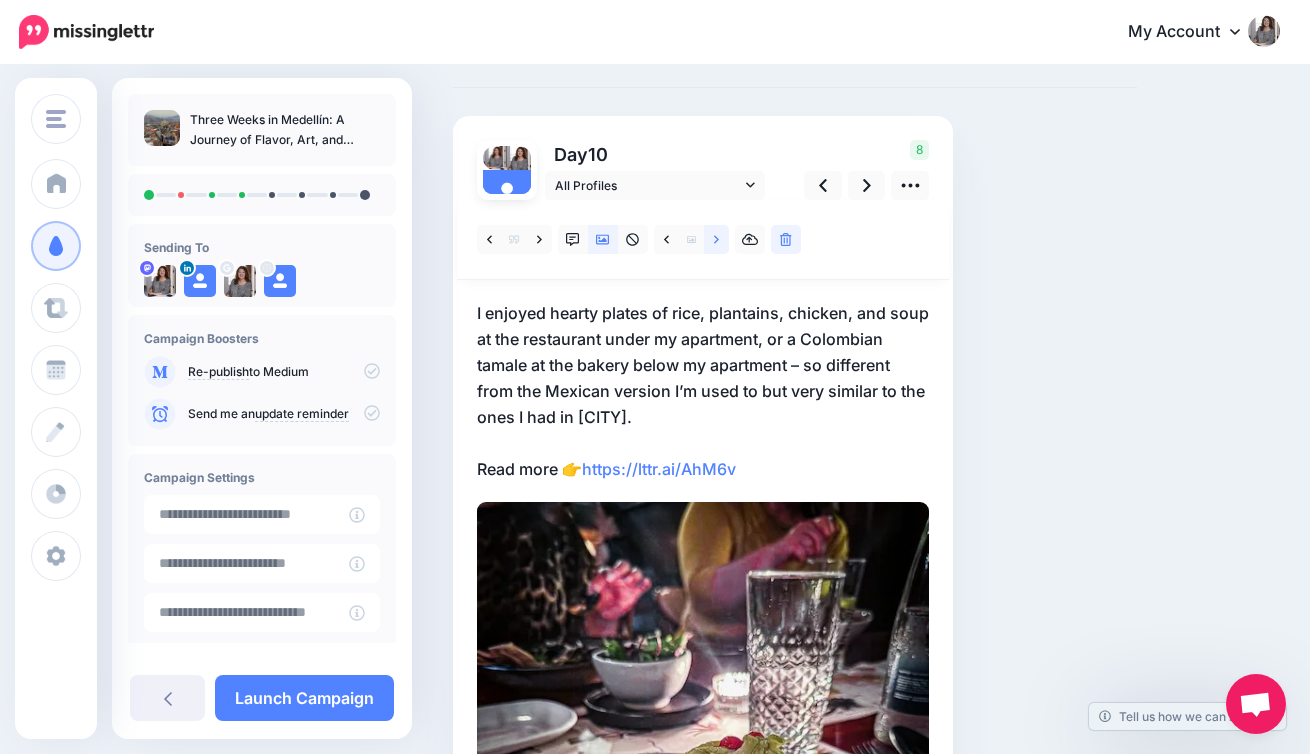 click 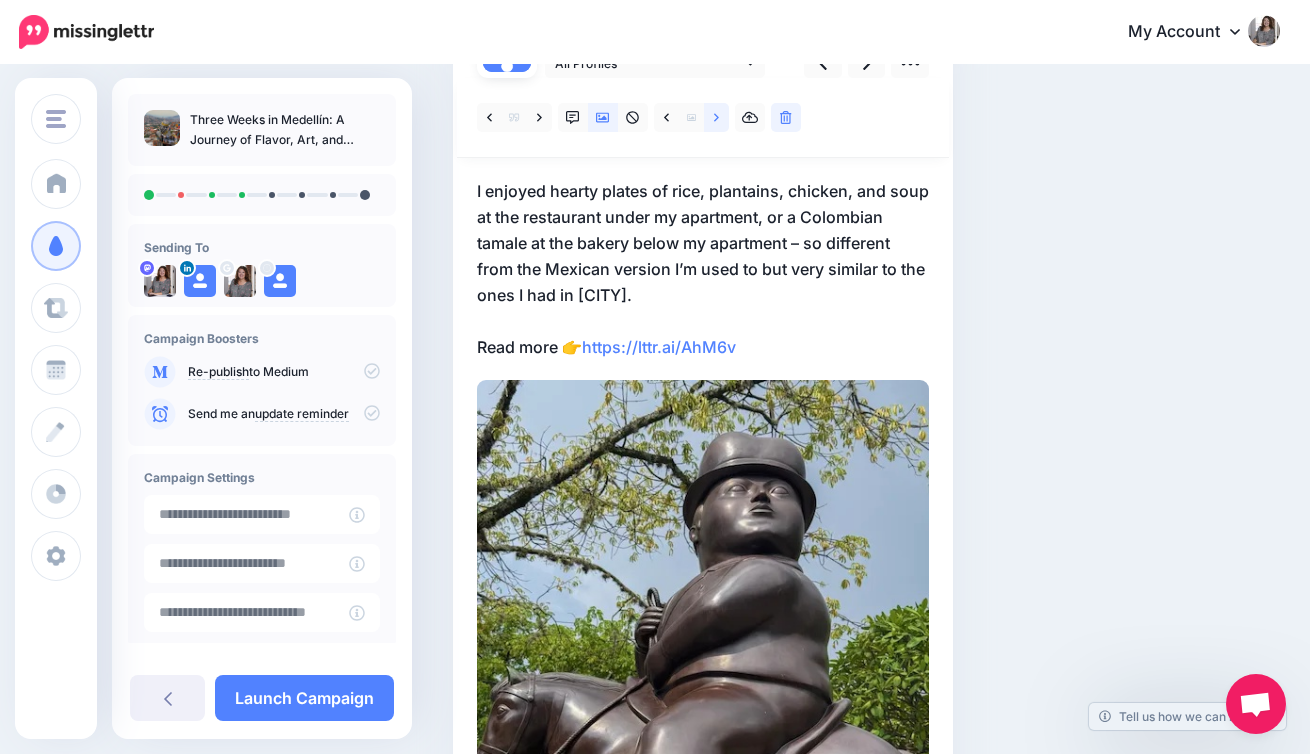 scroll, scrollTop: 98, scrollLeft: 0, axis: vertical 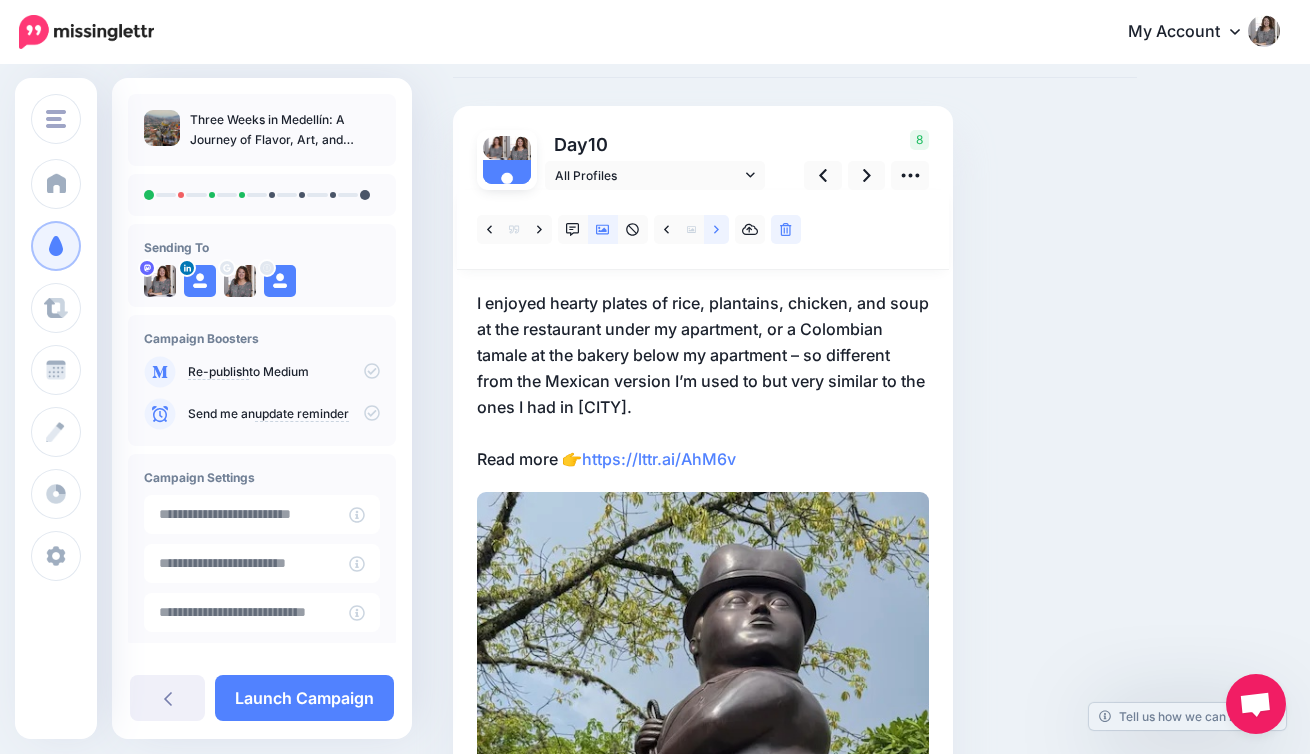 click 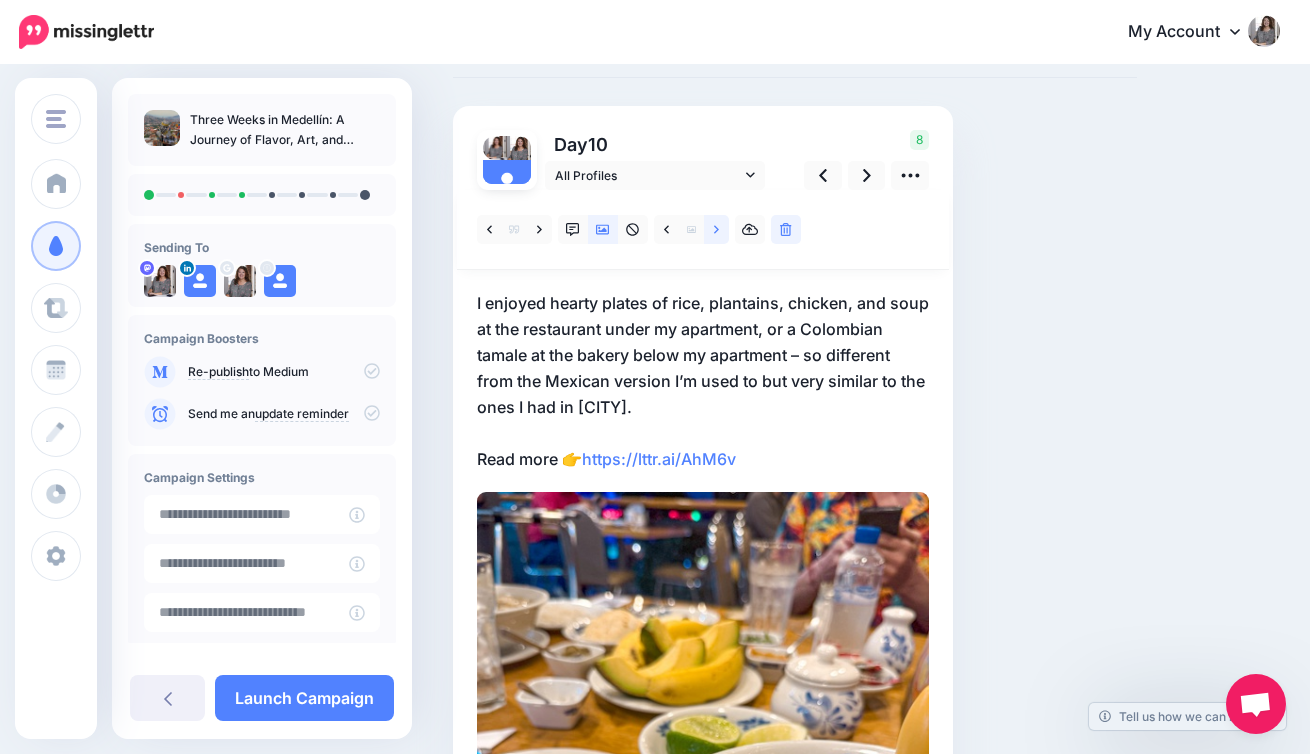 click at bounding box center [716, 229] 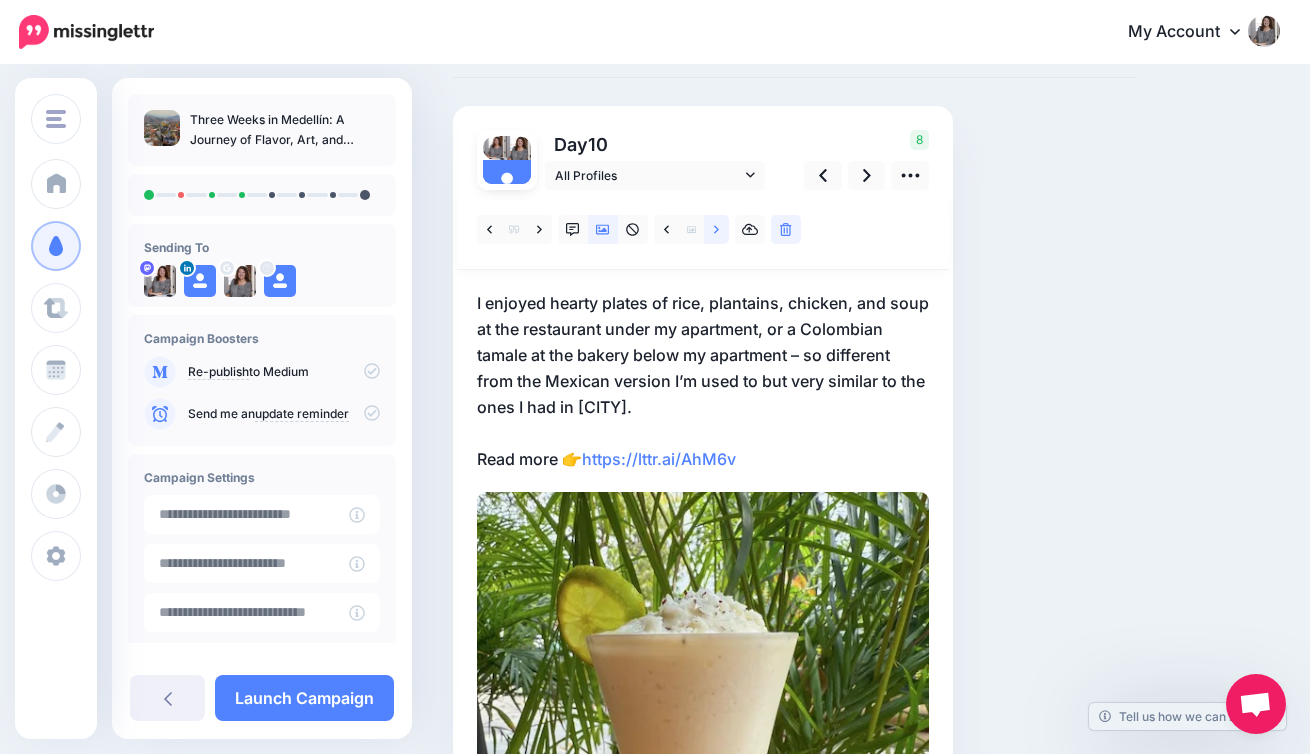 click 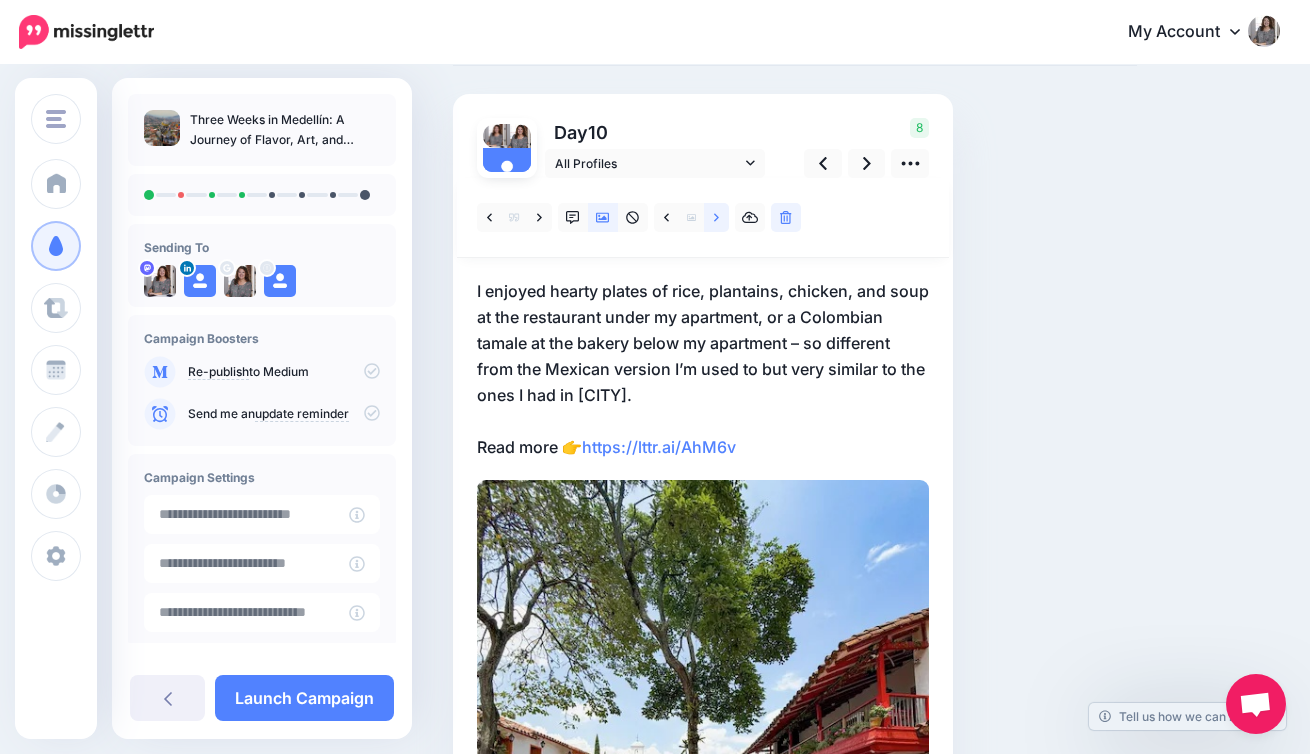 scroll, scrollTop: 100, scrollLeft: 0, axis: vertical 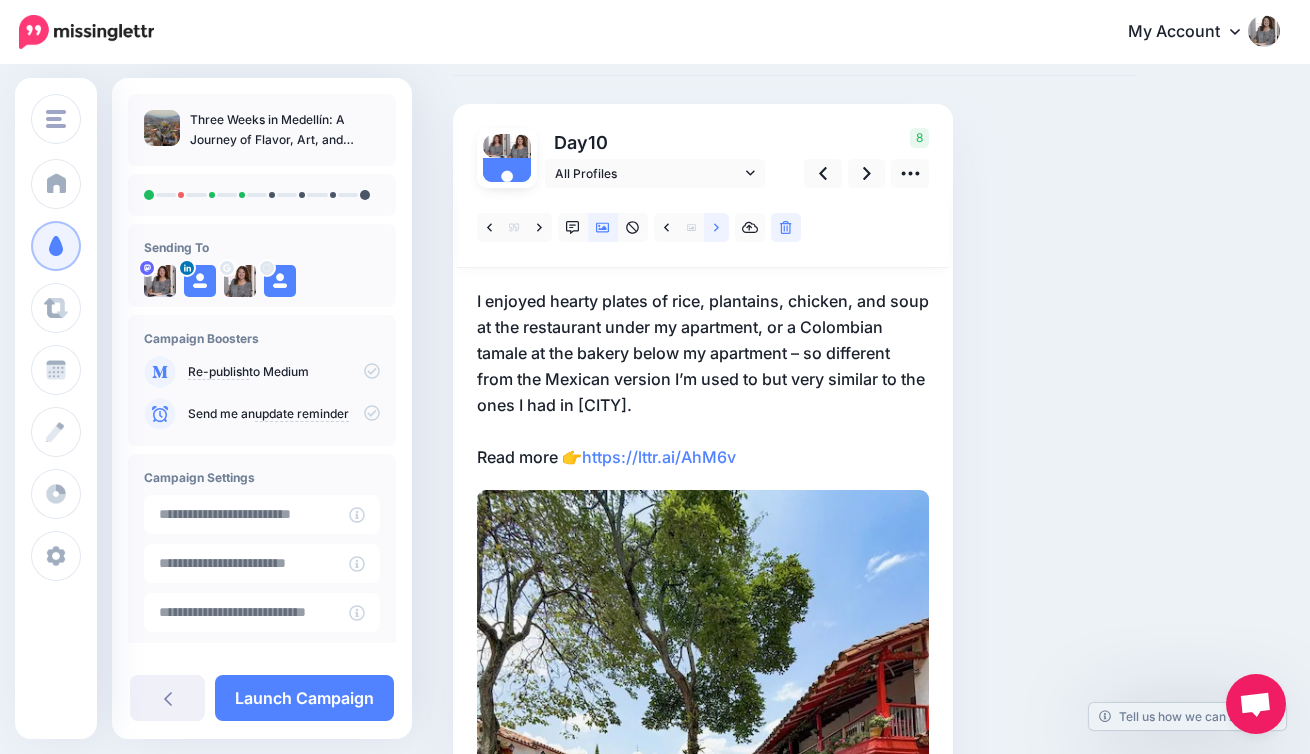click 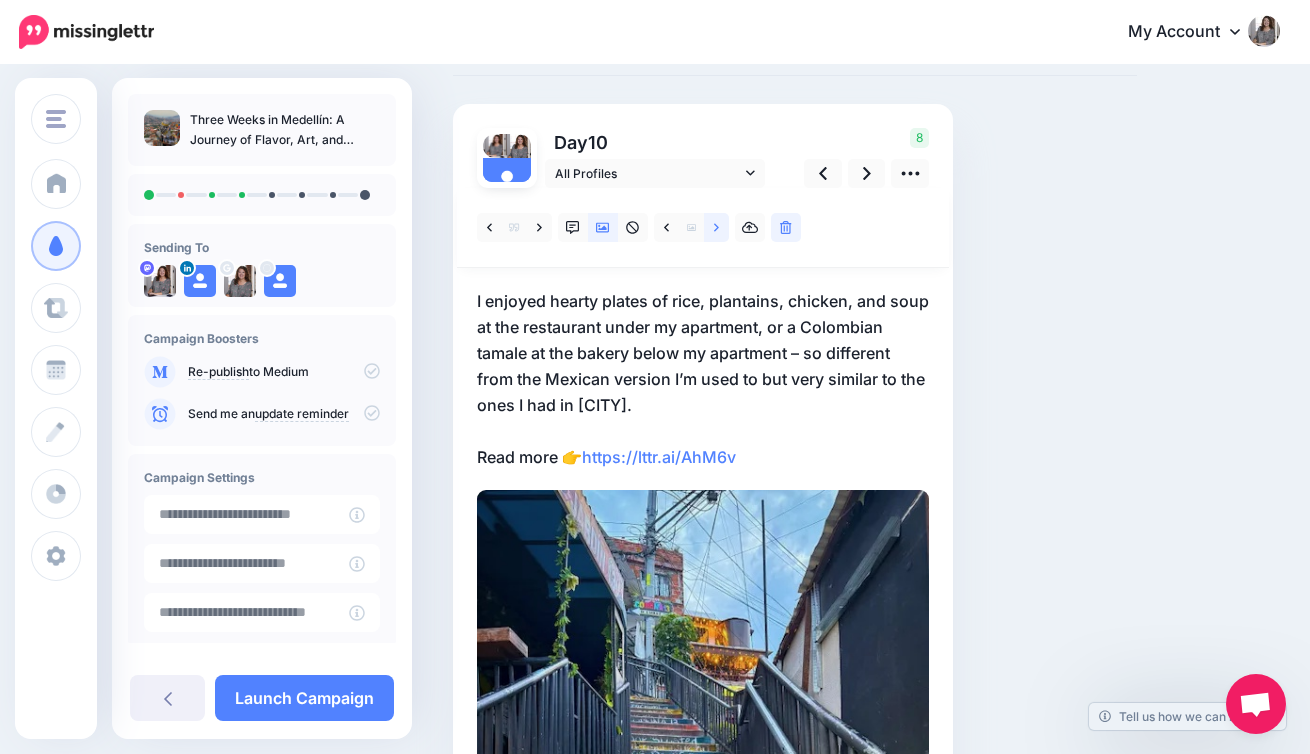 click 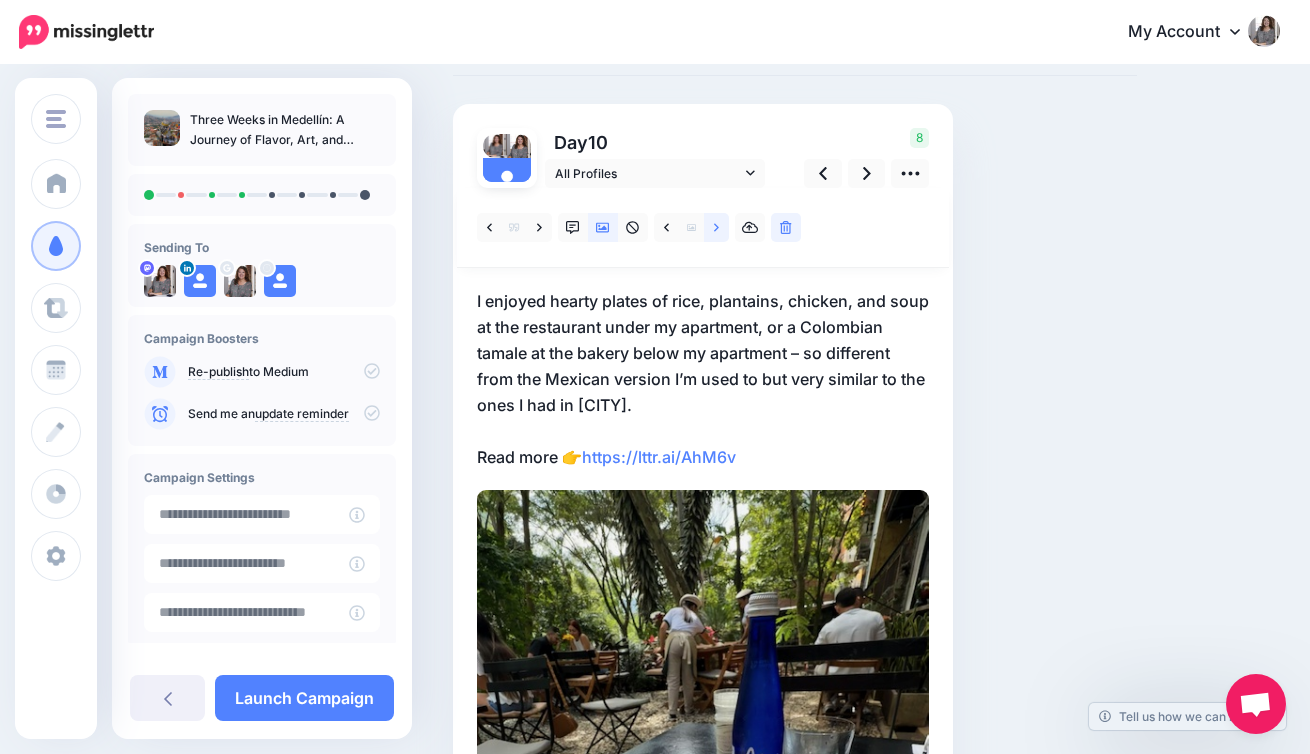 click 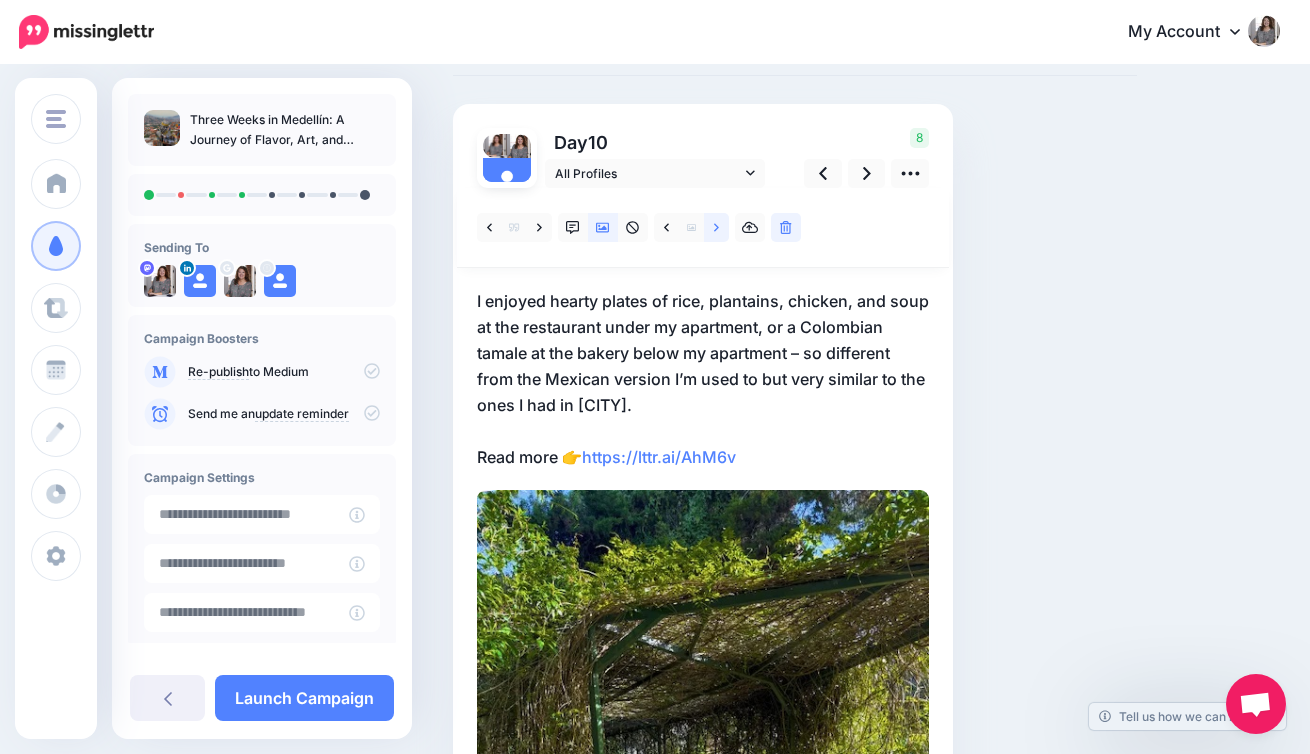 click 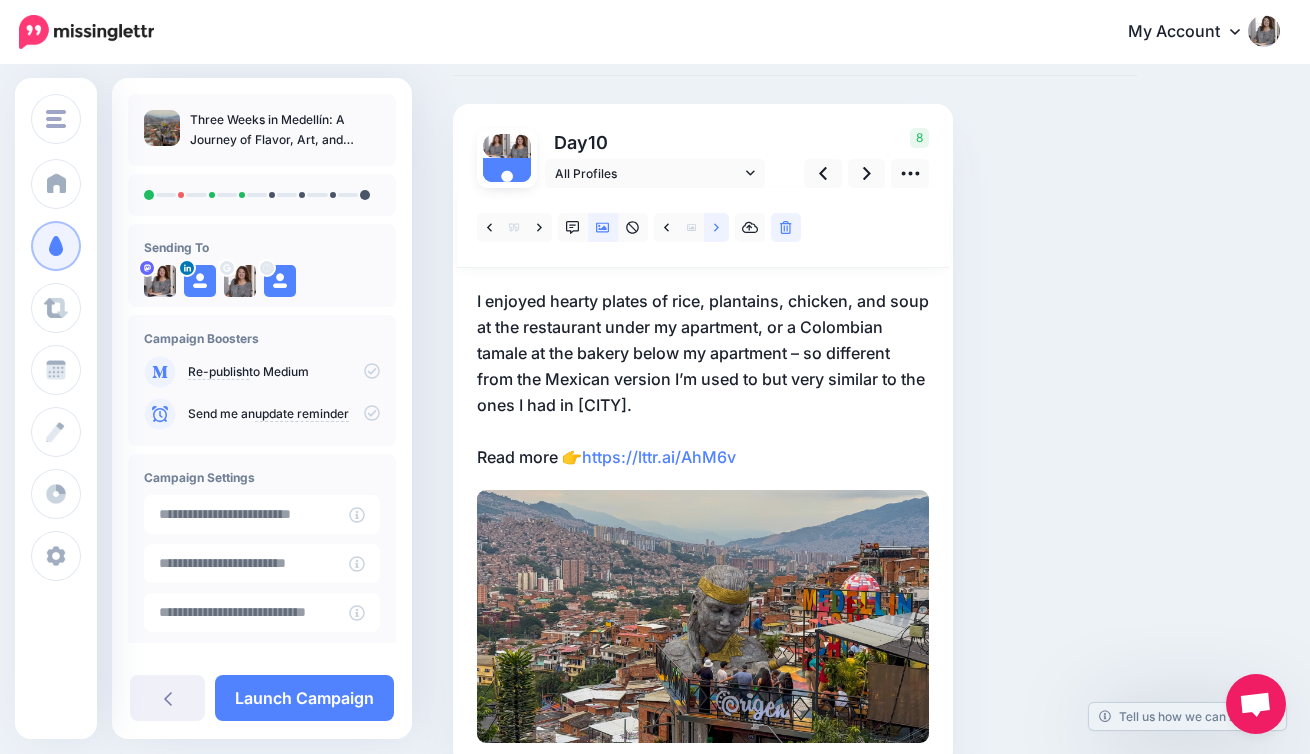 click 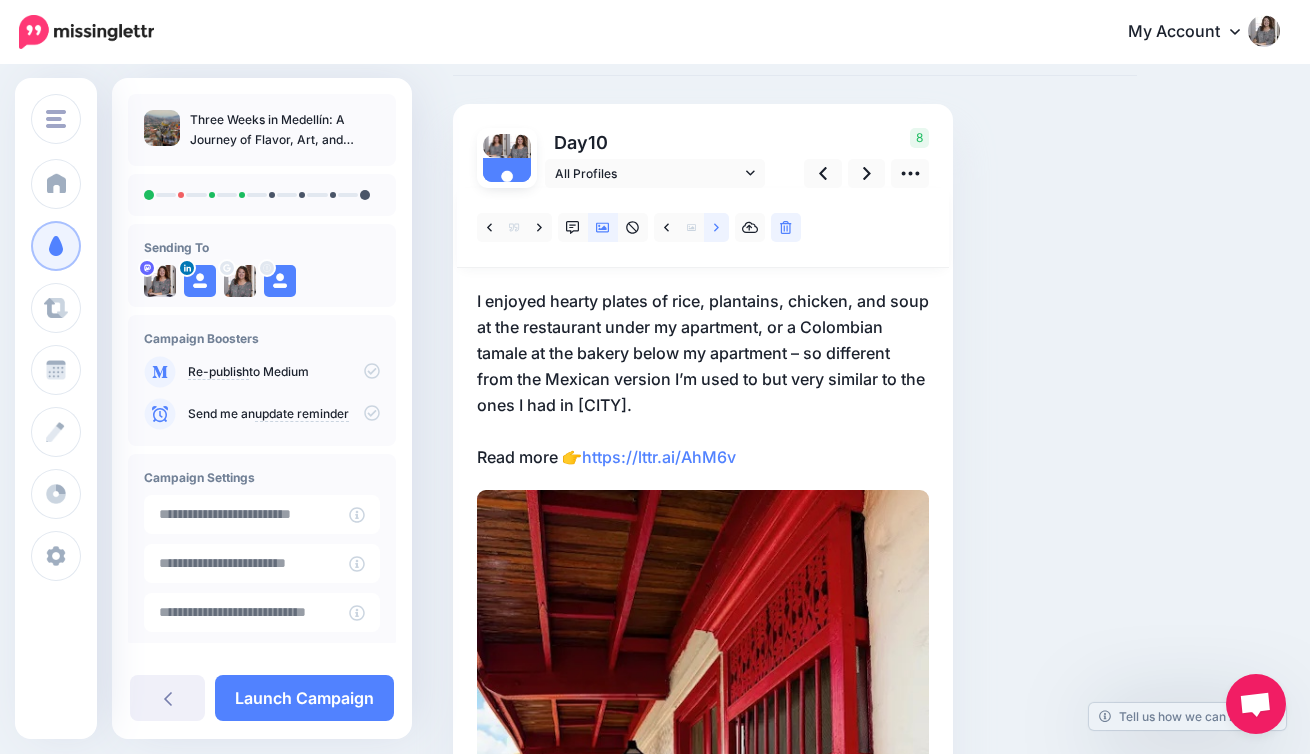click 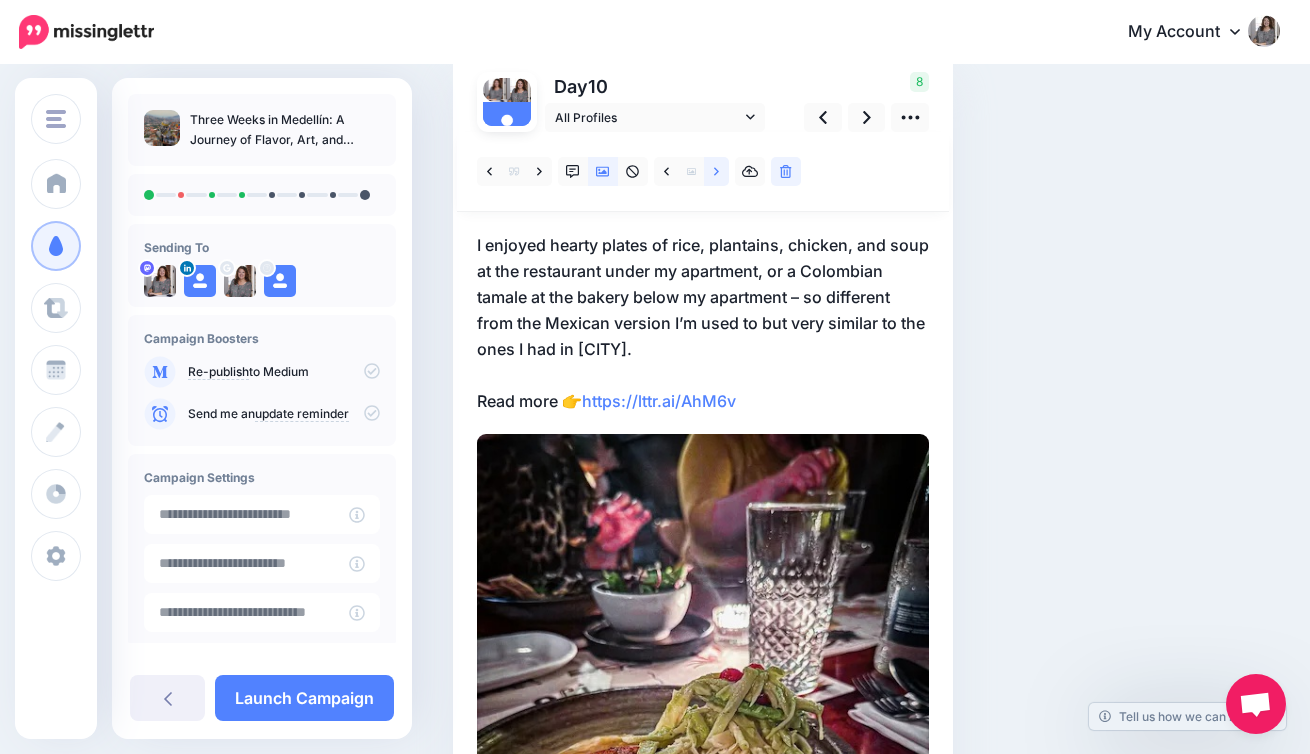 scroll, scrollTop: 90, scrollLeft: 0, axis: vertical 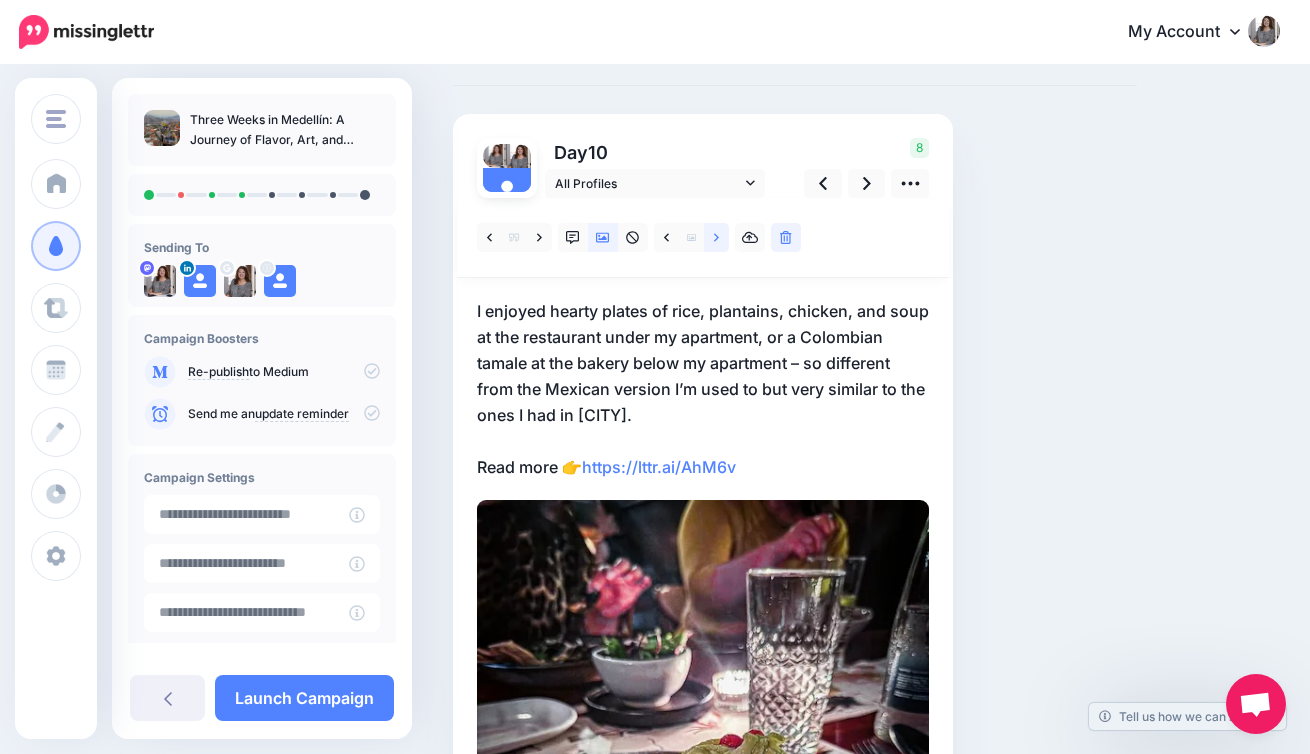 click 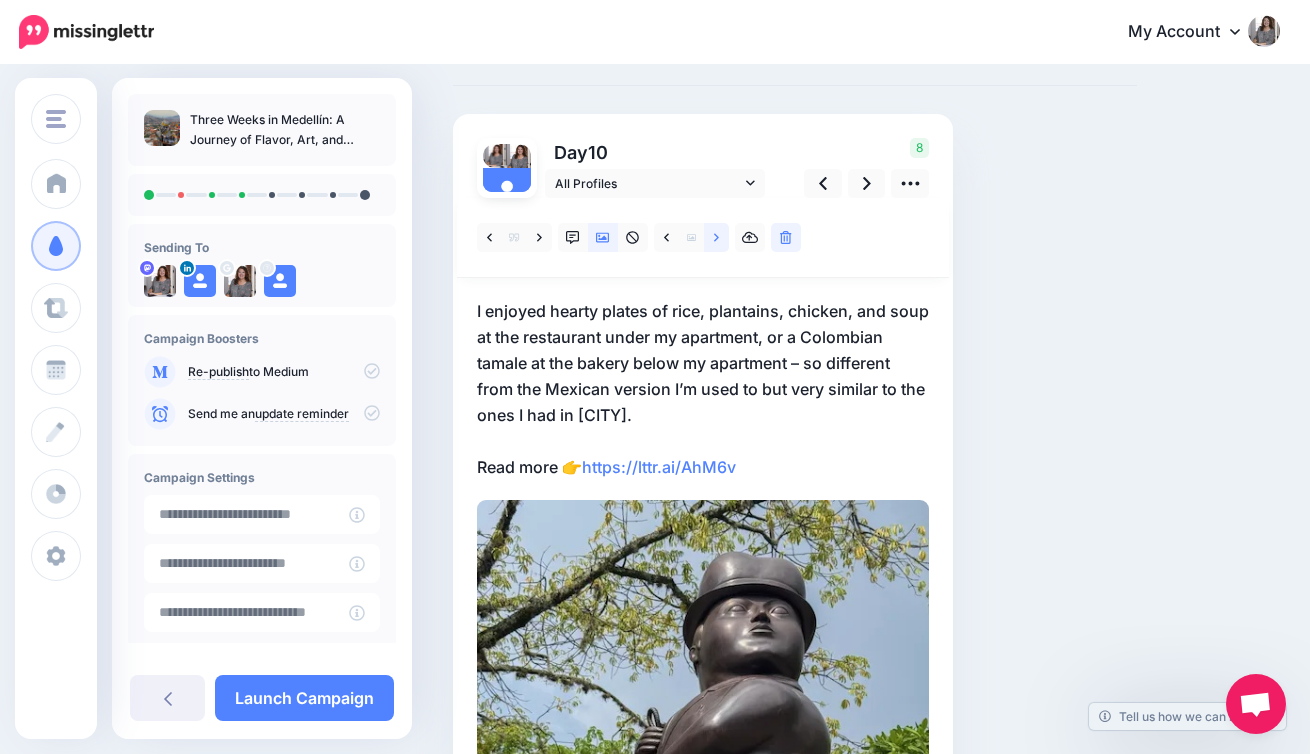 click 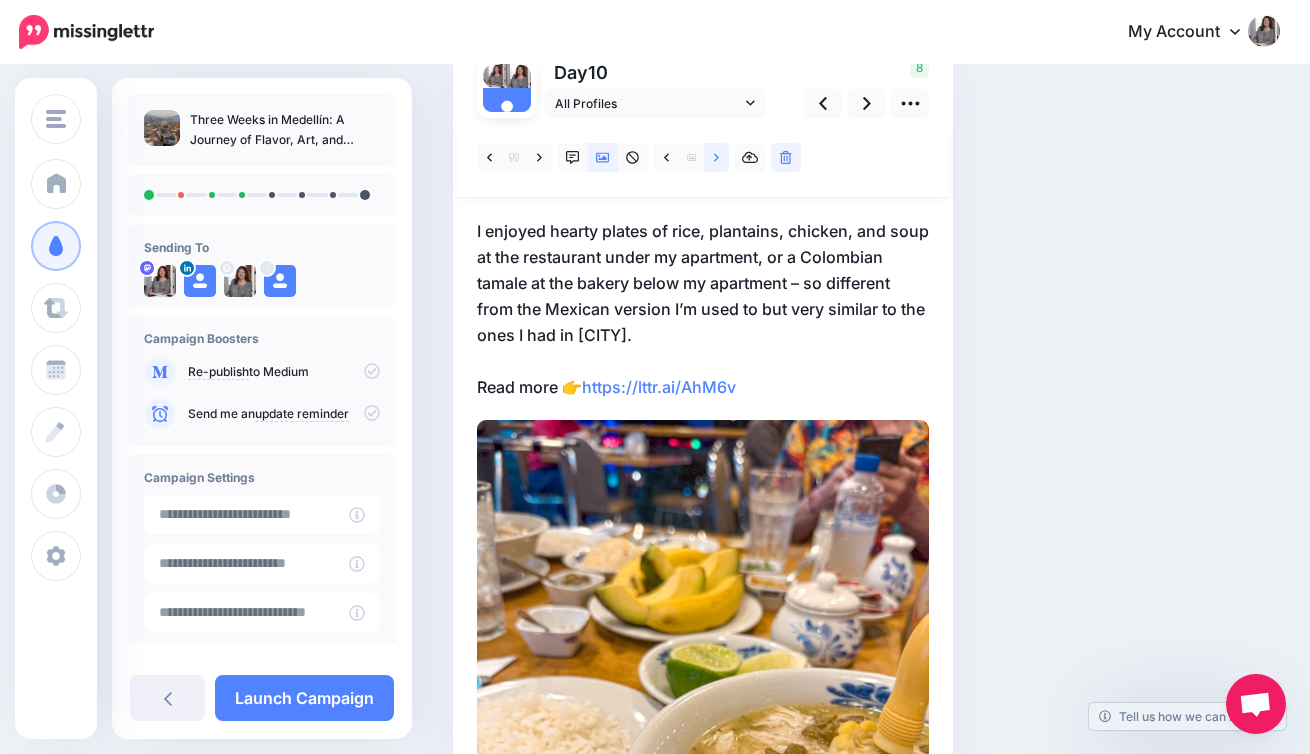 scroll, scrollTop: 161, scrollLeft: 0, axis: vertical 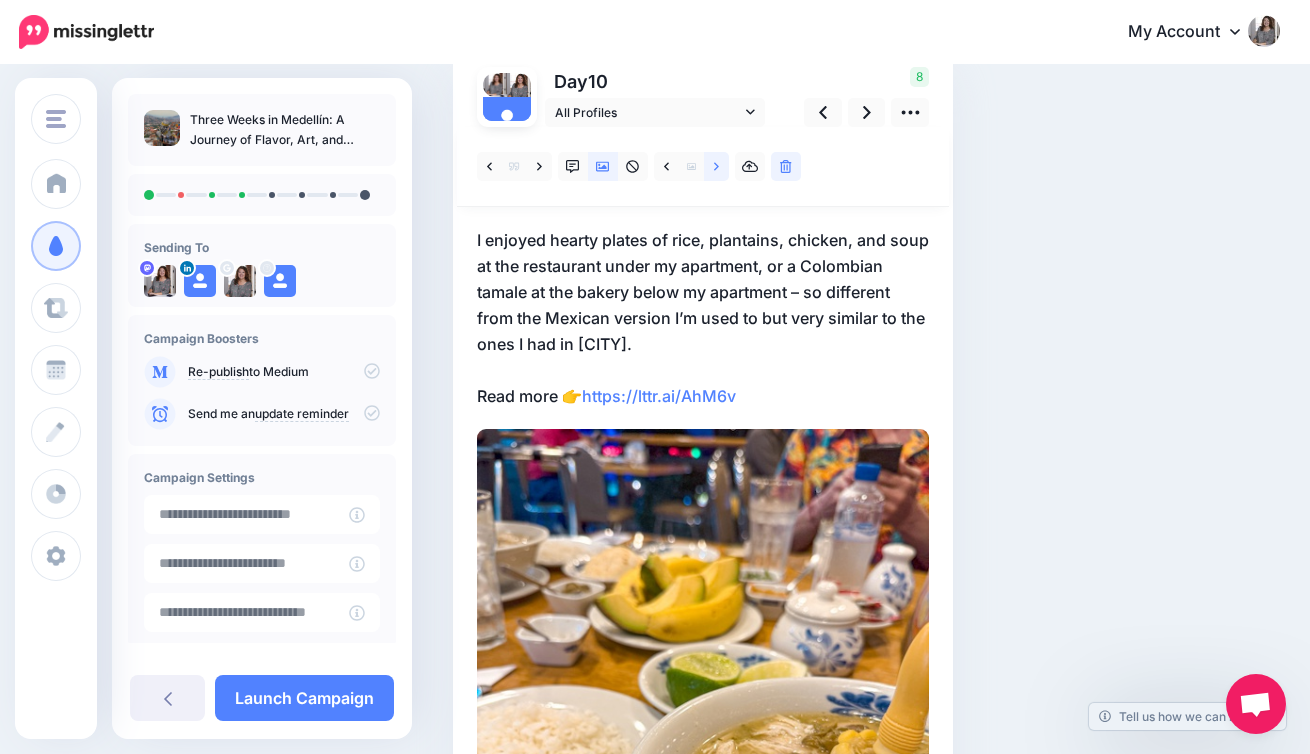 click 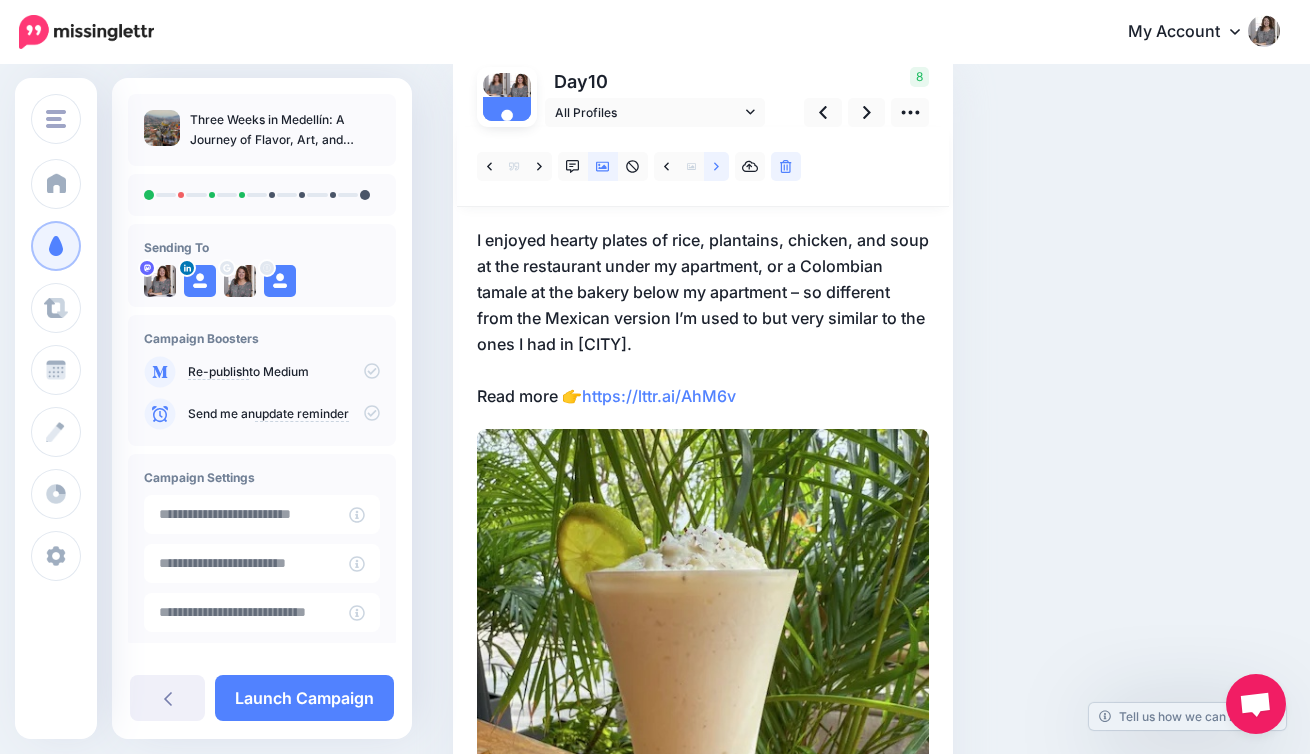 click 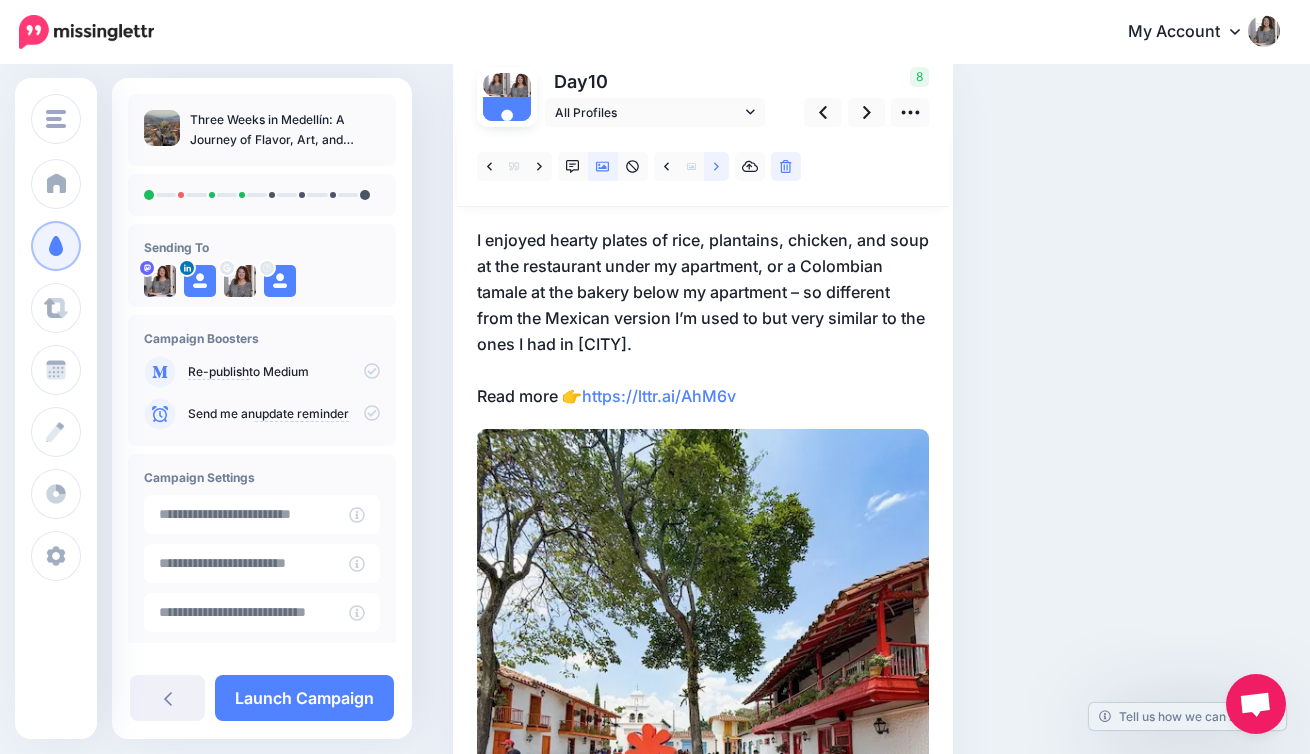 click 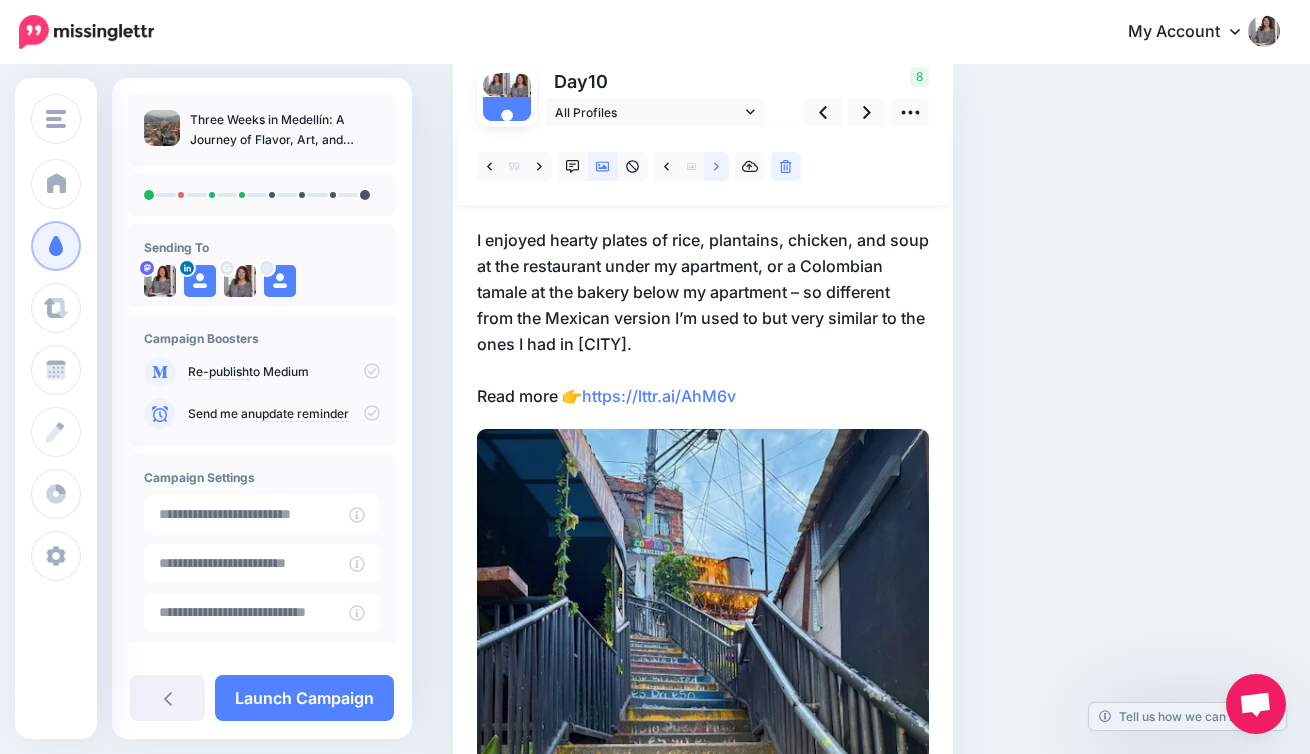click 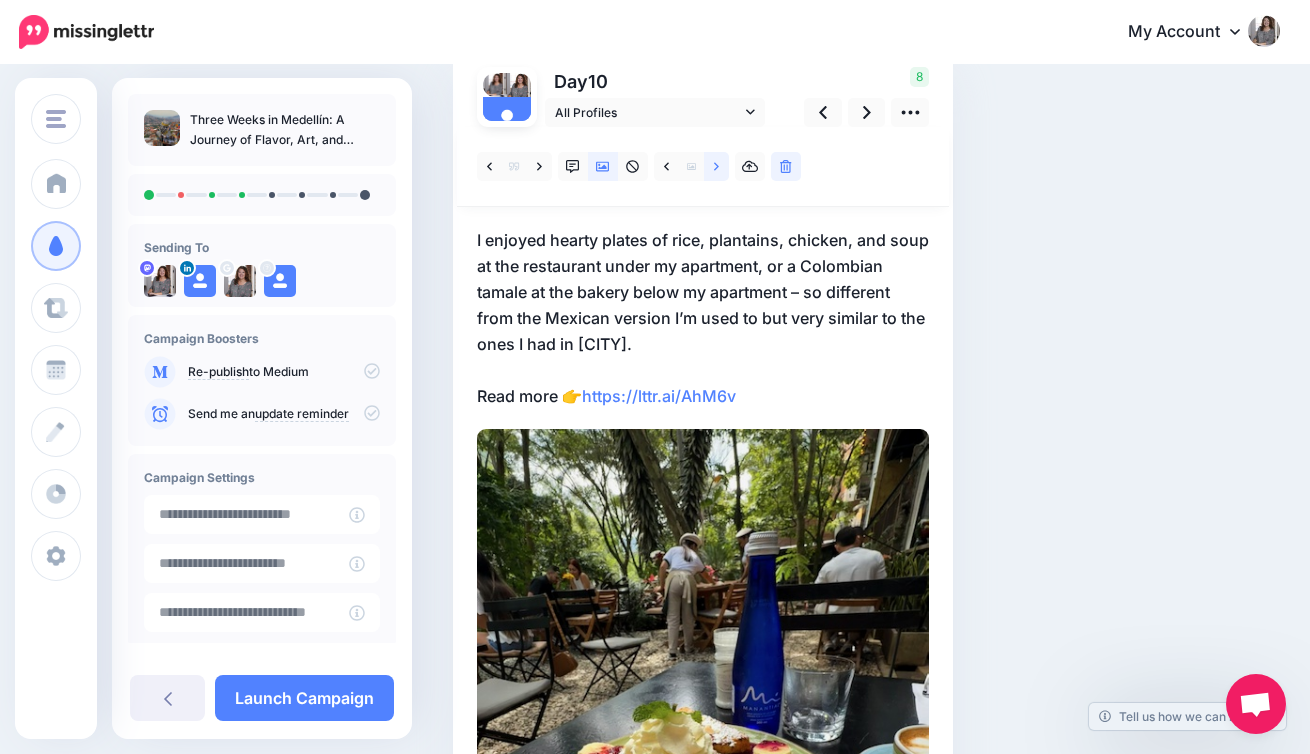 click 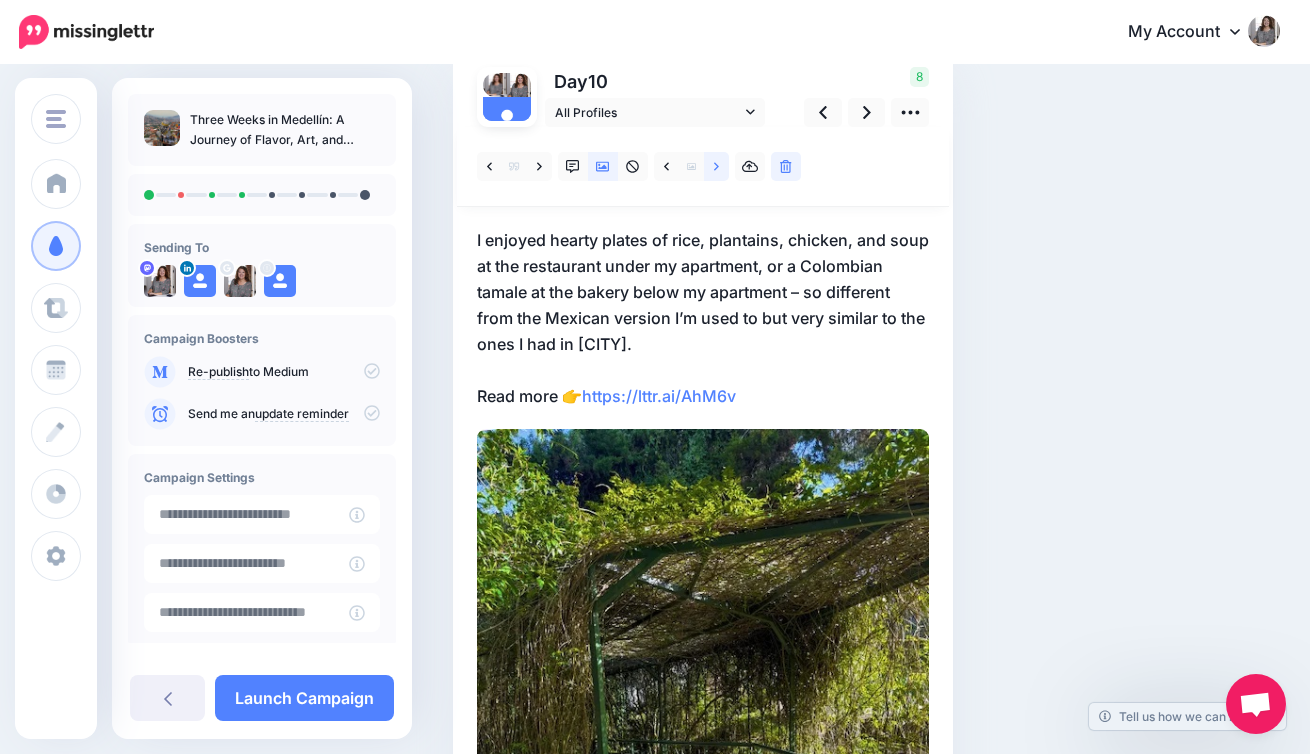 click 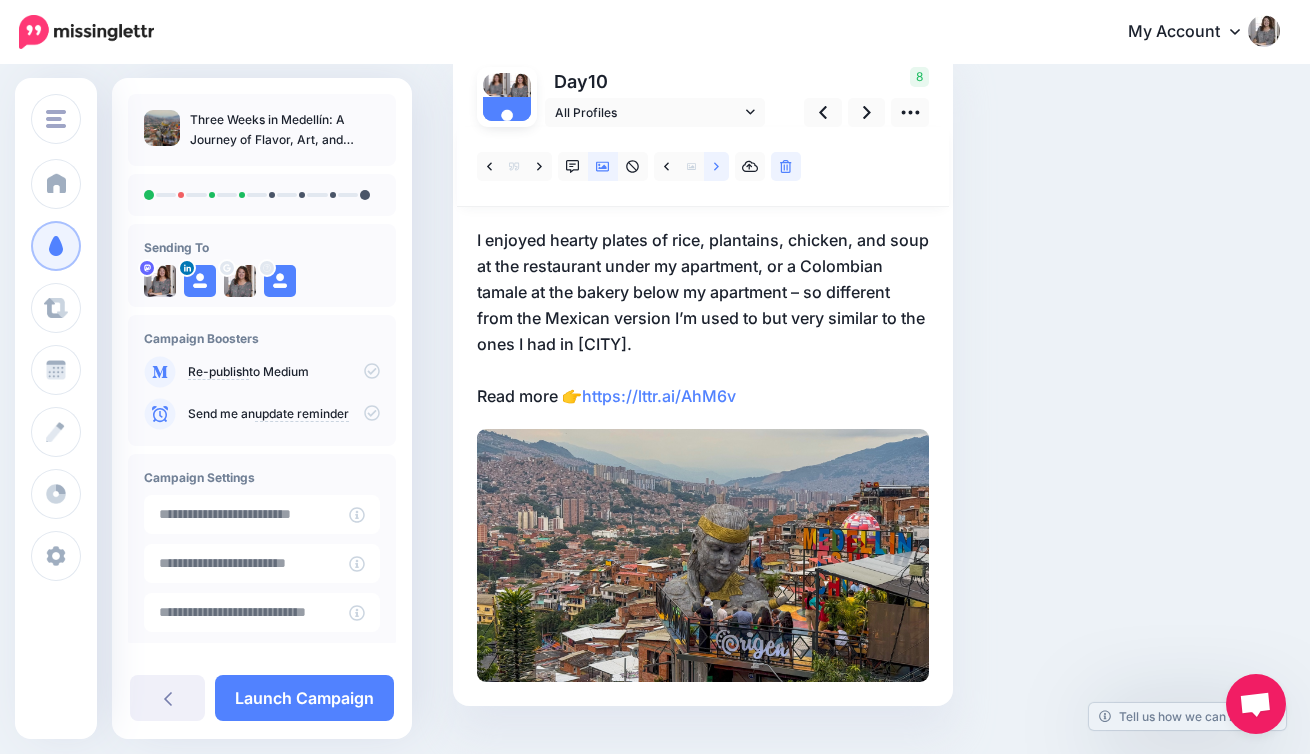 click 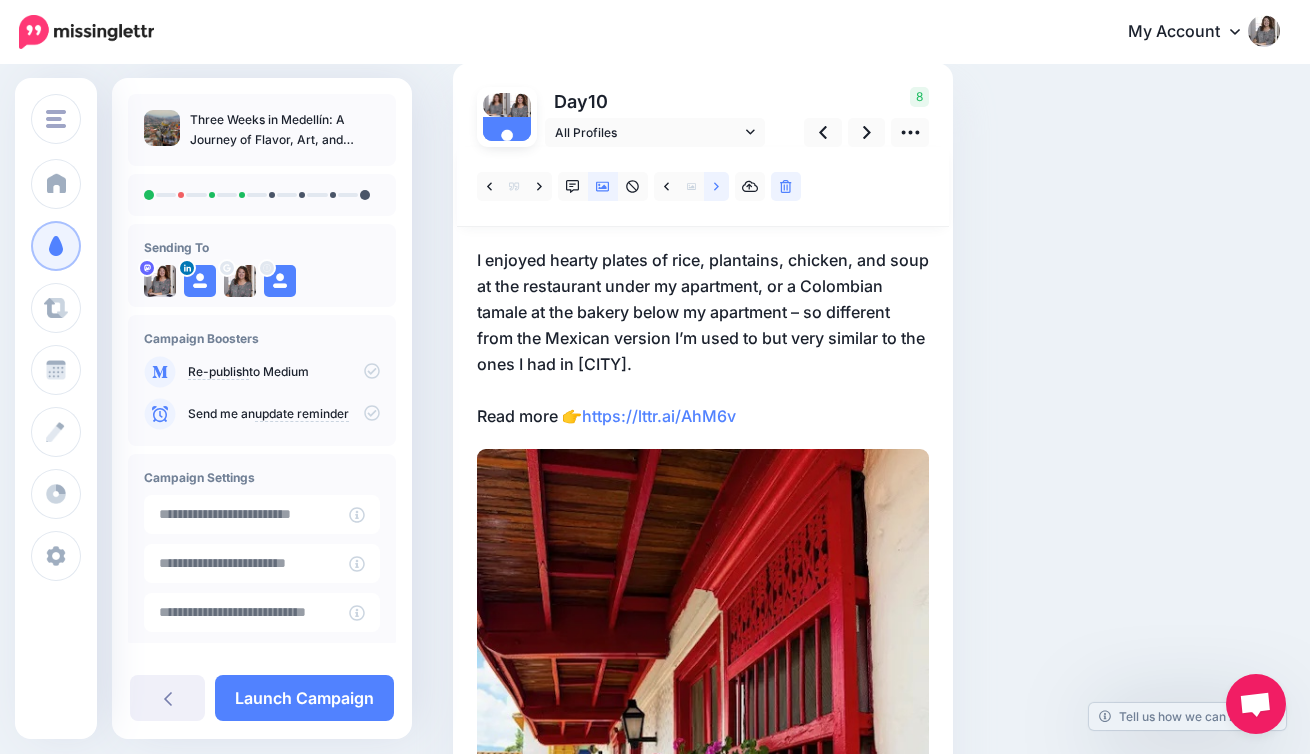 scroll, scrollTop: 106, scrollLeft: 0, axis: vertical 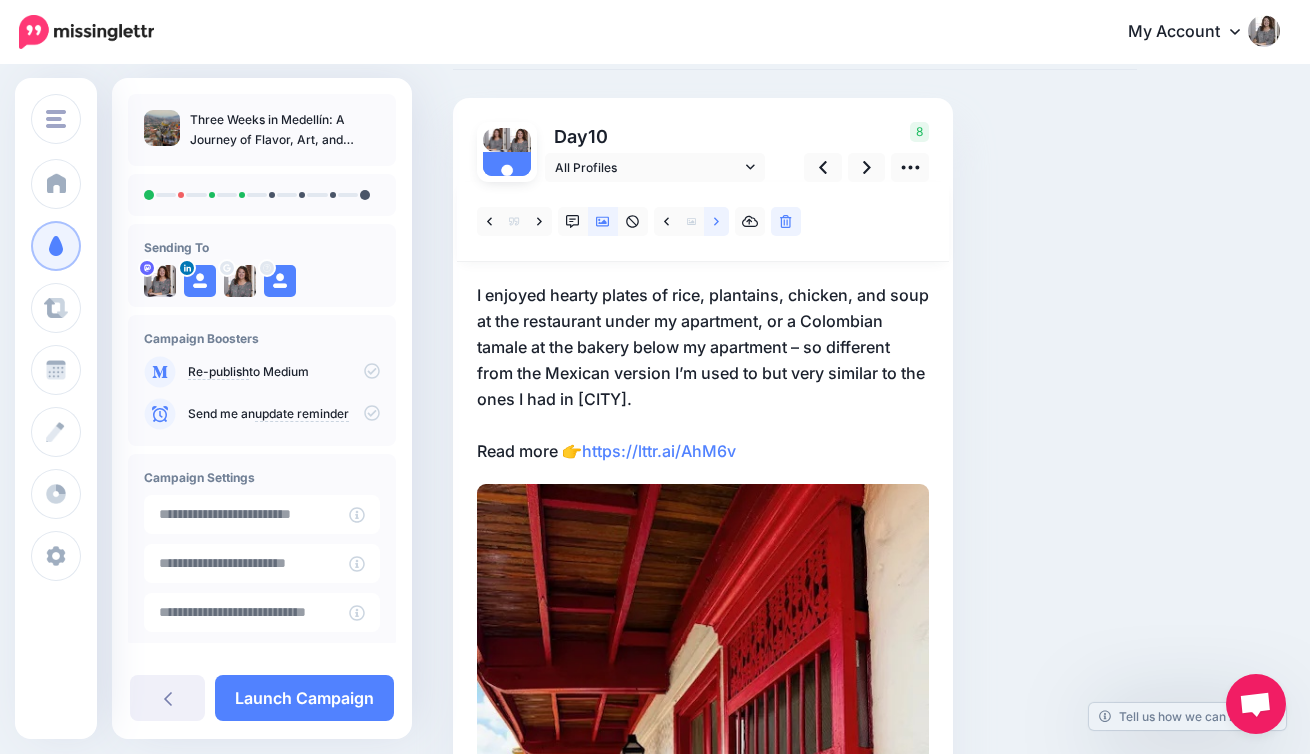 click 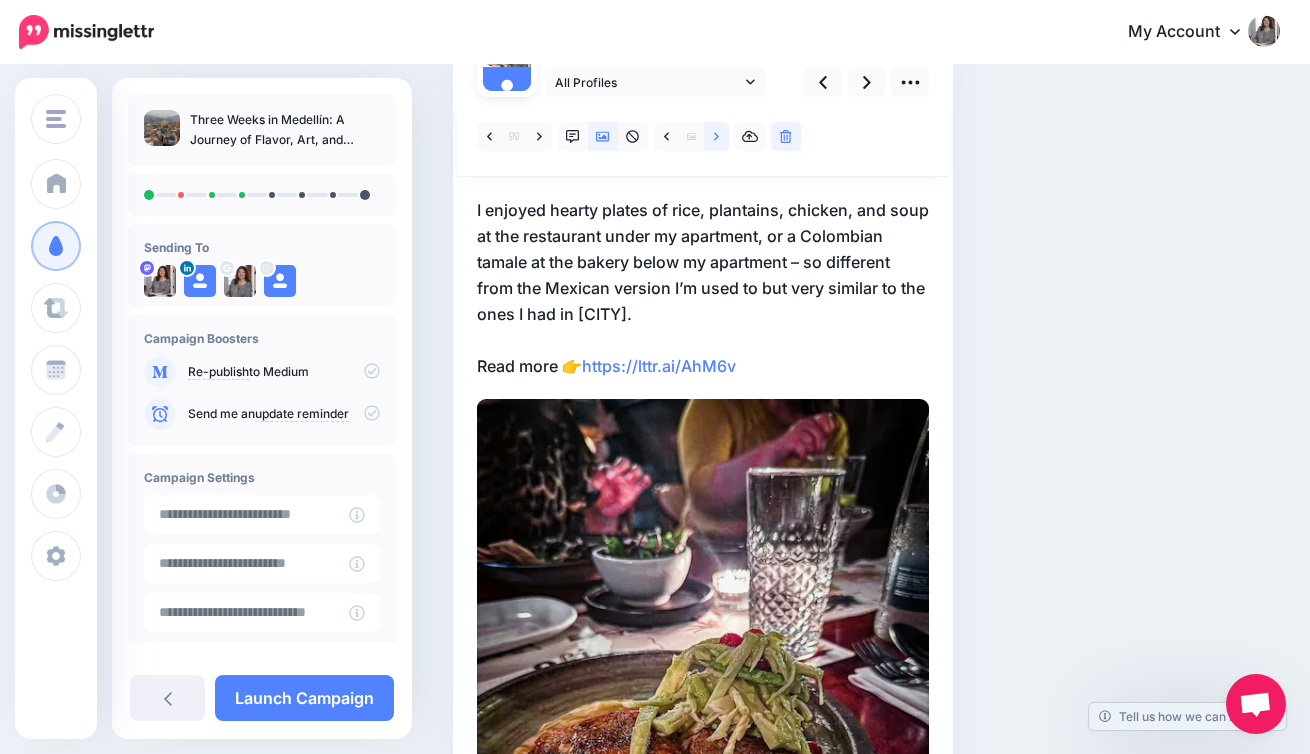 scroll, scrollTop: 109, scrollLeft: 0, axis: vertical 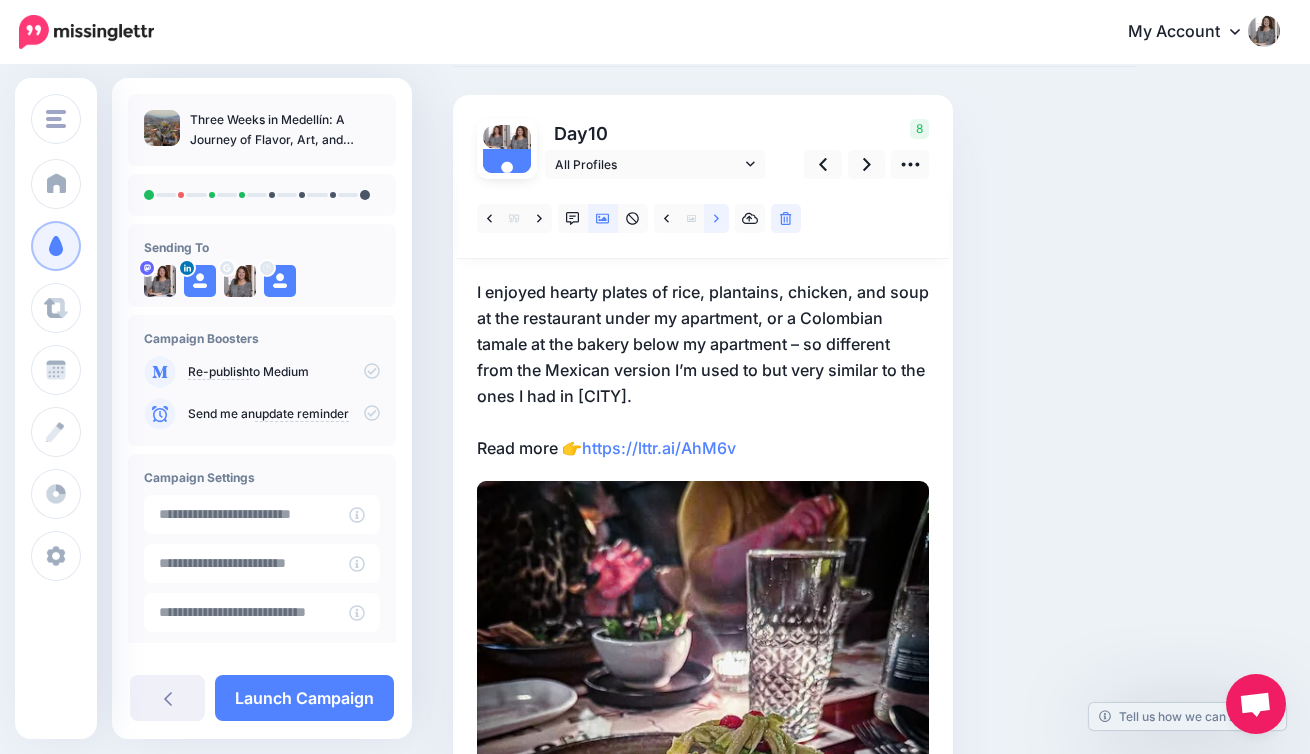 click 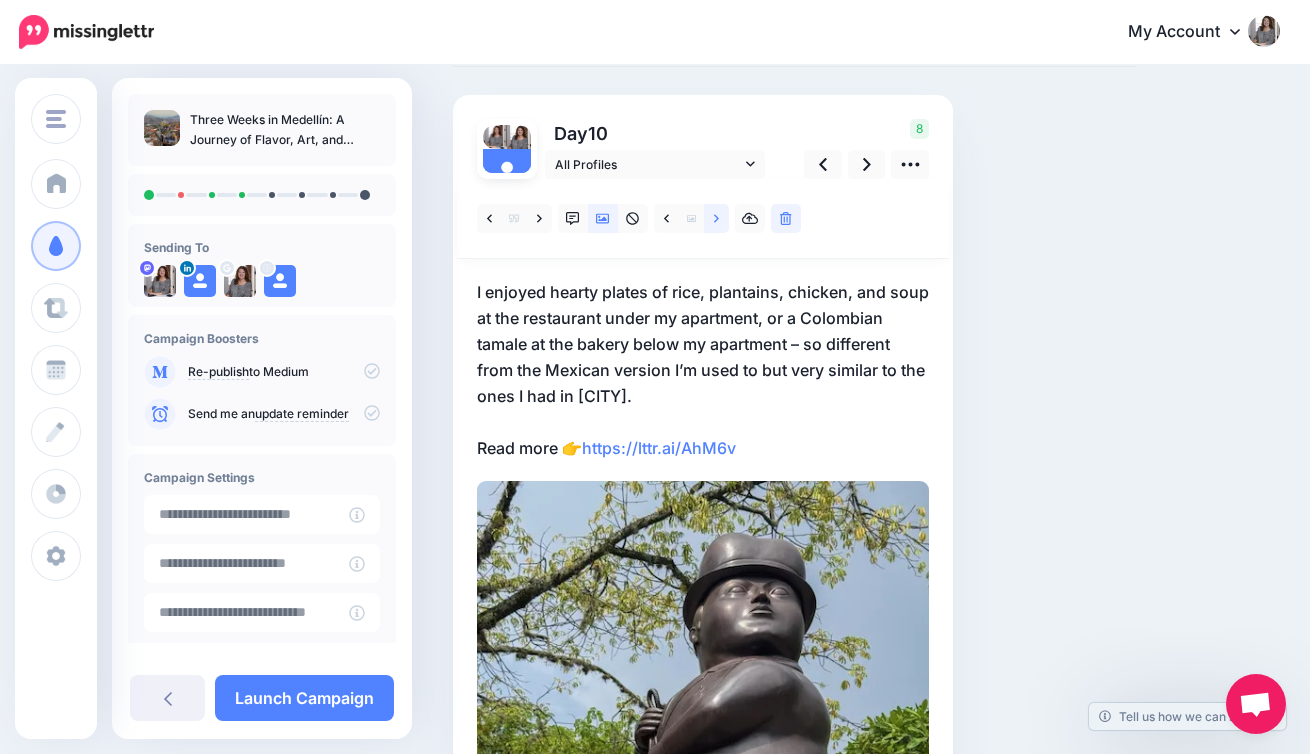 click 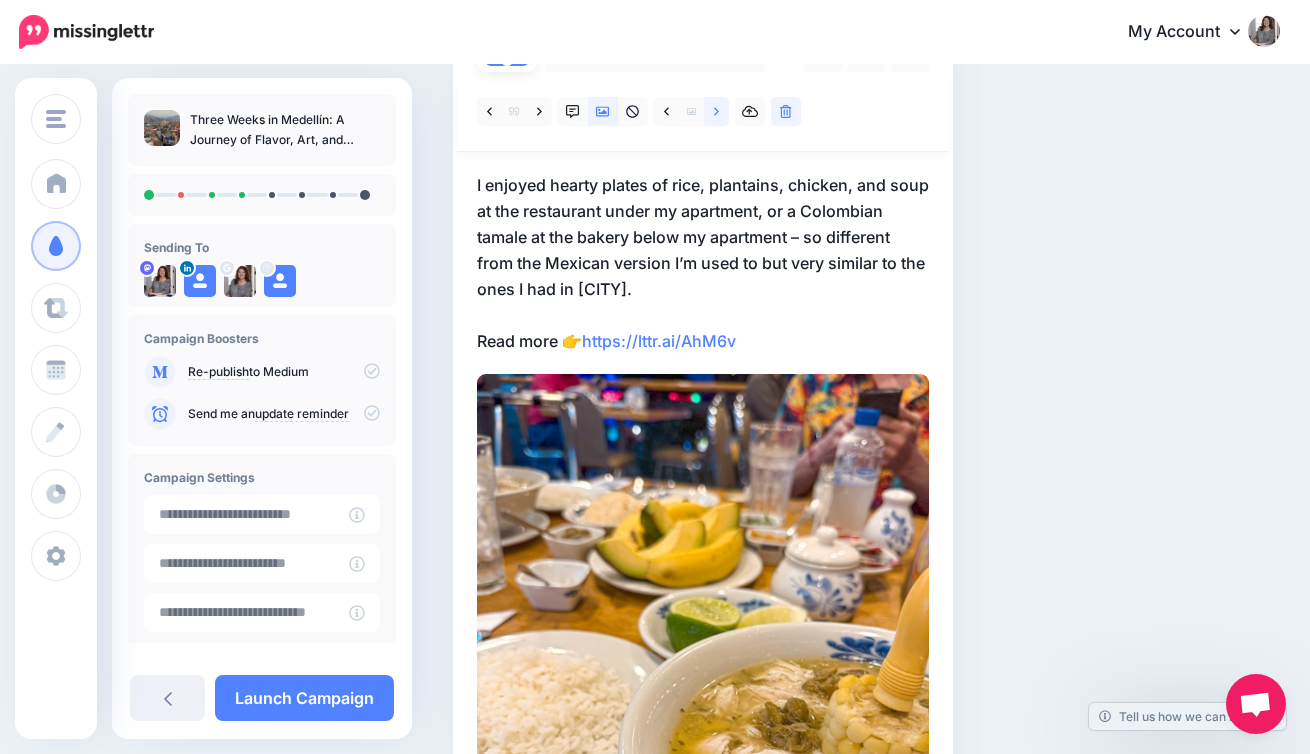 scroll, scrollTop: 199, scrollLeft: 0, axis: vertical 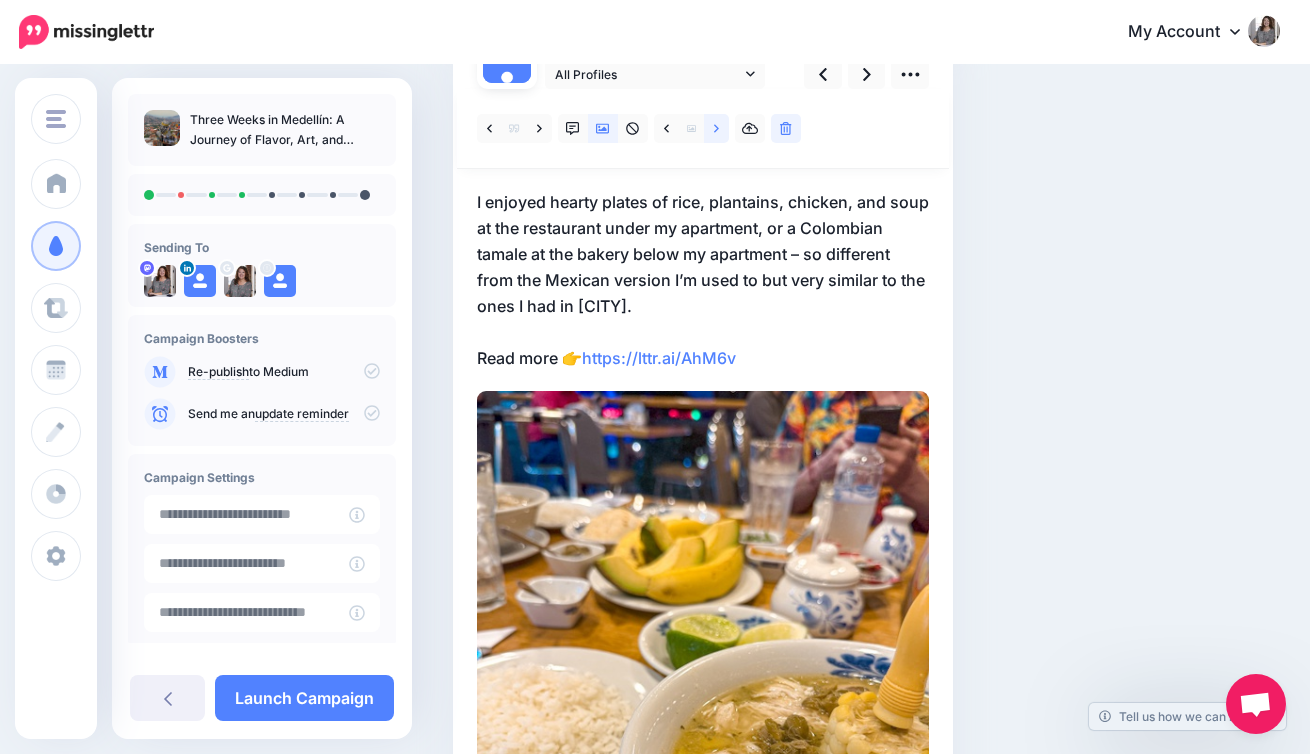 click 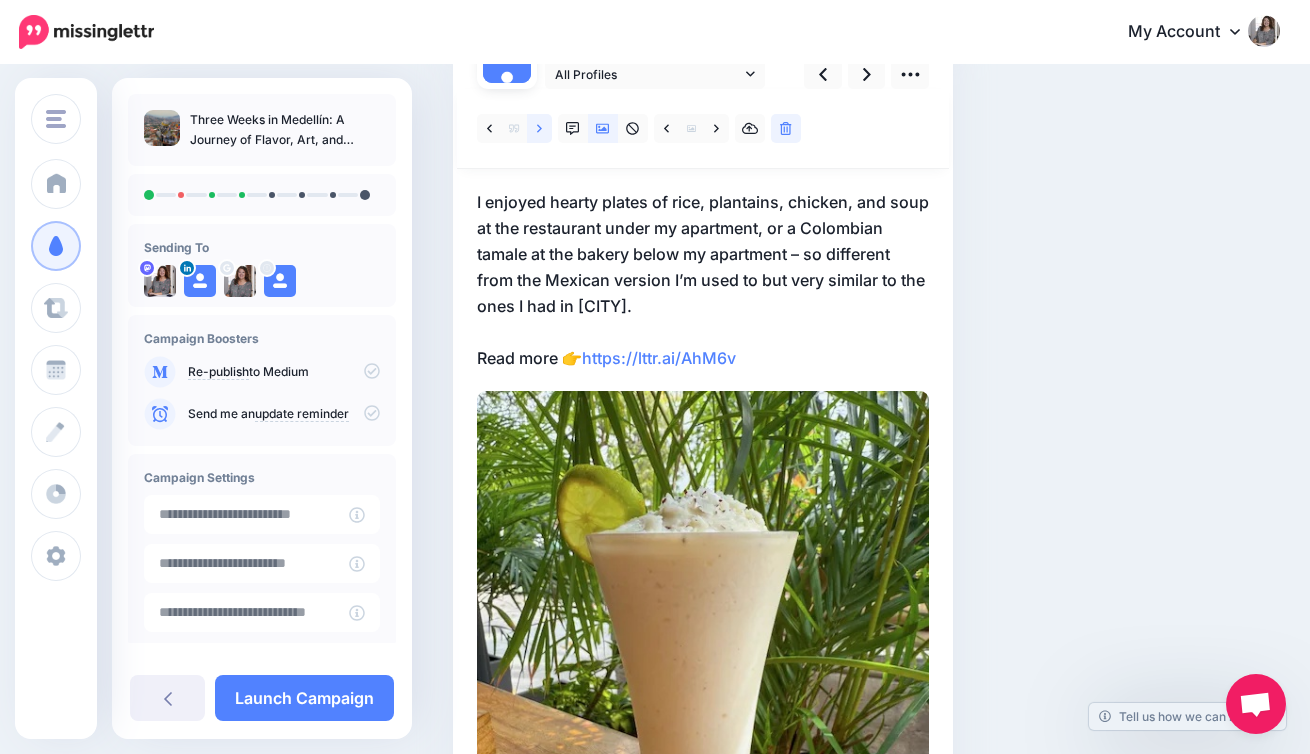 click at bounding box center (539, 128) 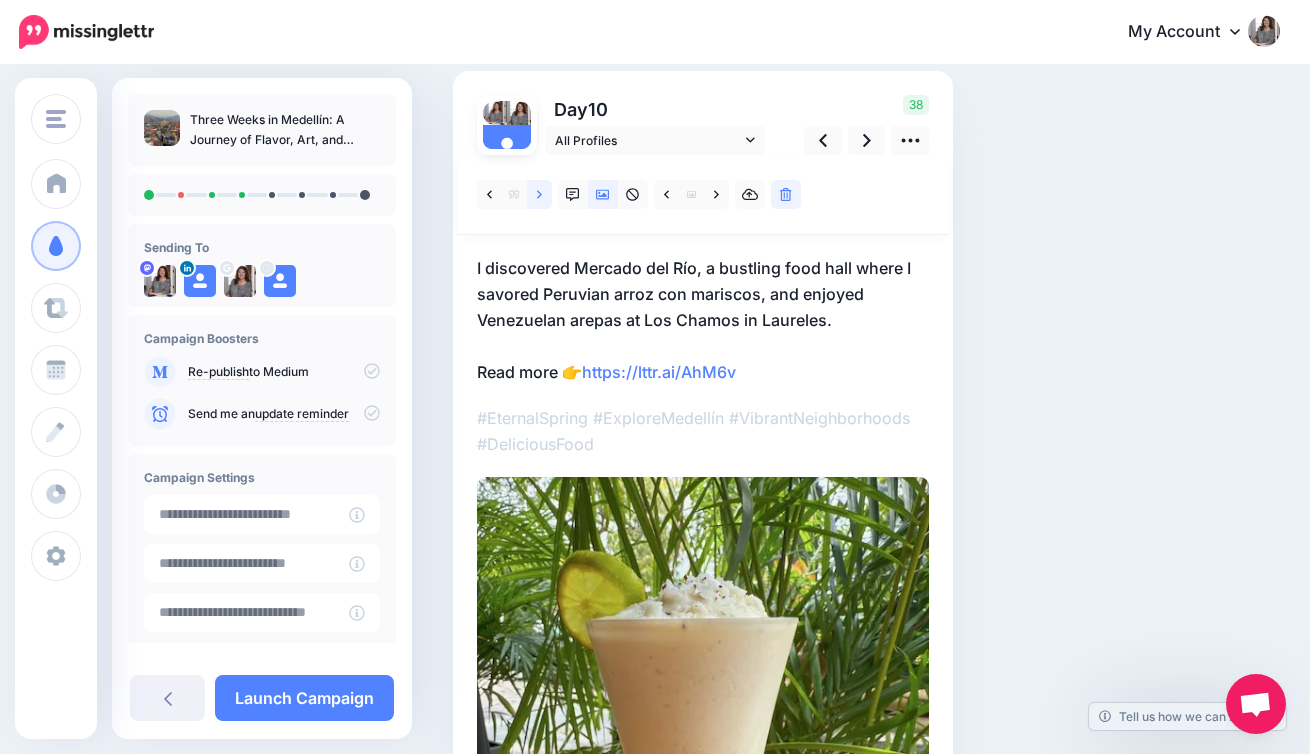 scroll, scrollTop: 132, scrollLeft: 0, axis: vertical 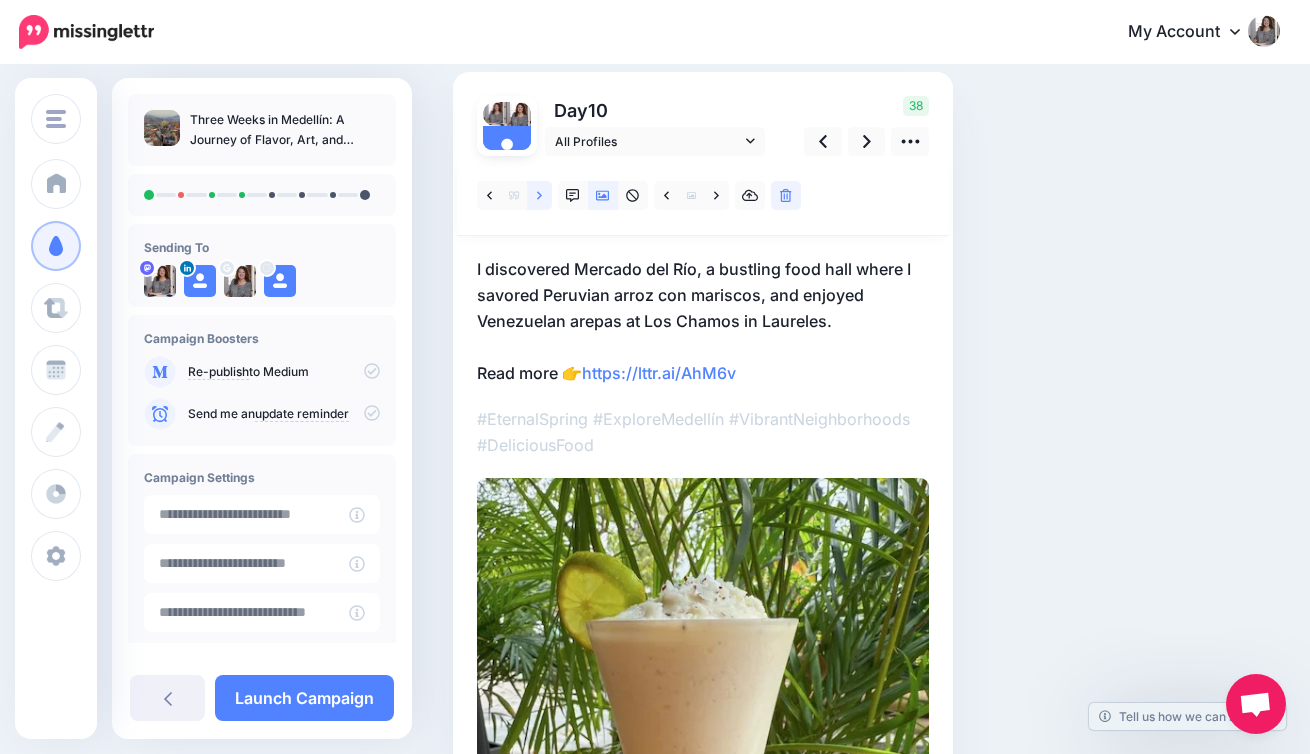 click 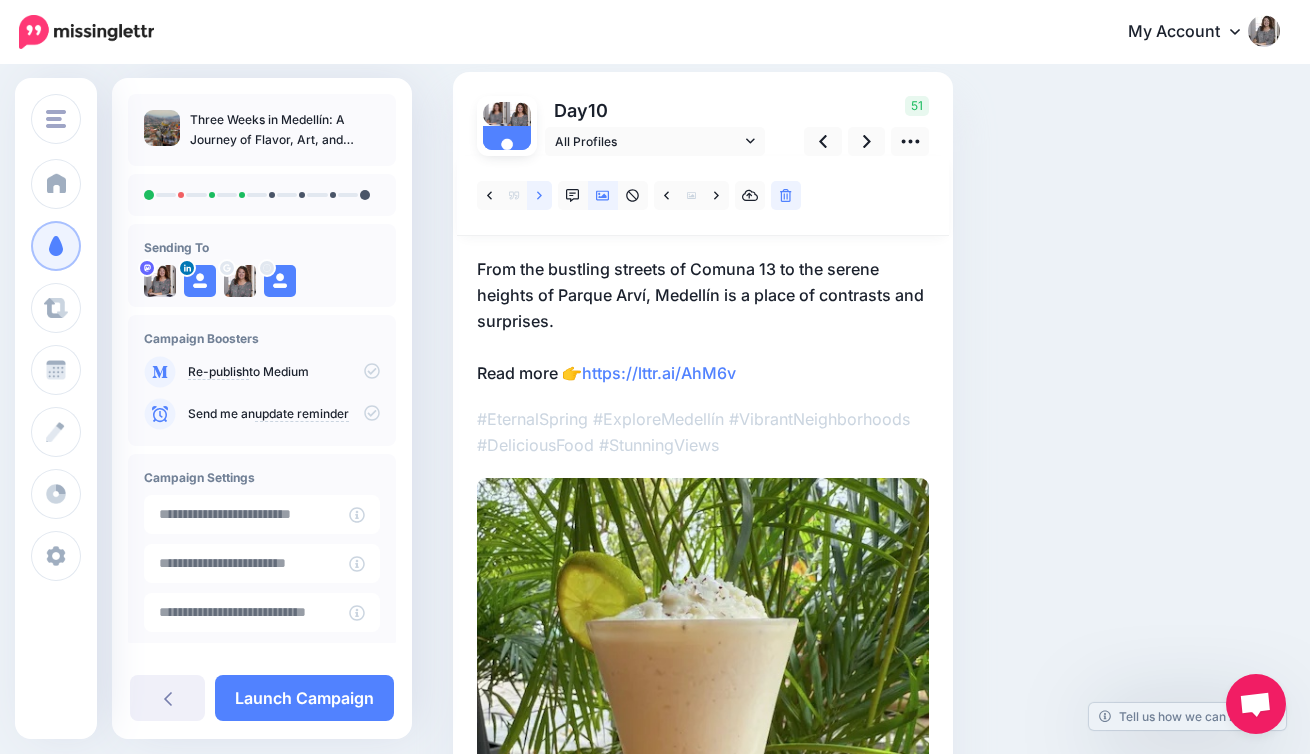 click 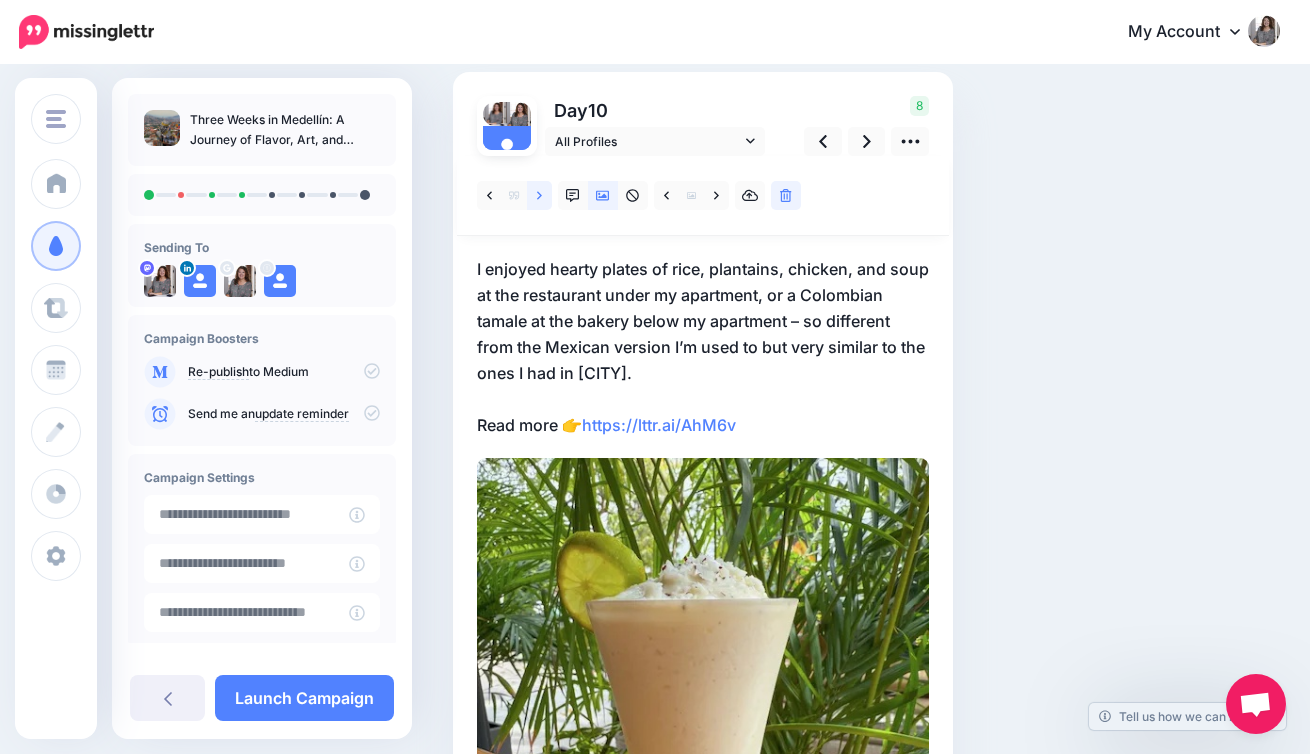 click 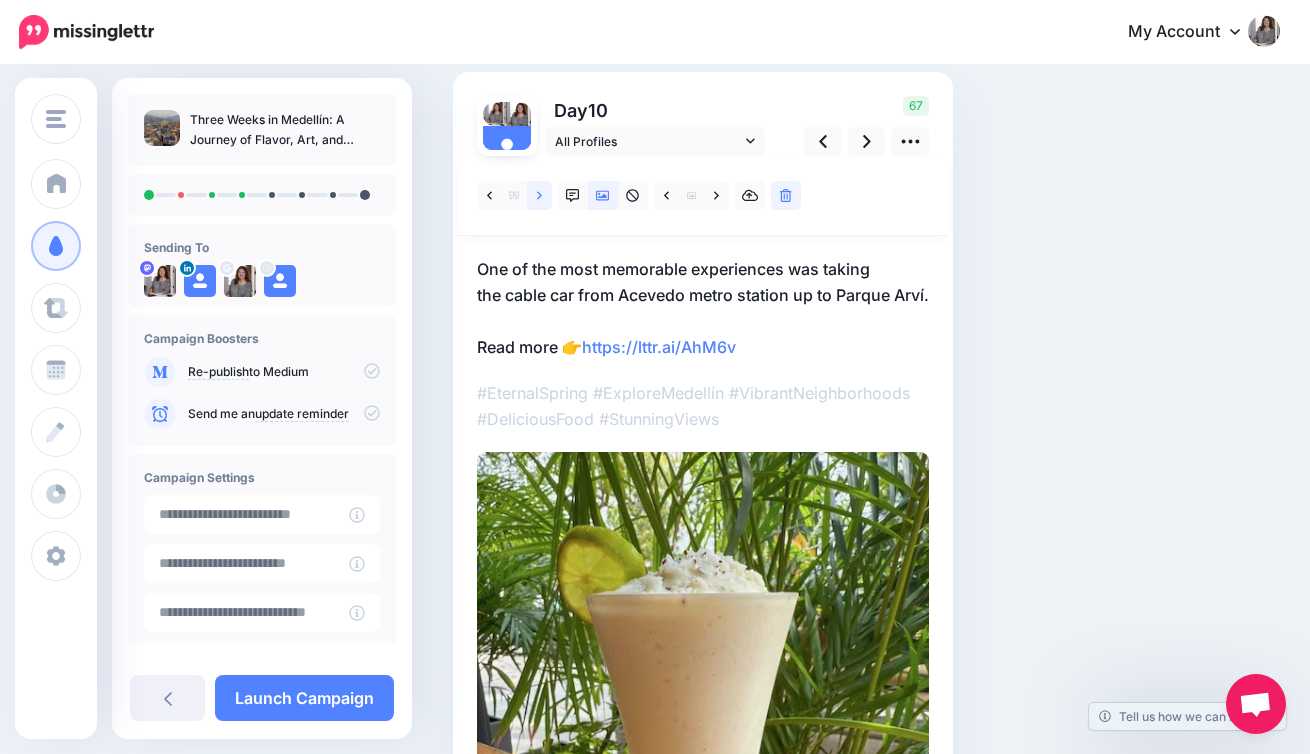 click 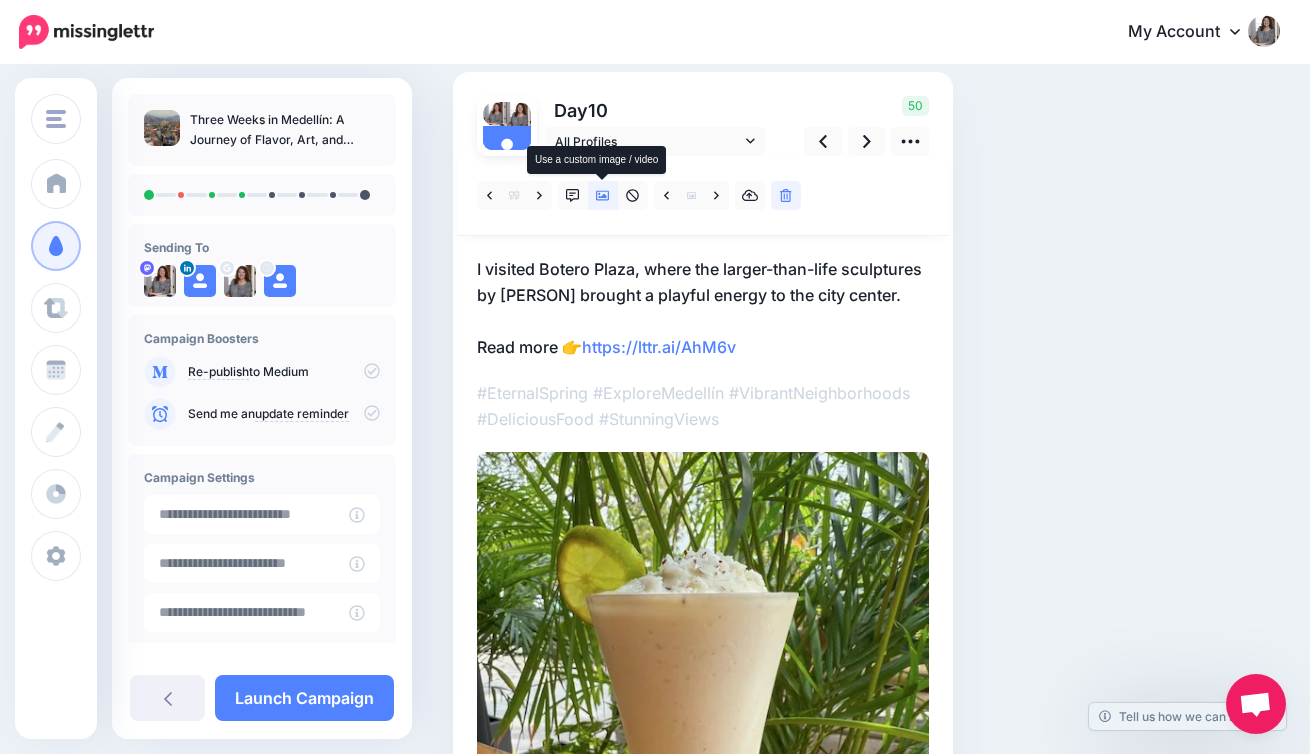 click 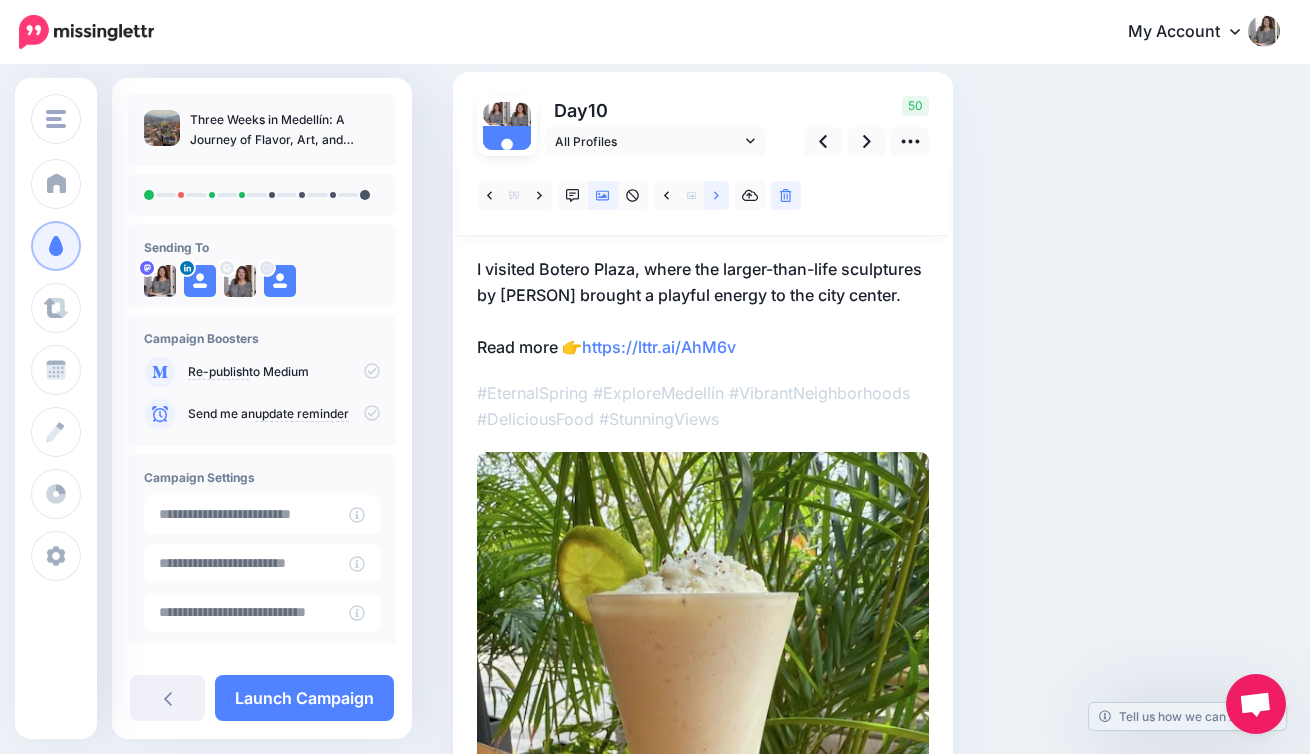 click at bounding box center [716, 195] 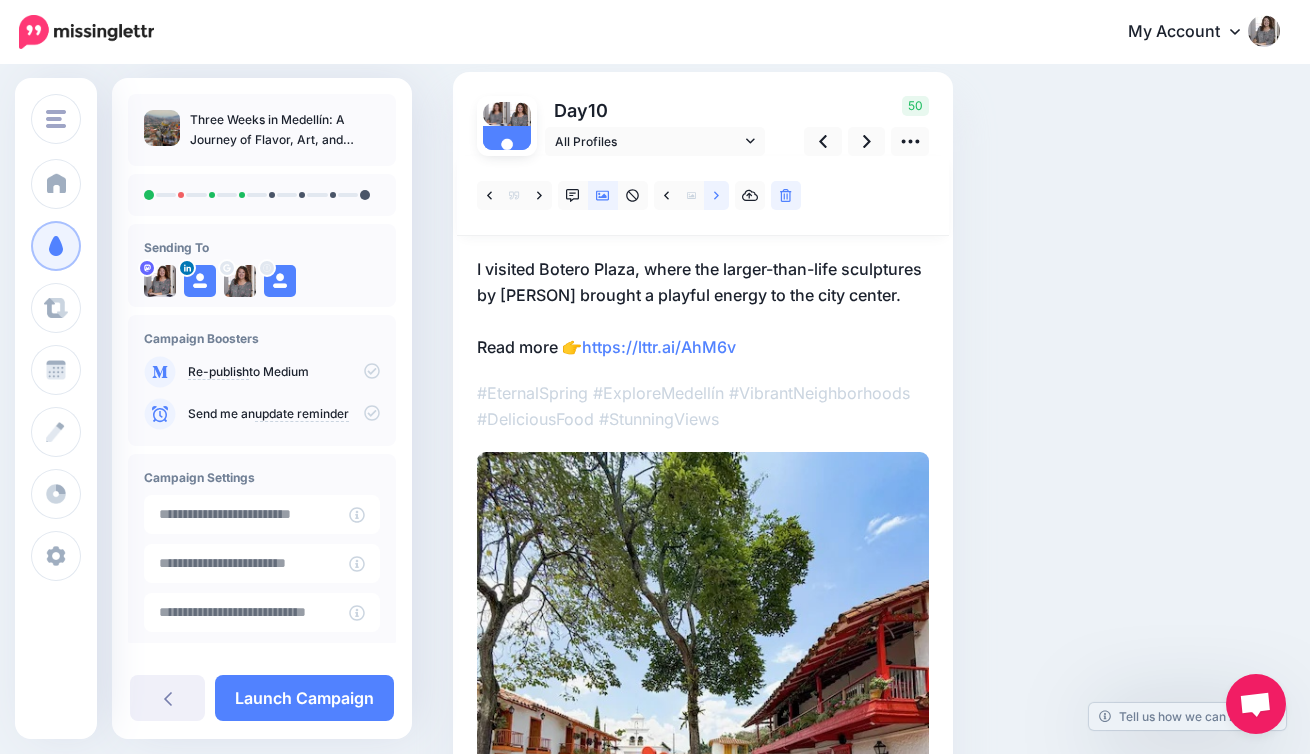 click 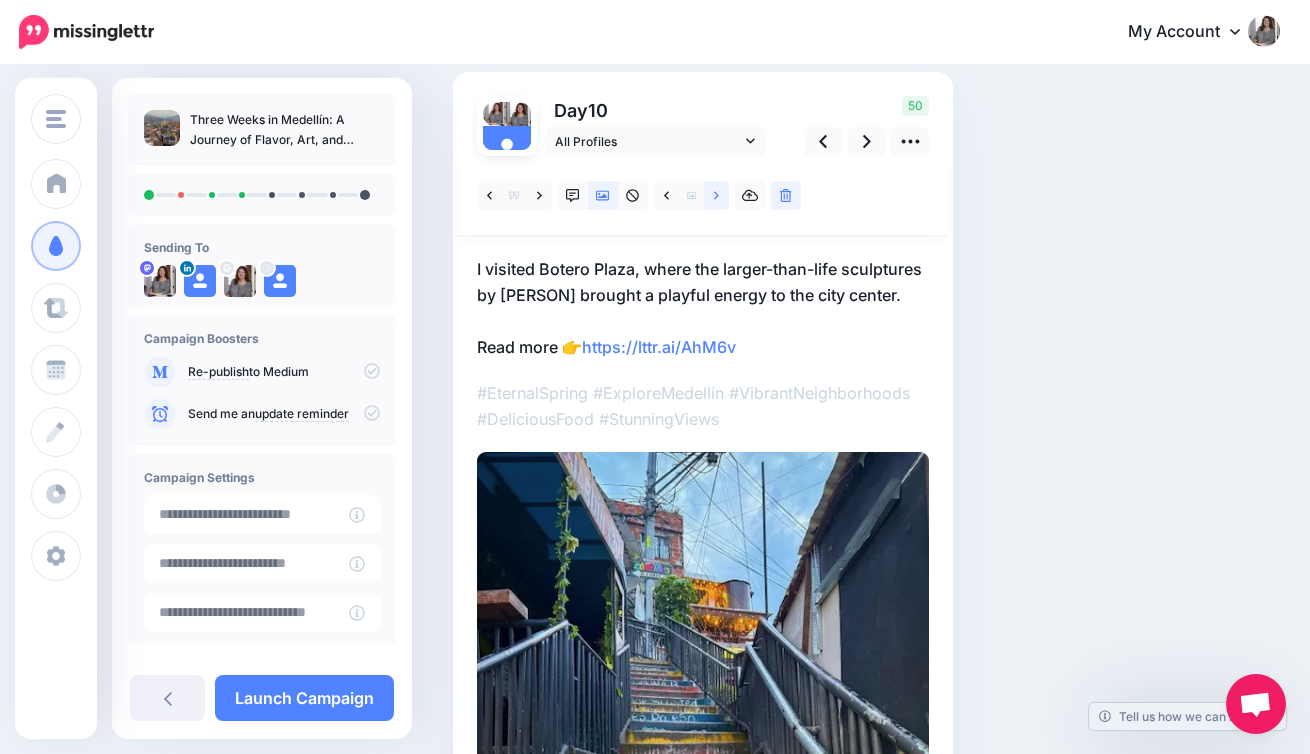 click 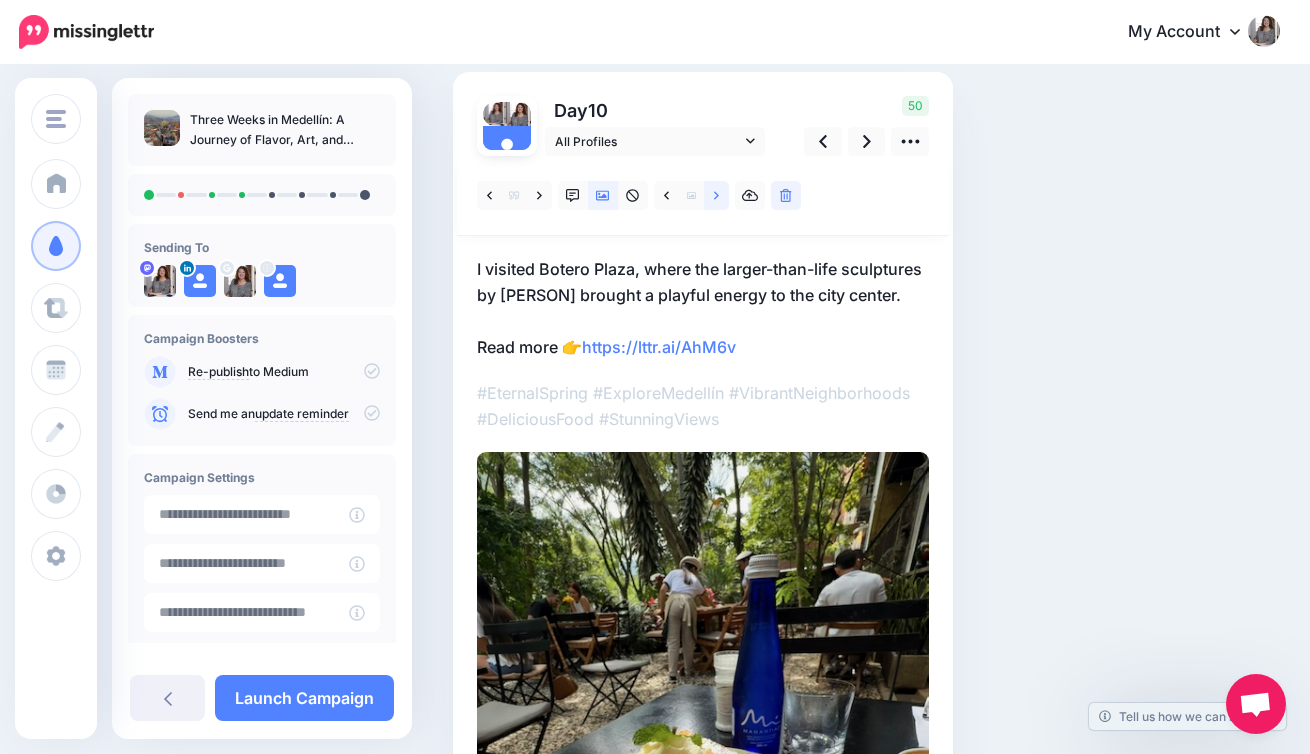 click 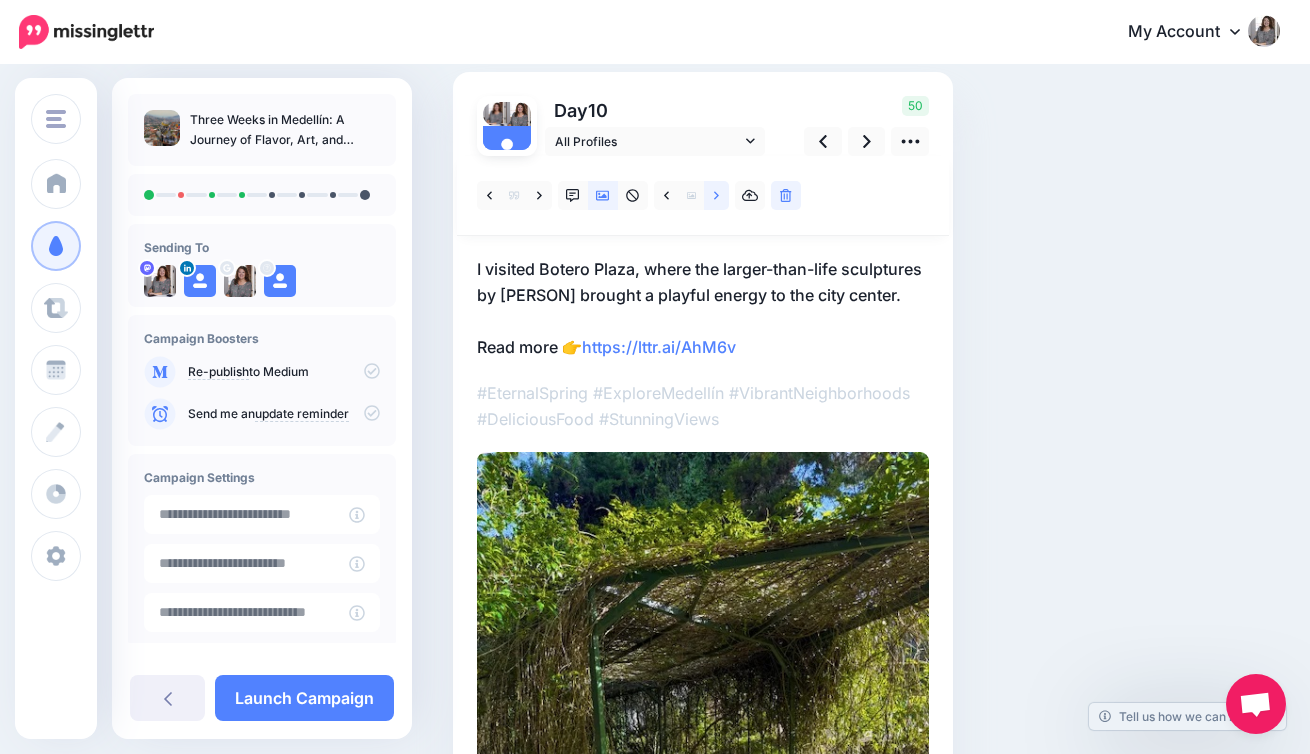 click 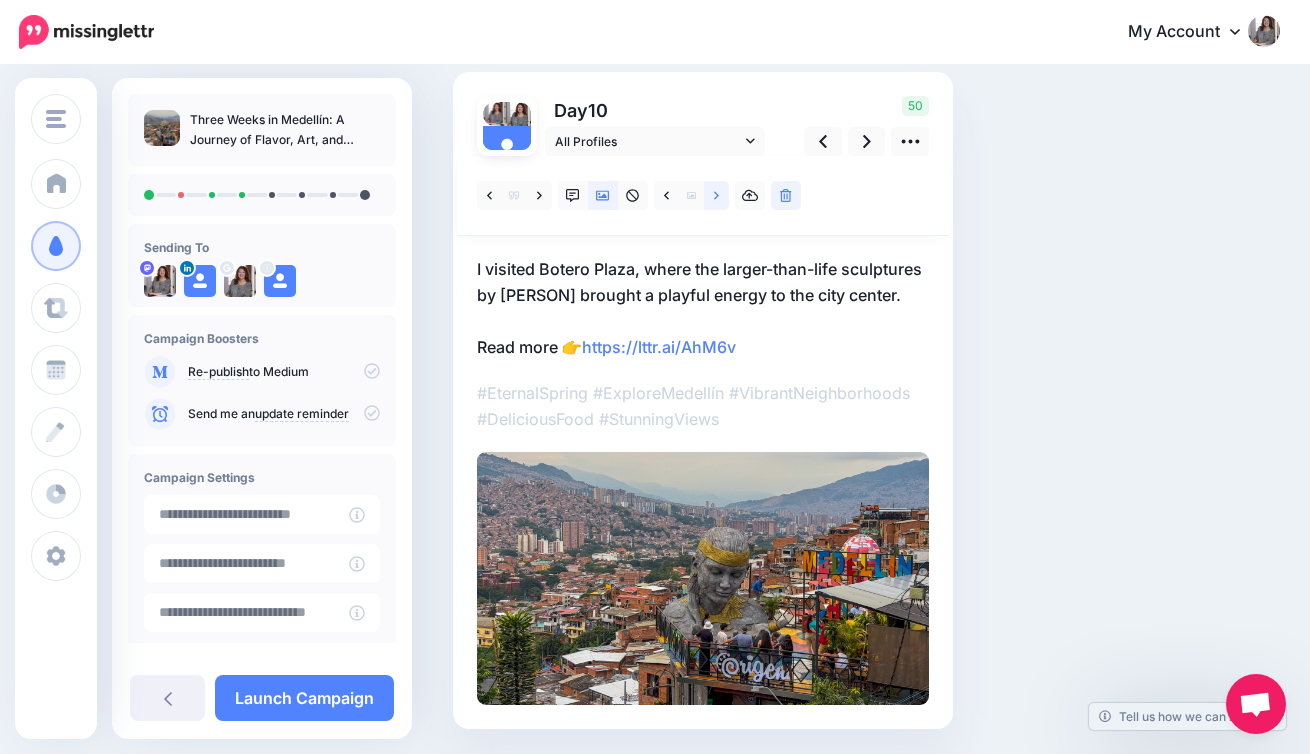 click 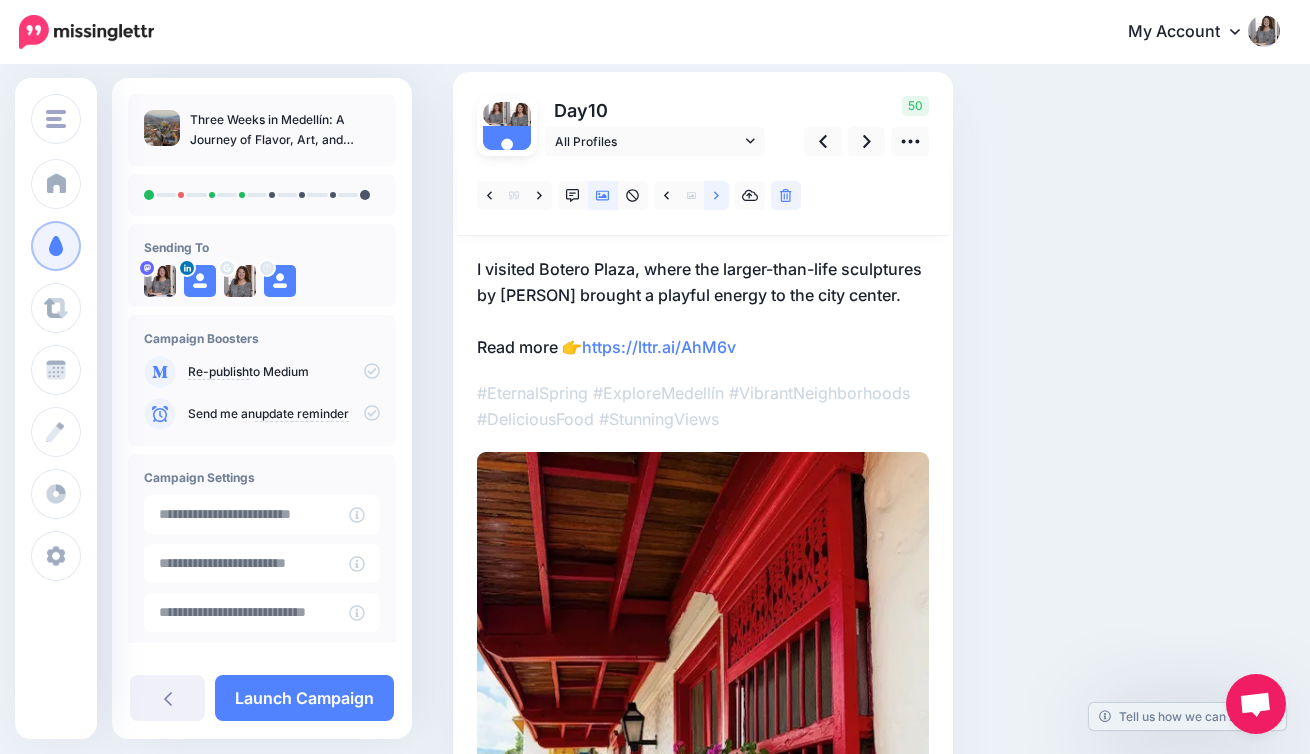 click 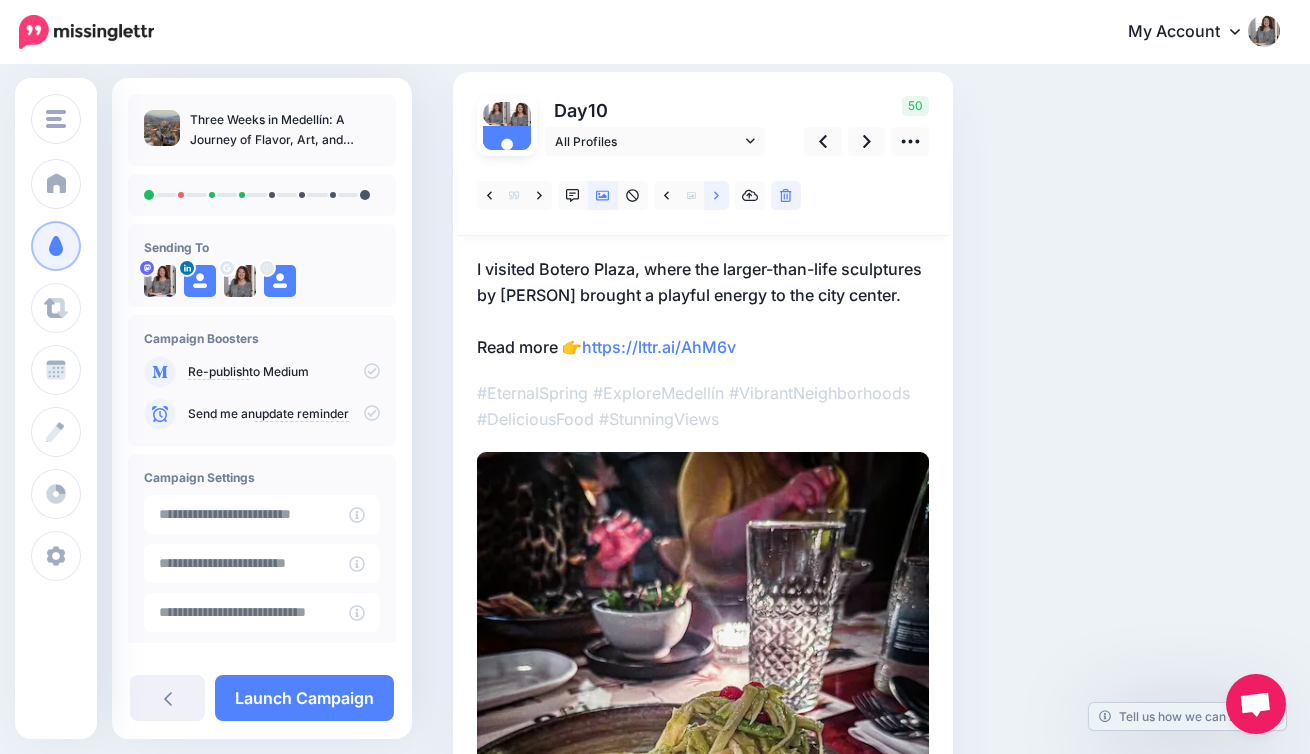 click 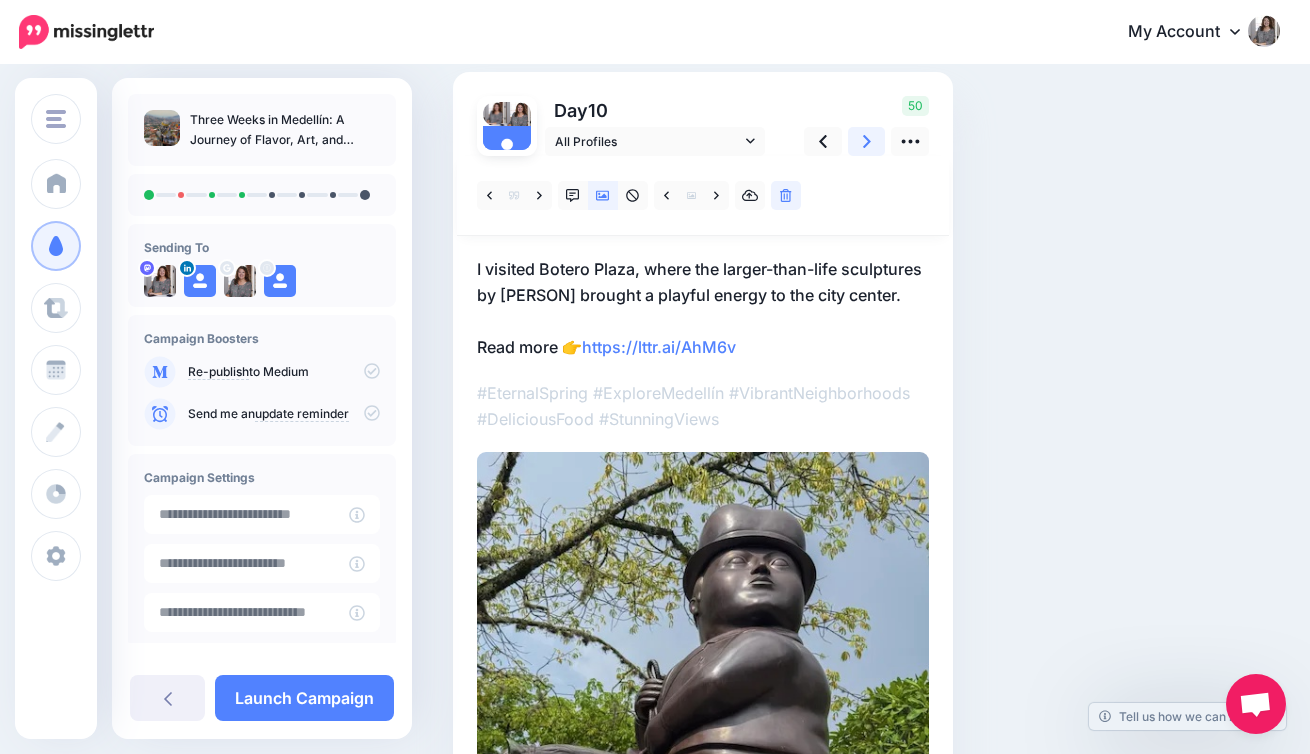 click at bounding box center [867, 141] 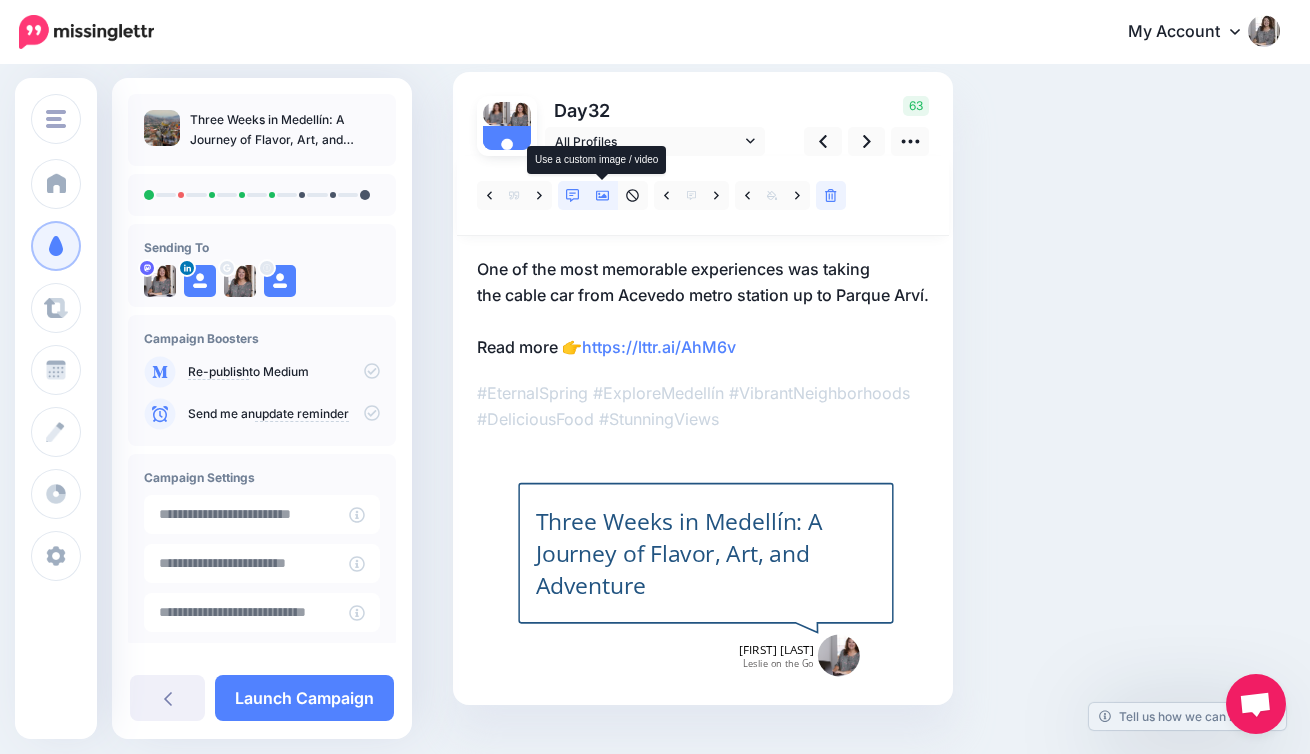 click 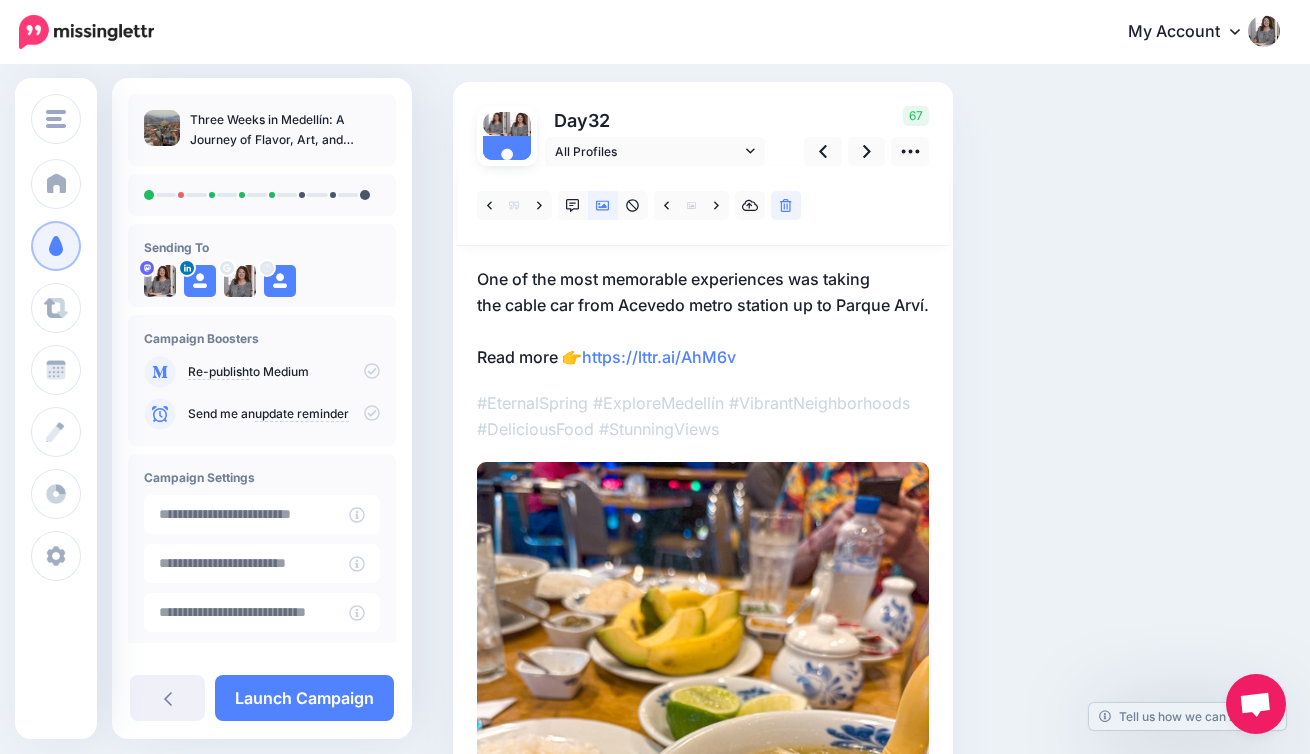 scroll, scrollTop: 138, scrollLeft: 0, axis: vertical 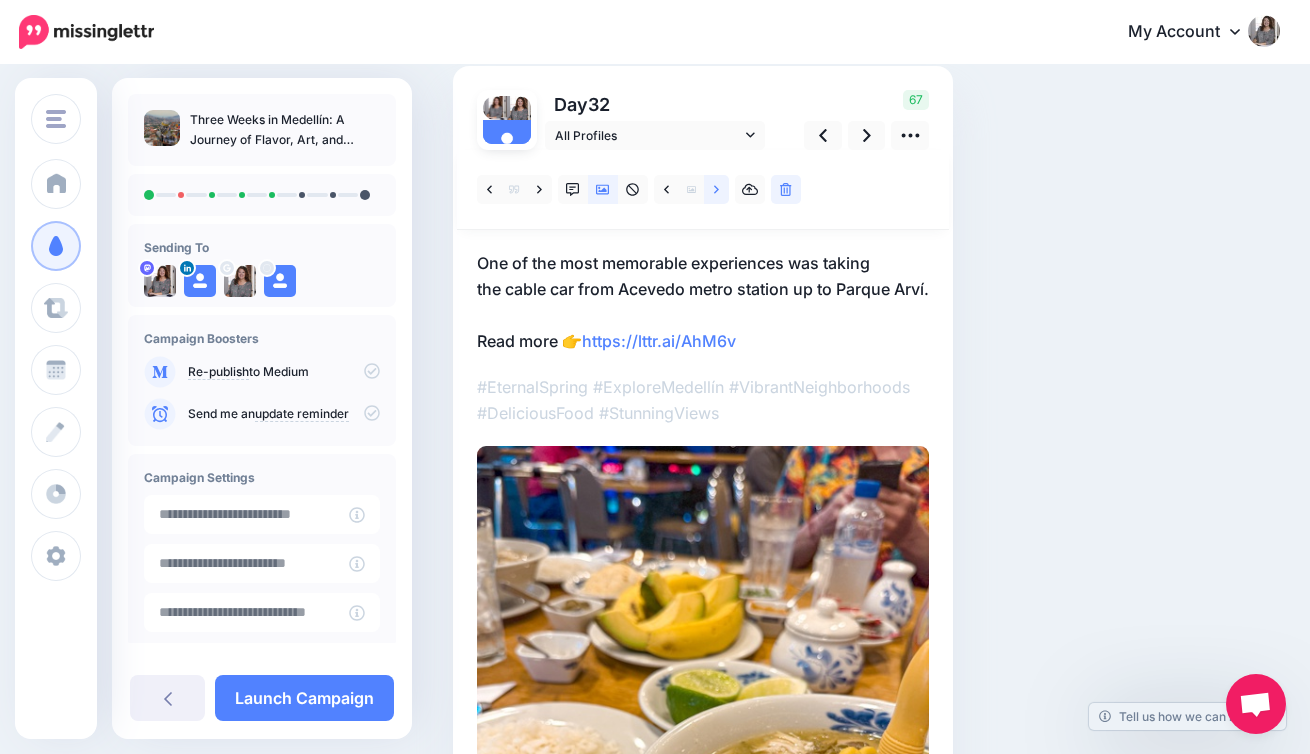 click at bounding box center (716, 189) 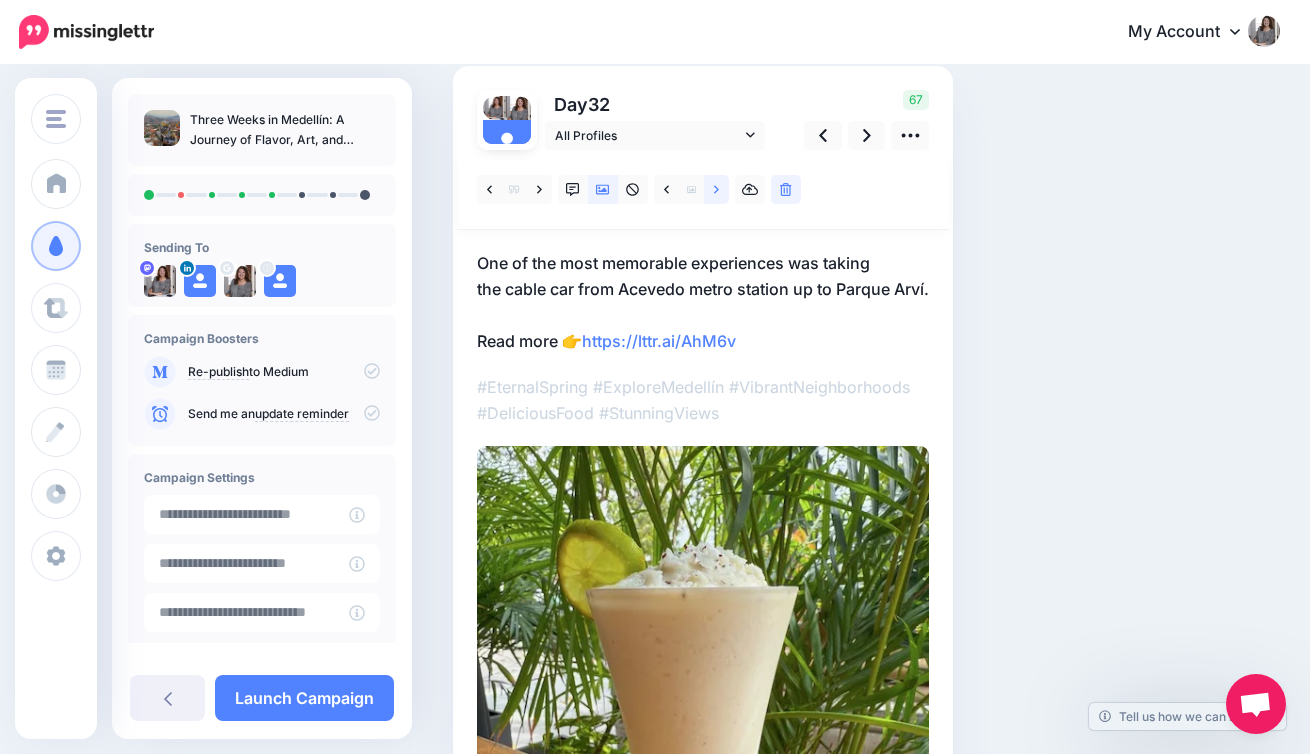 click 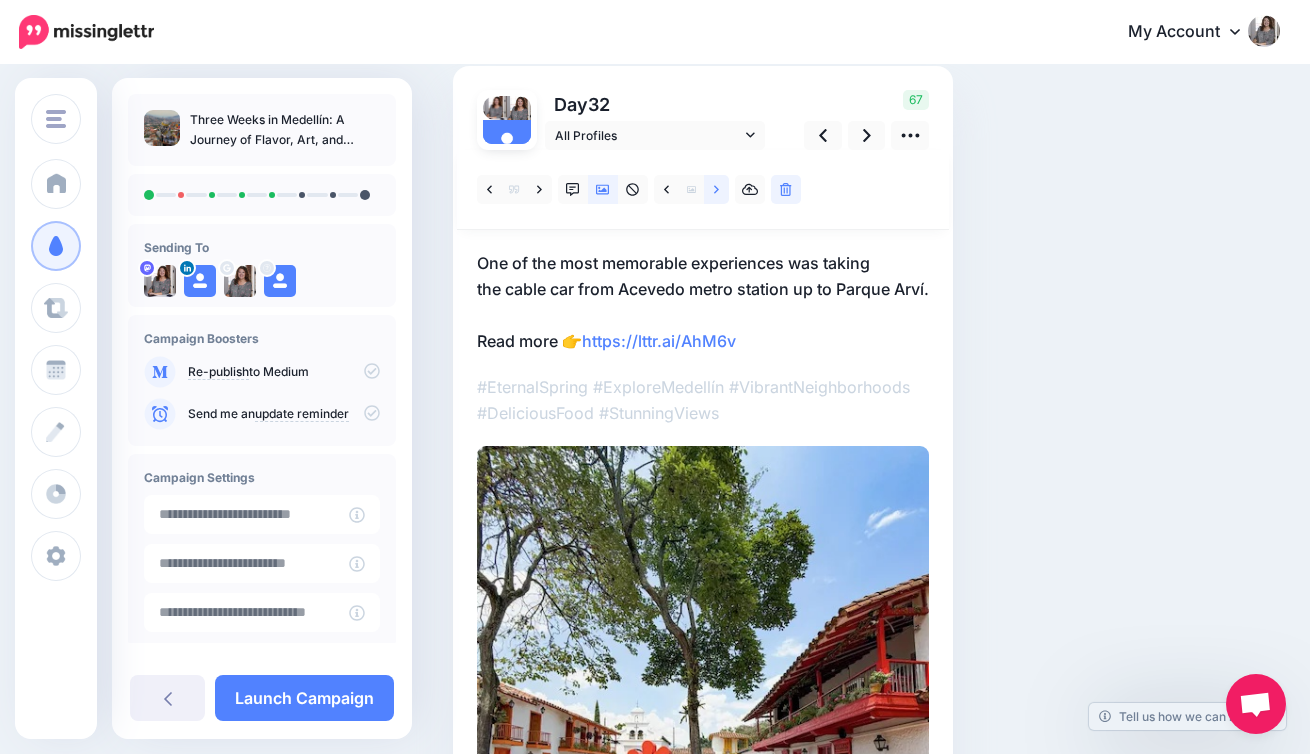 click 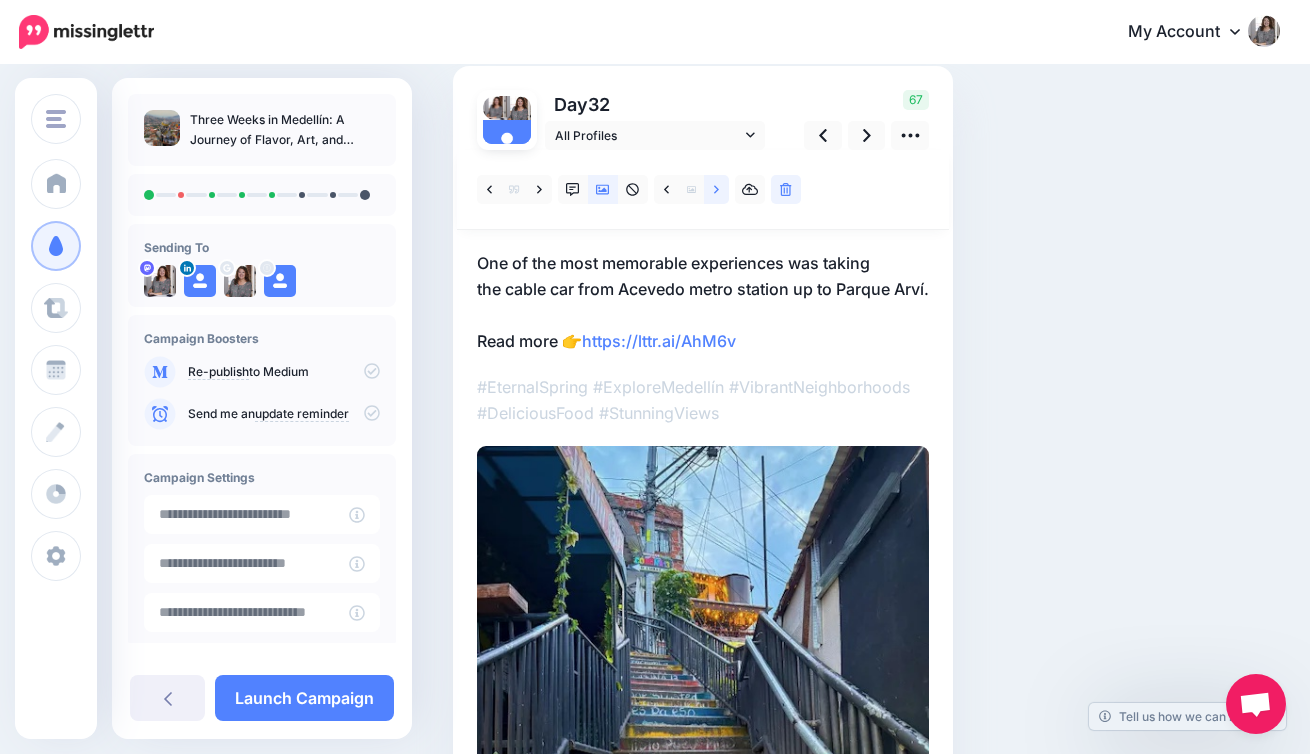 click 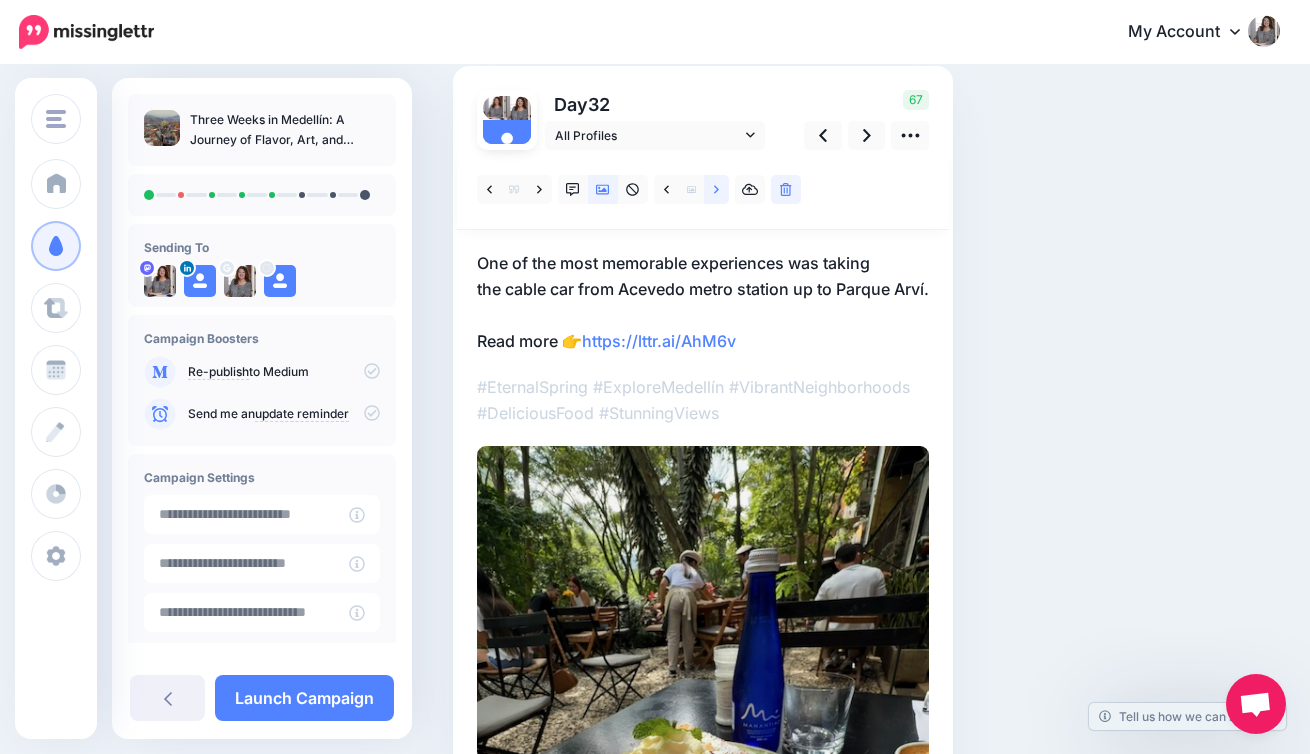 click 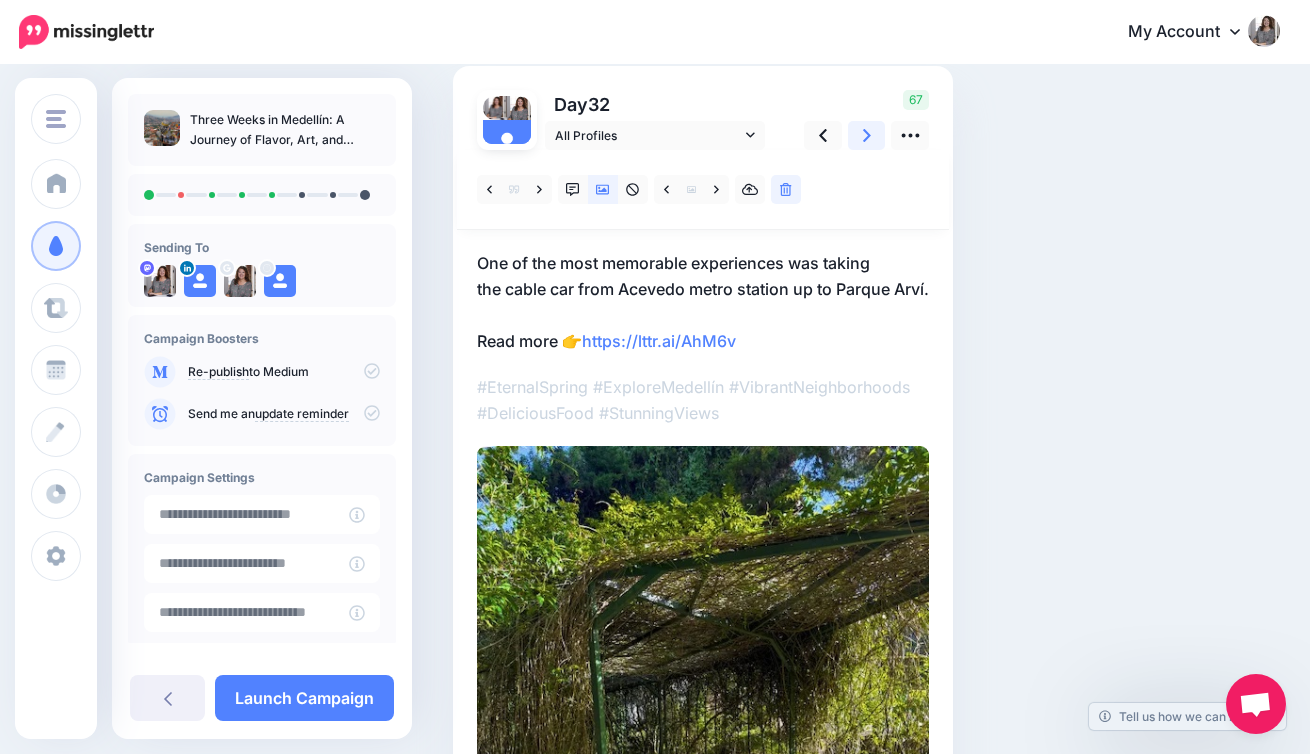 click at bounding box center (867, 135) 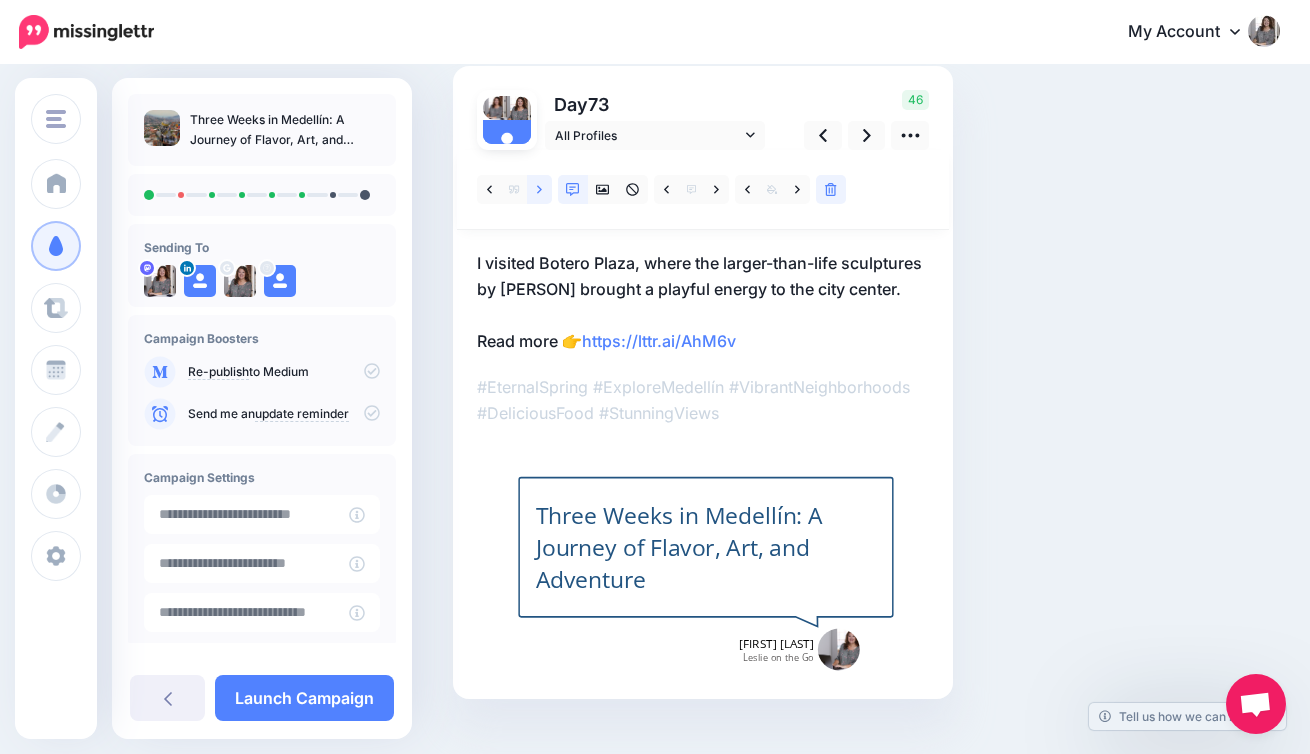 click 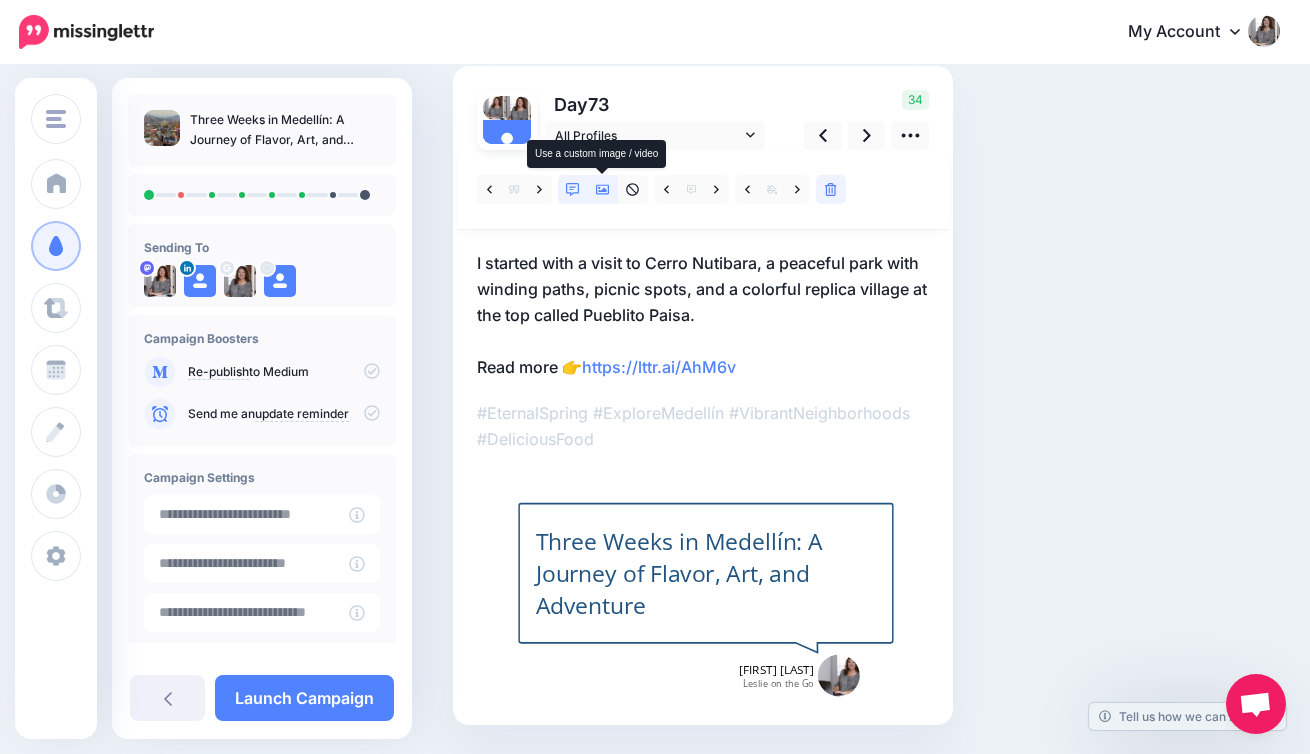 click 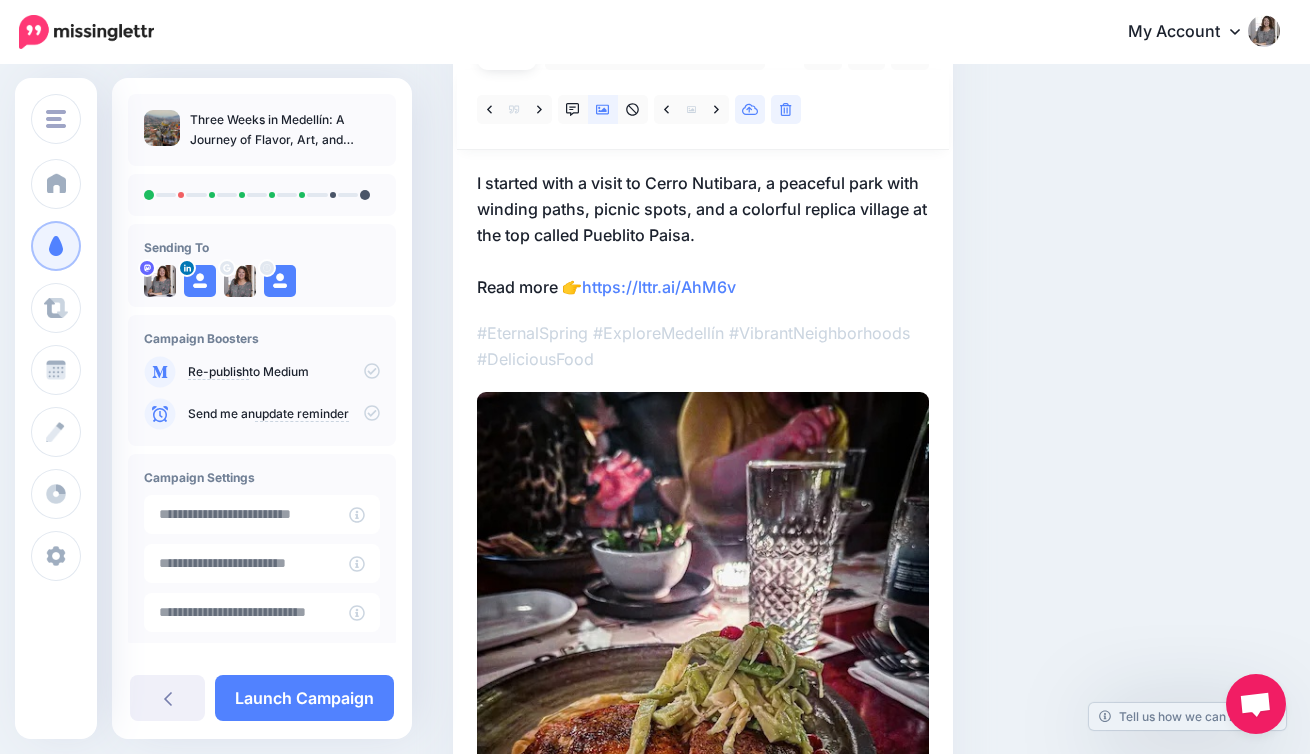 scroll, scrollTop: 222, scrollLeft: 0, axis: vertical 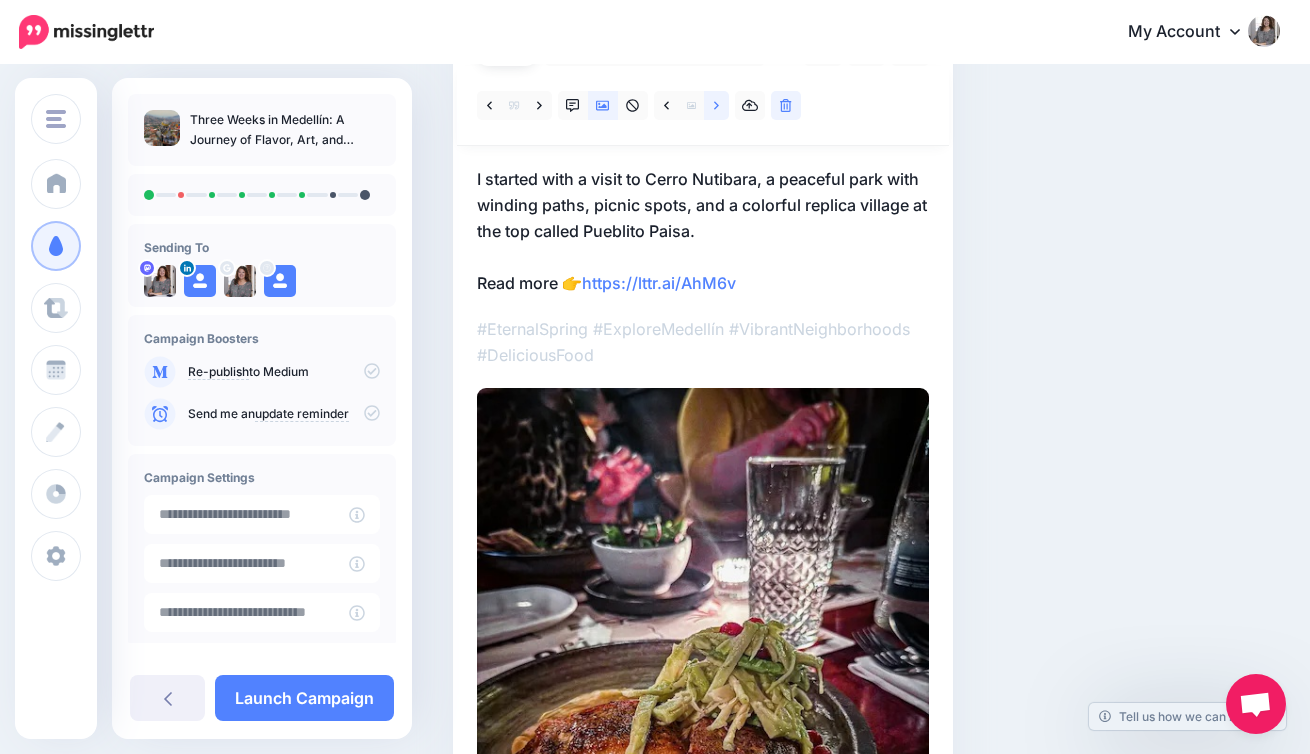 click at bounding box center (716, 105) 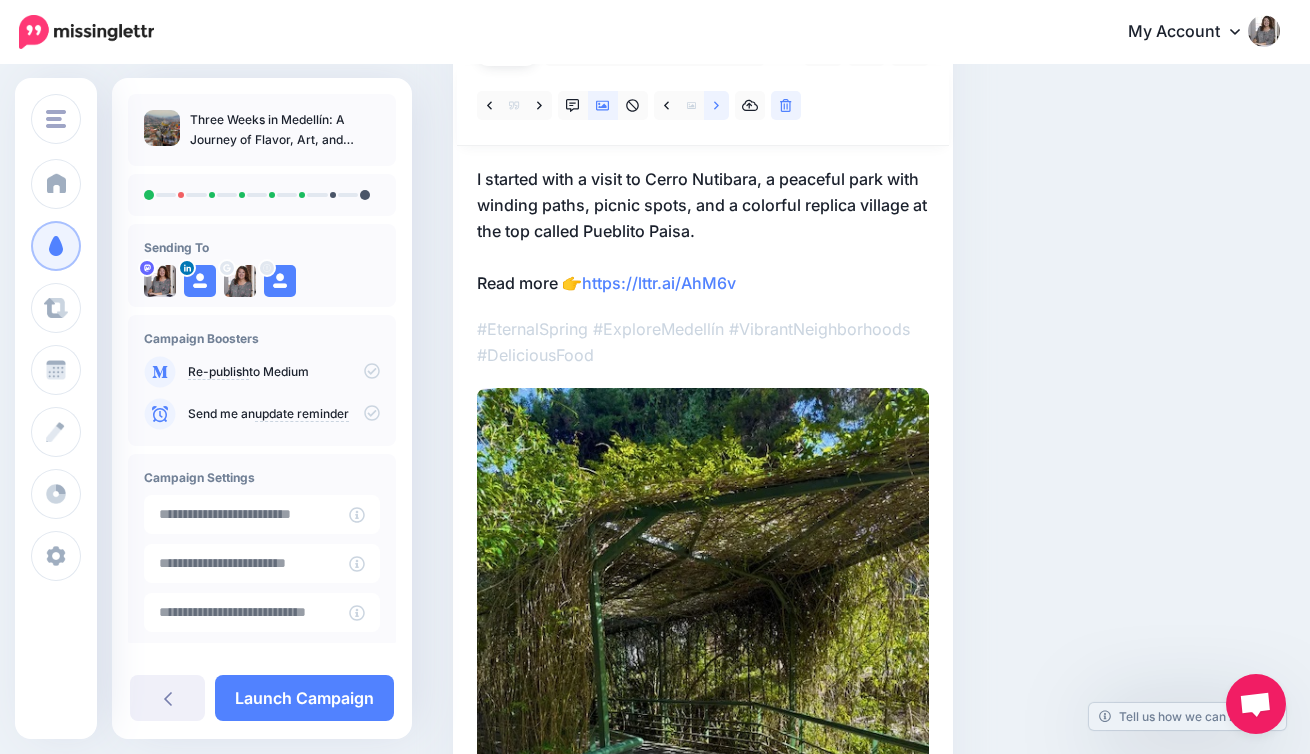 click at bounding box center (716, 105) 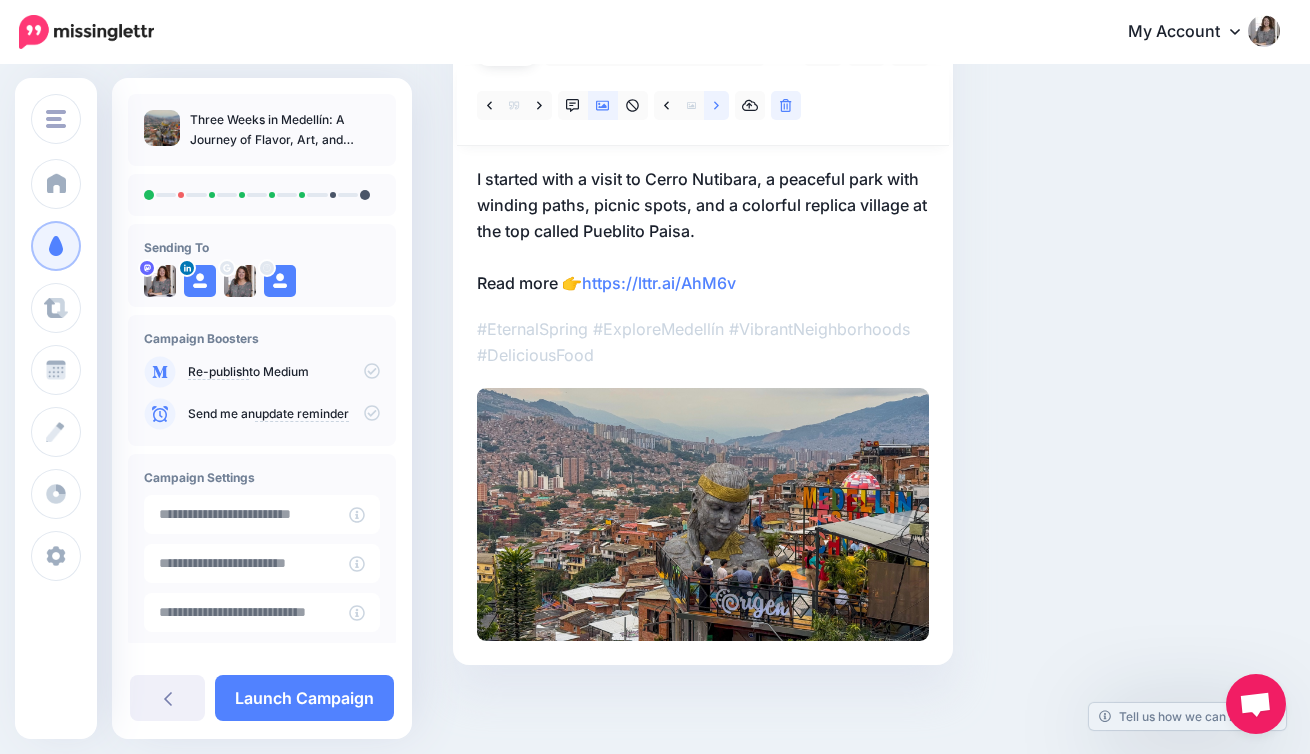 click at bounding box center (716, 105) 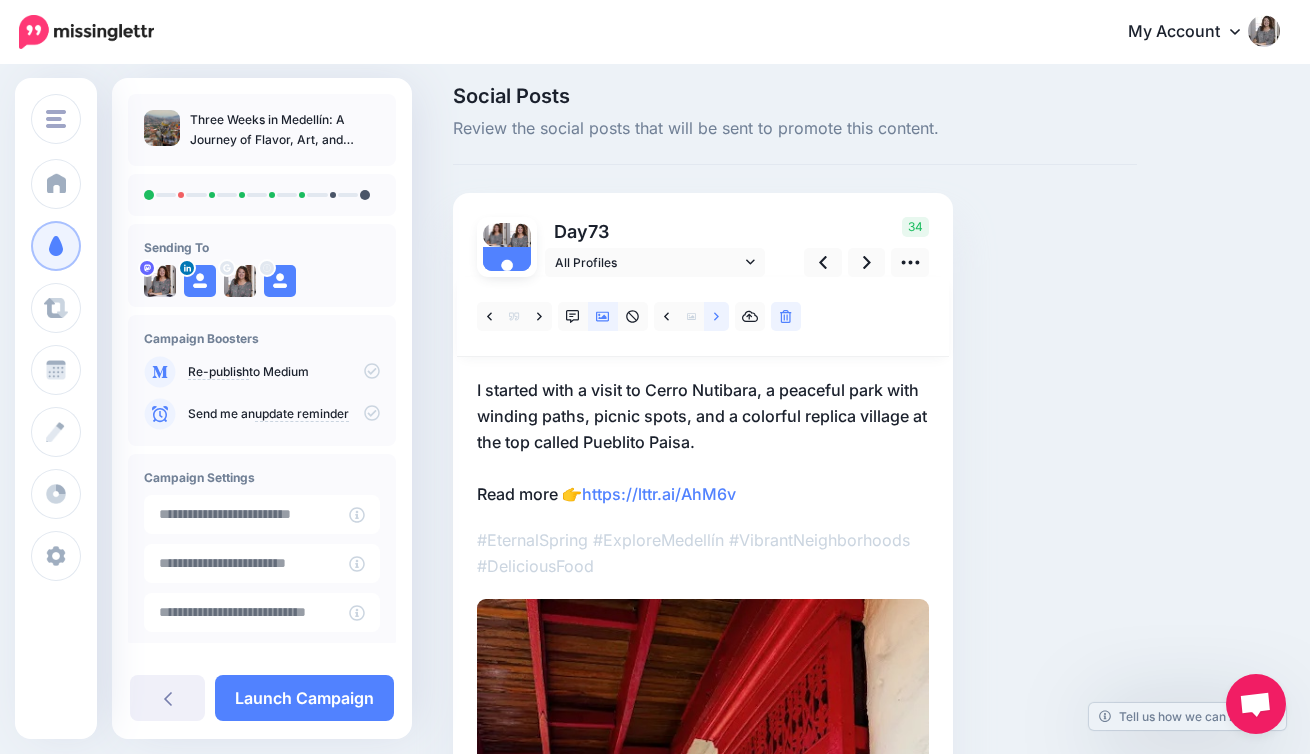 scroll, scrollTop: 0, scrollLeft: 0, axis: both 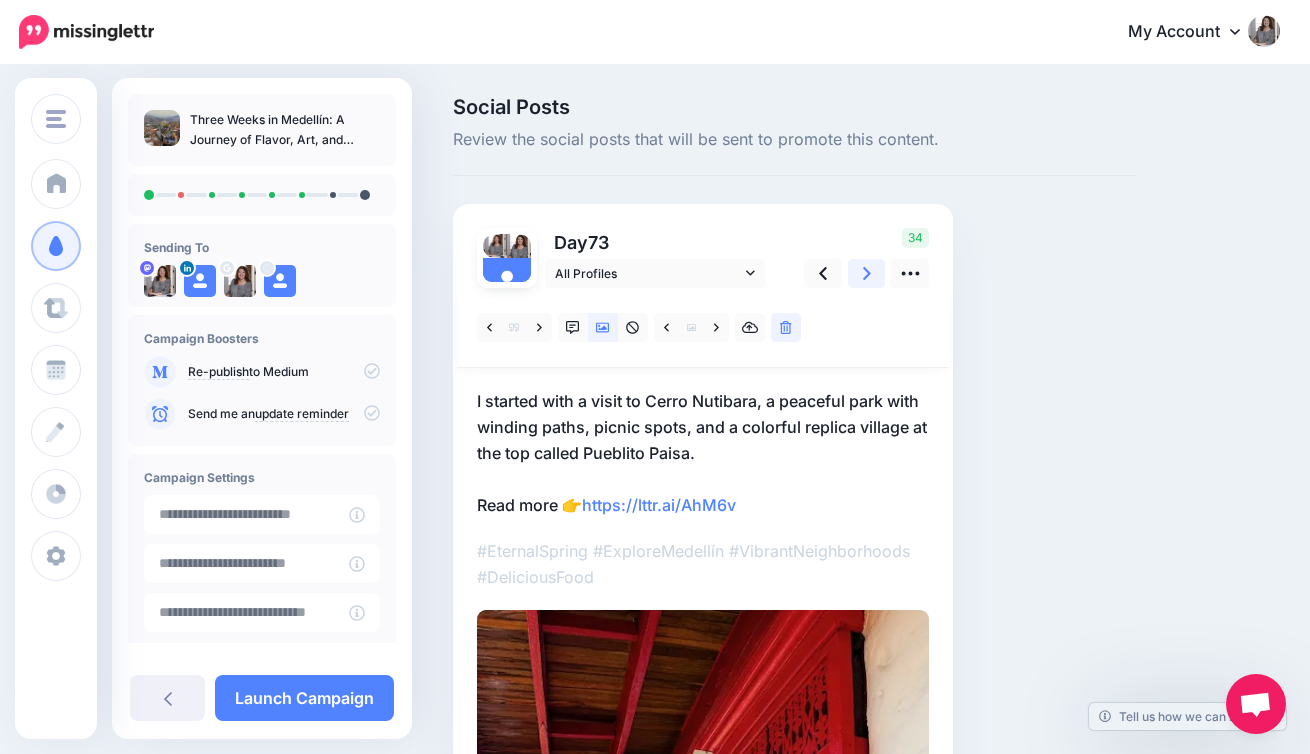 click 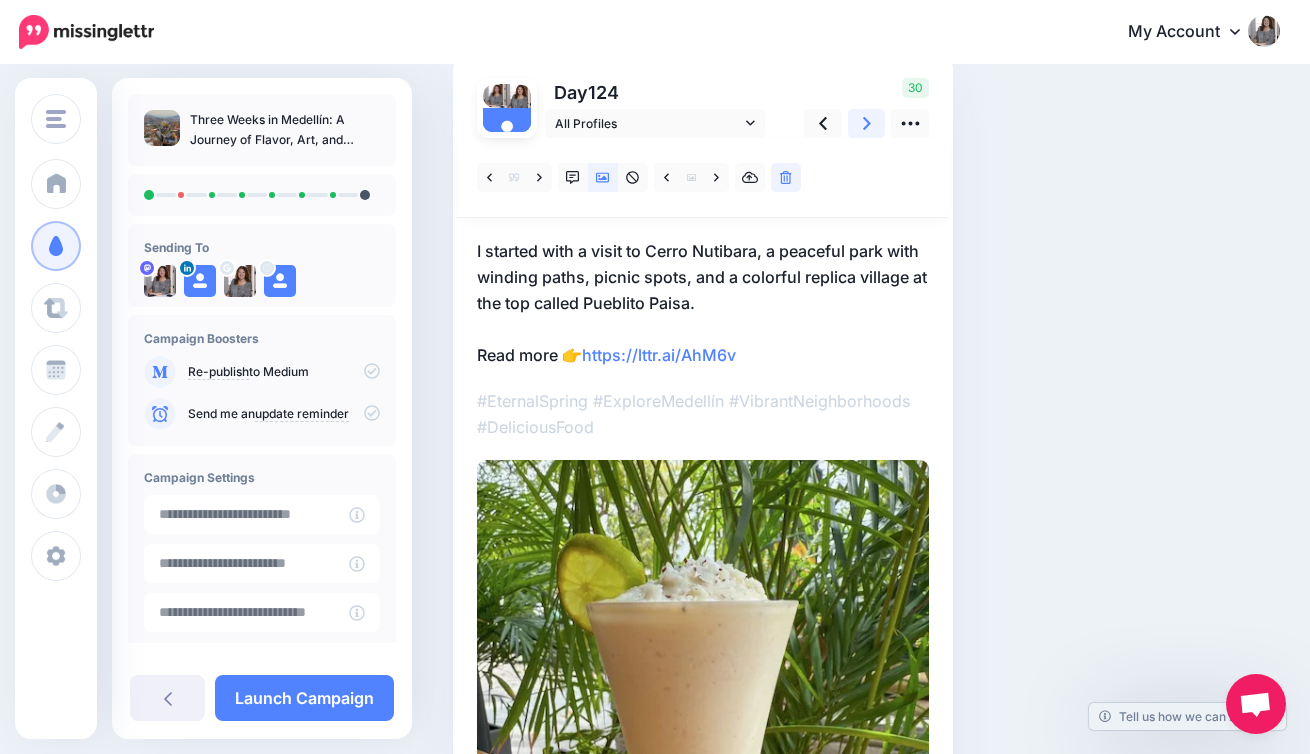 scroll, scrollTop: 151, scrollLeft: 0, axis: vertical 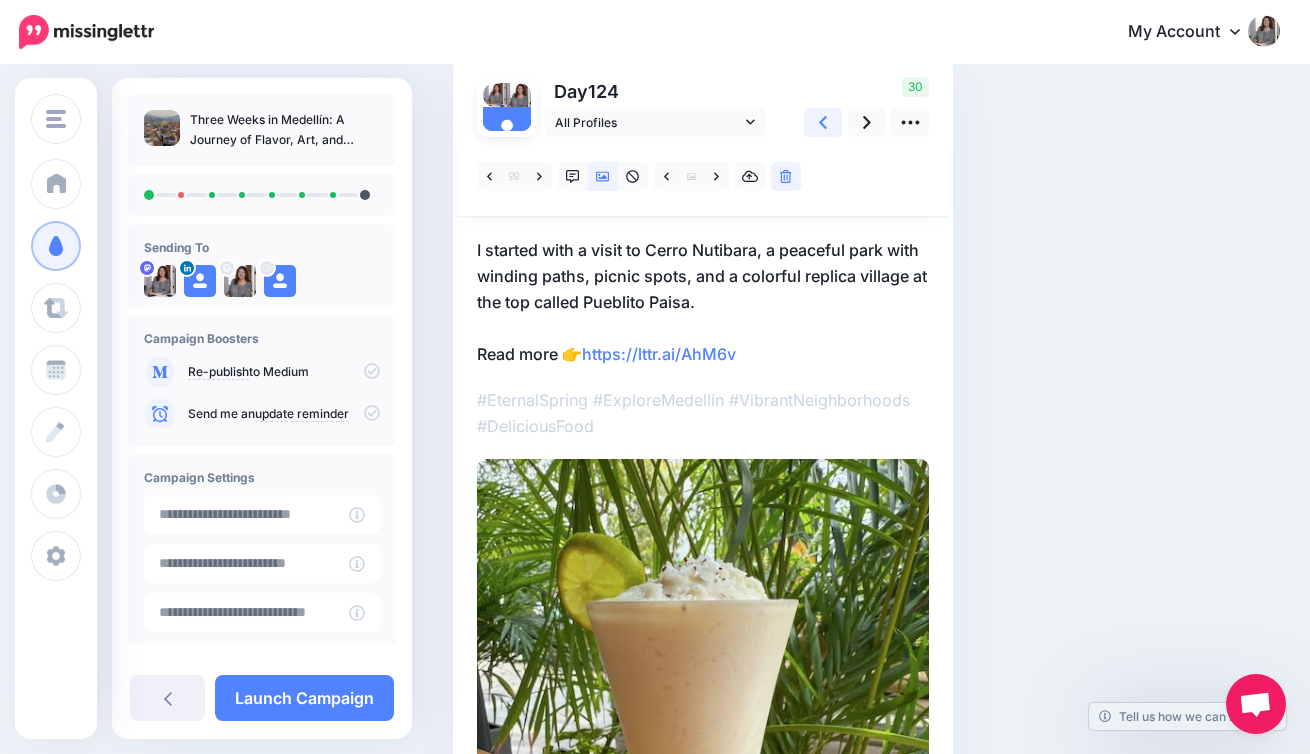 click 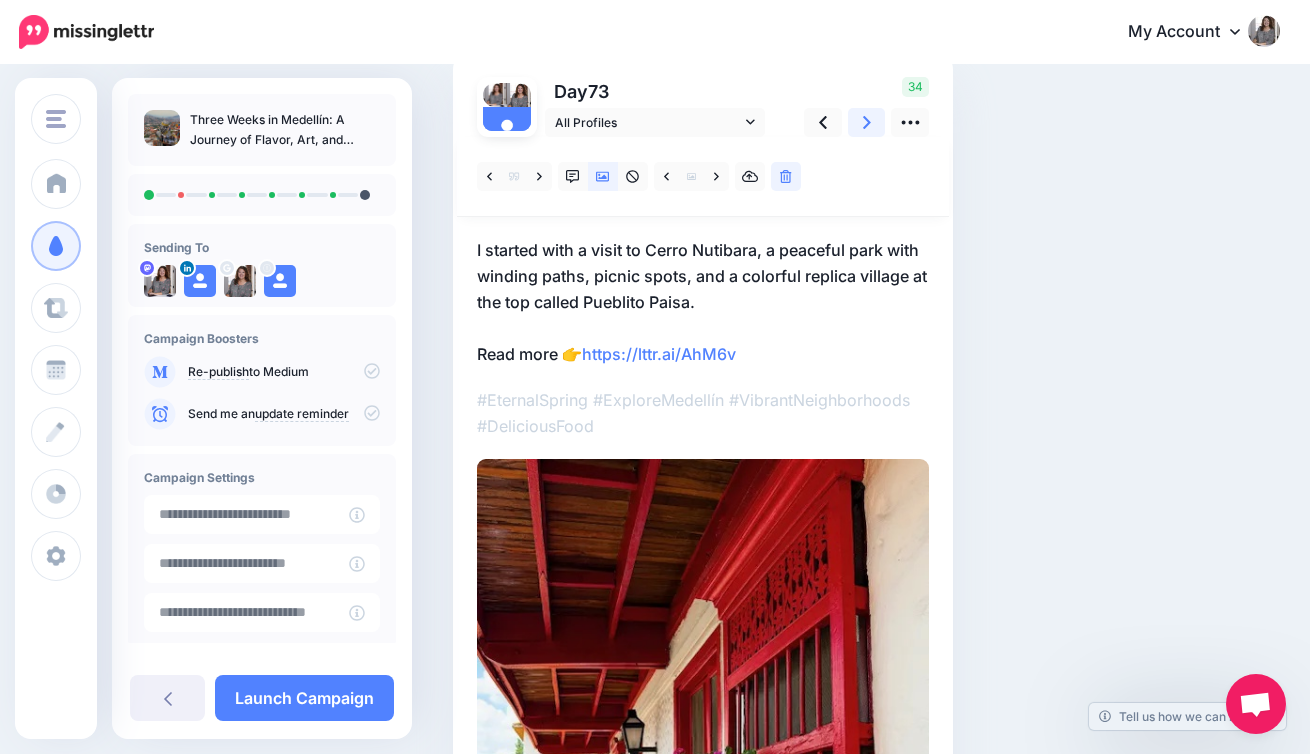 click at bounding box center (867, 122) 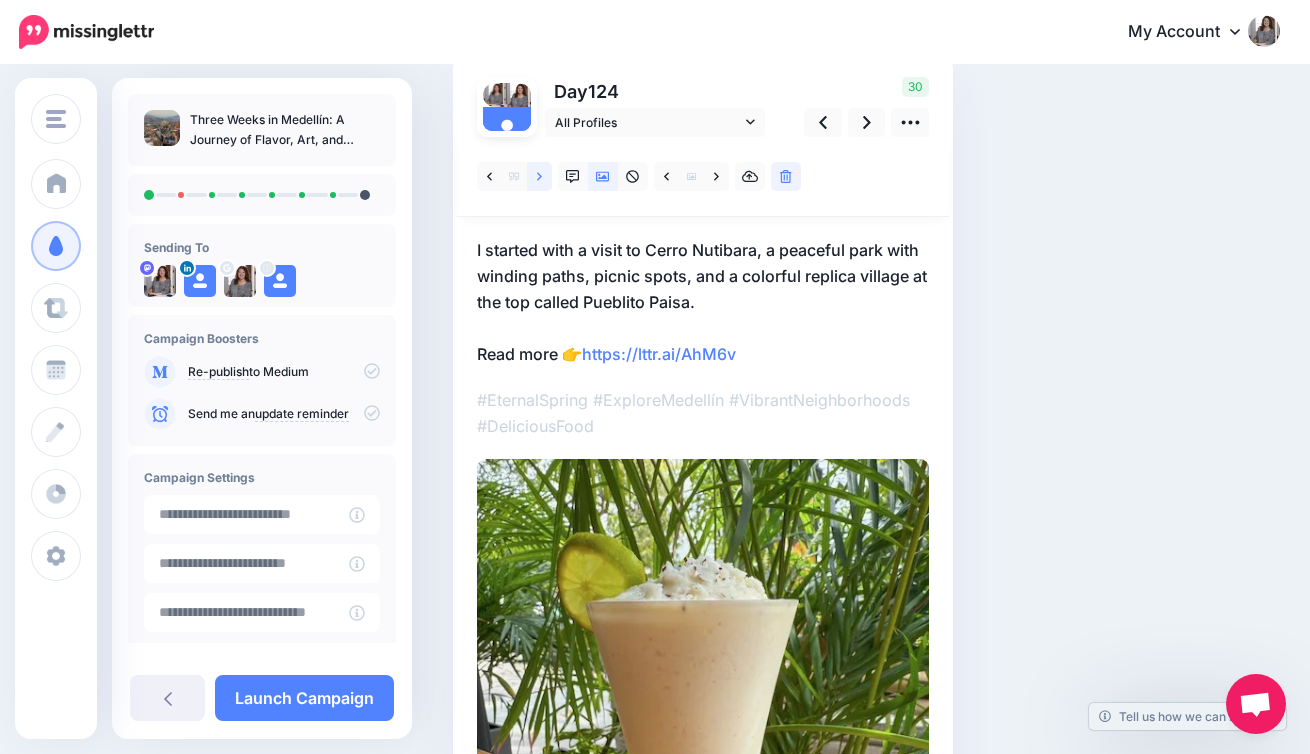 click at bounding box center [539, 176] 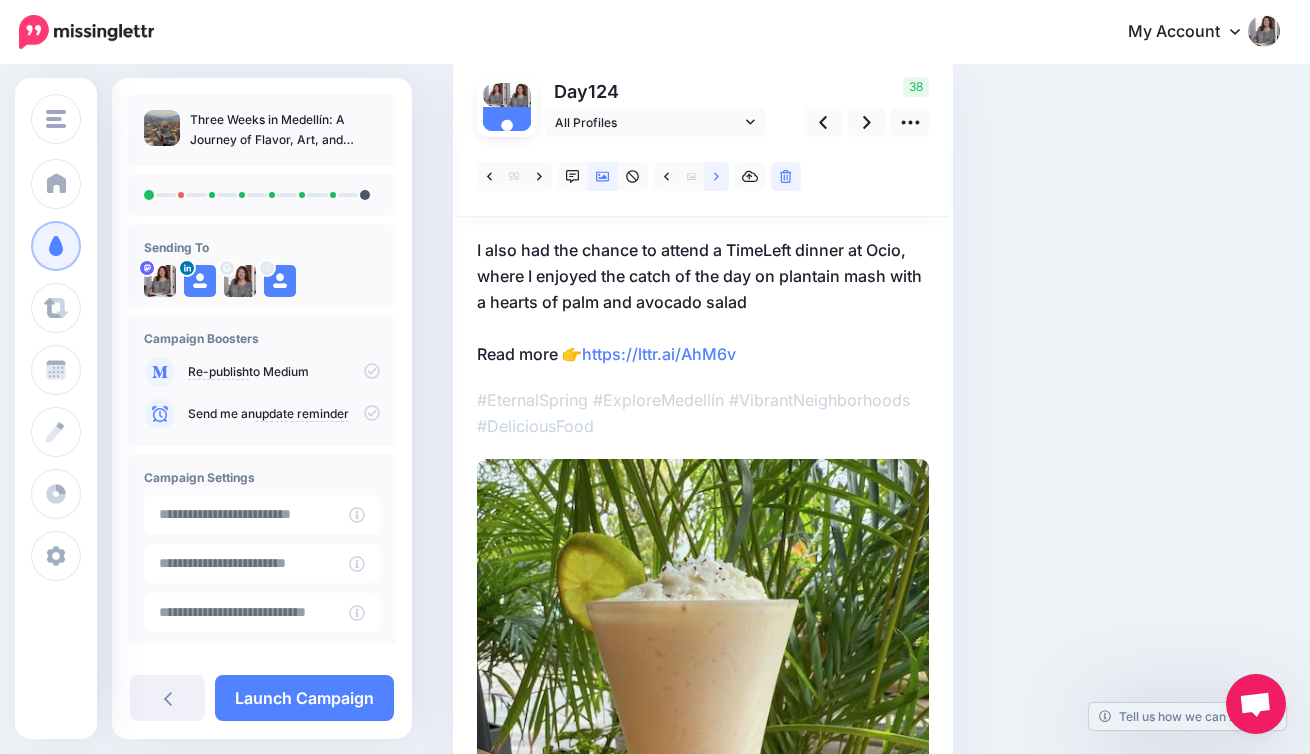 click at bounding box center (716, 176) 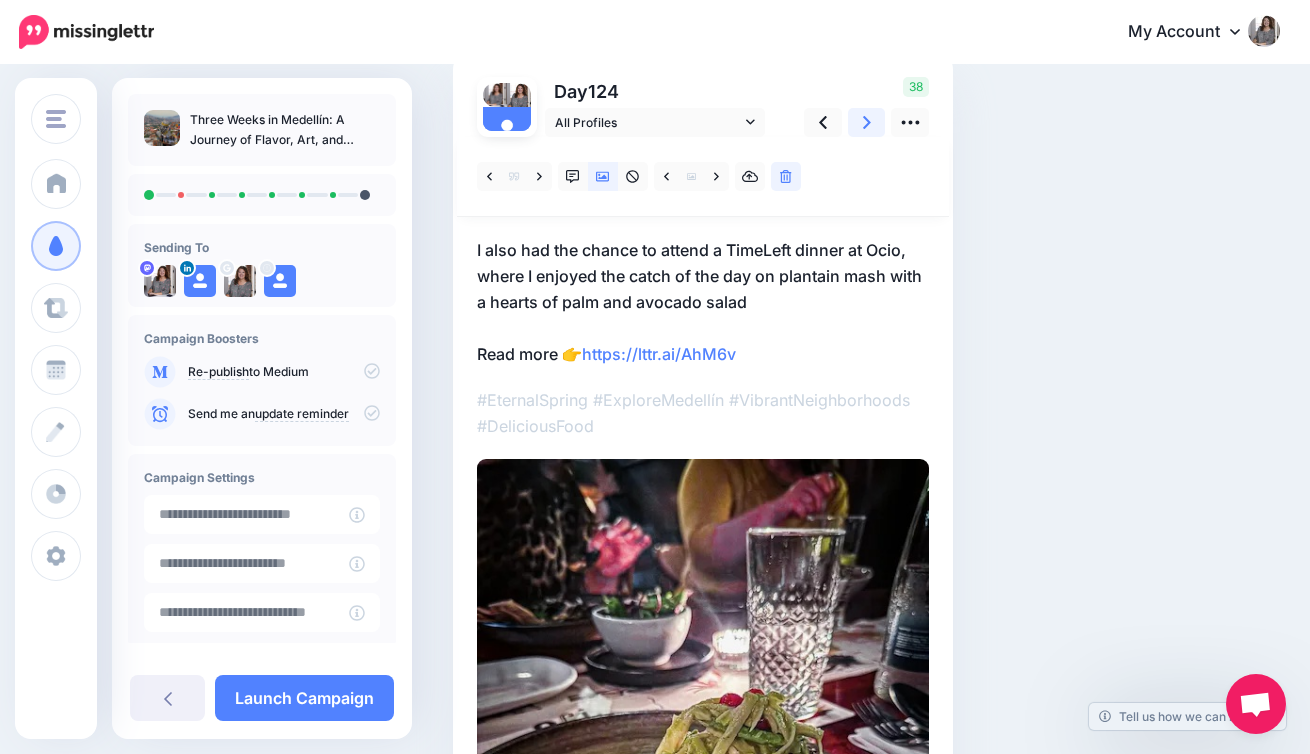 click 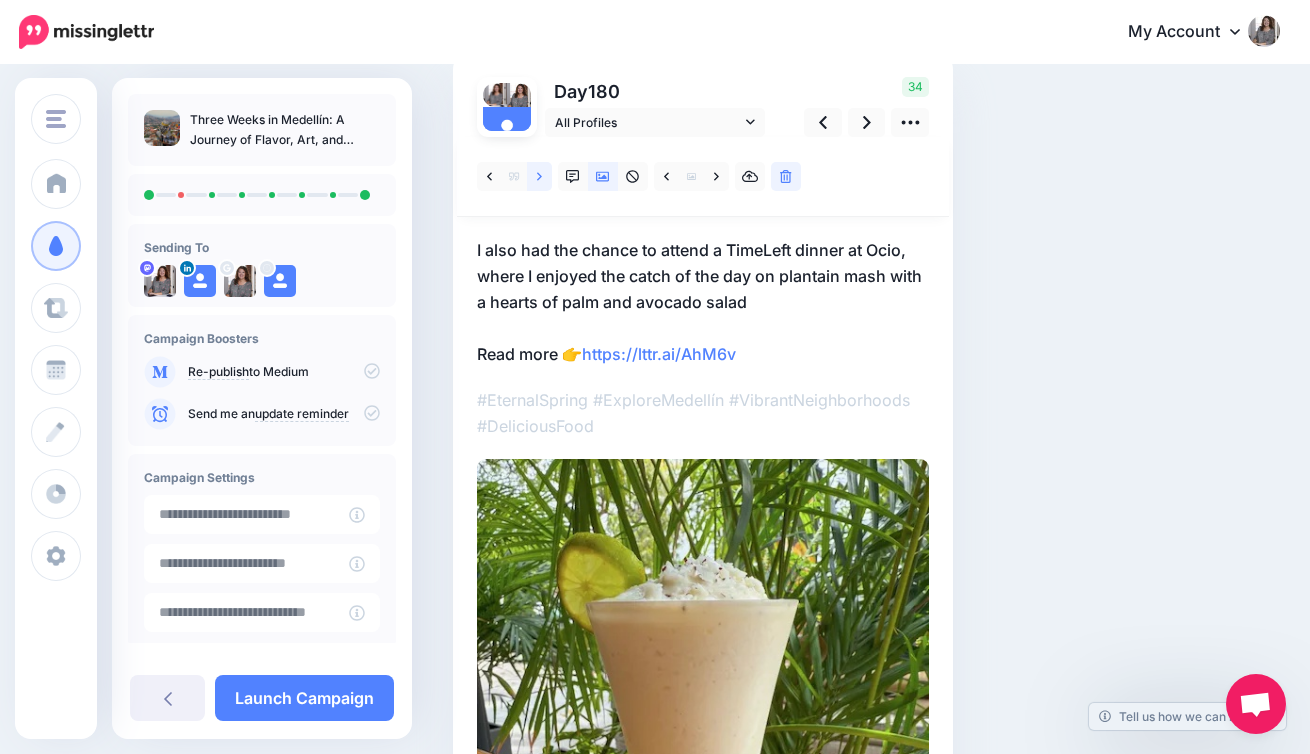 click at bounding box center (539, 176) 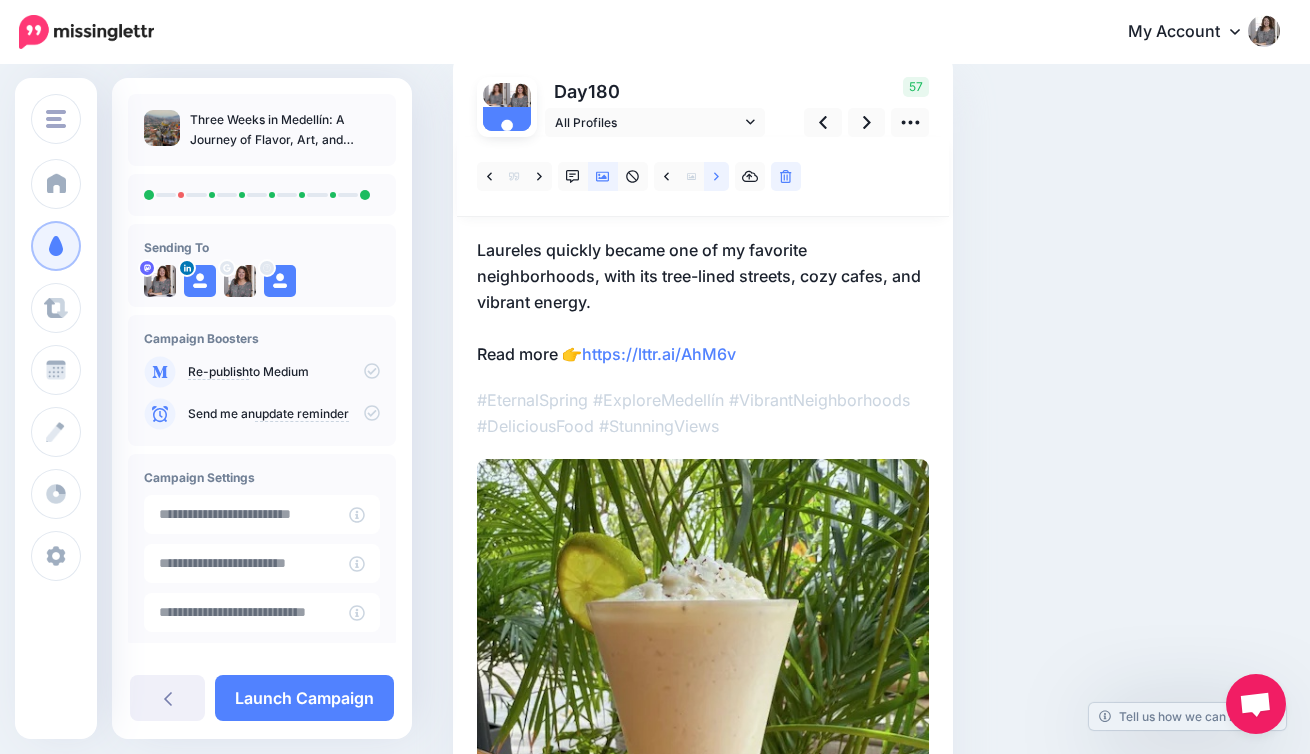 click 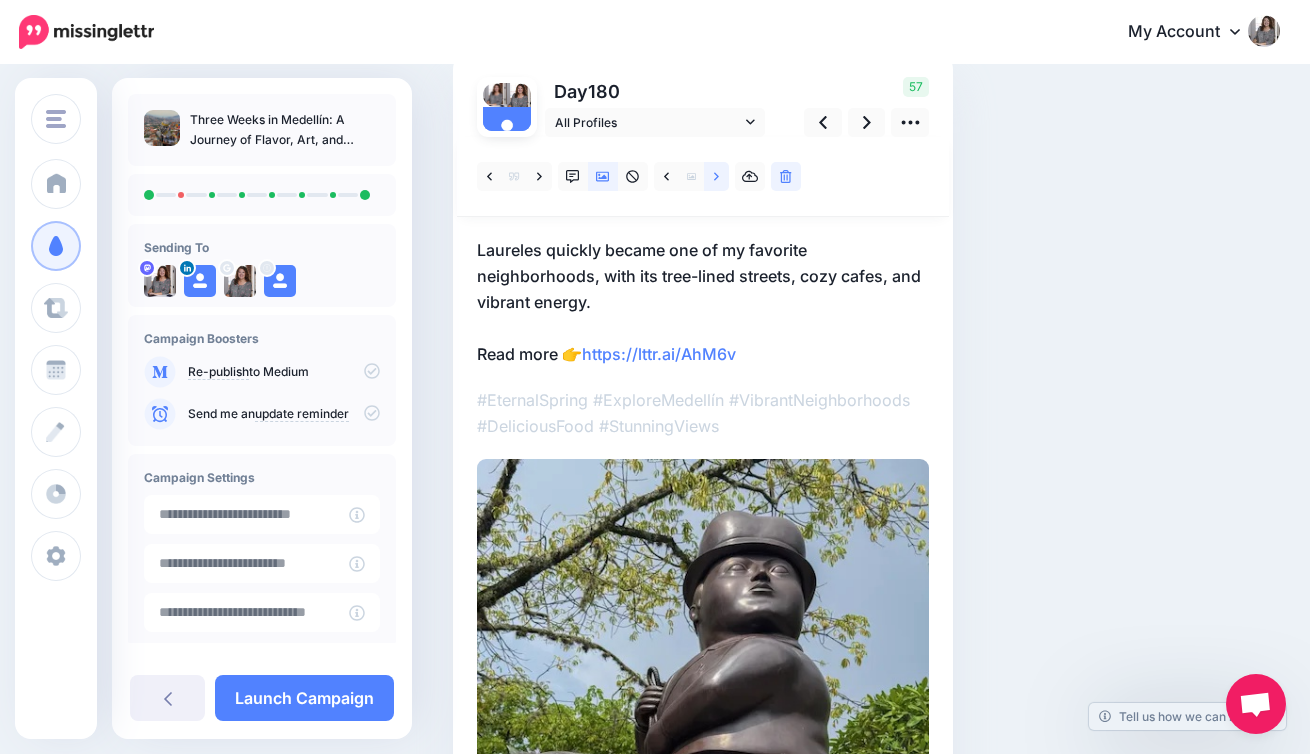 click 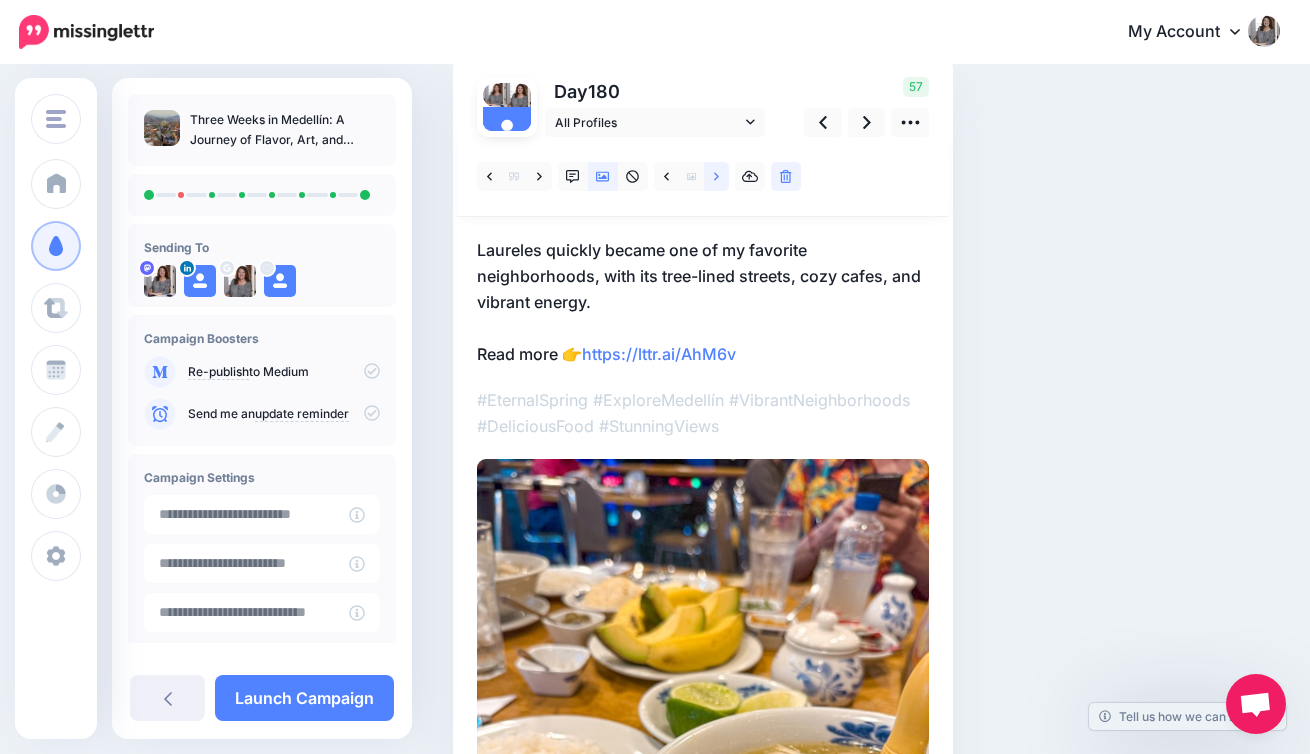 click 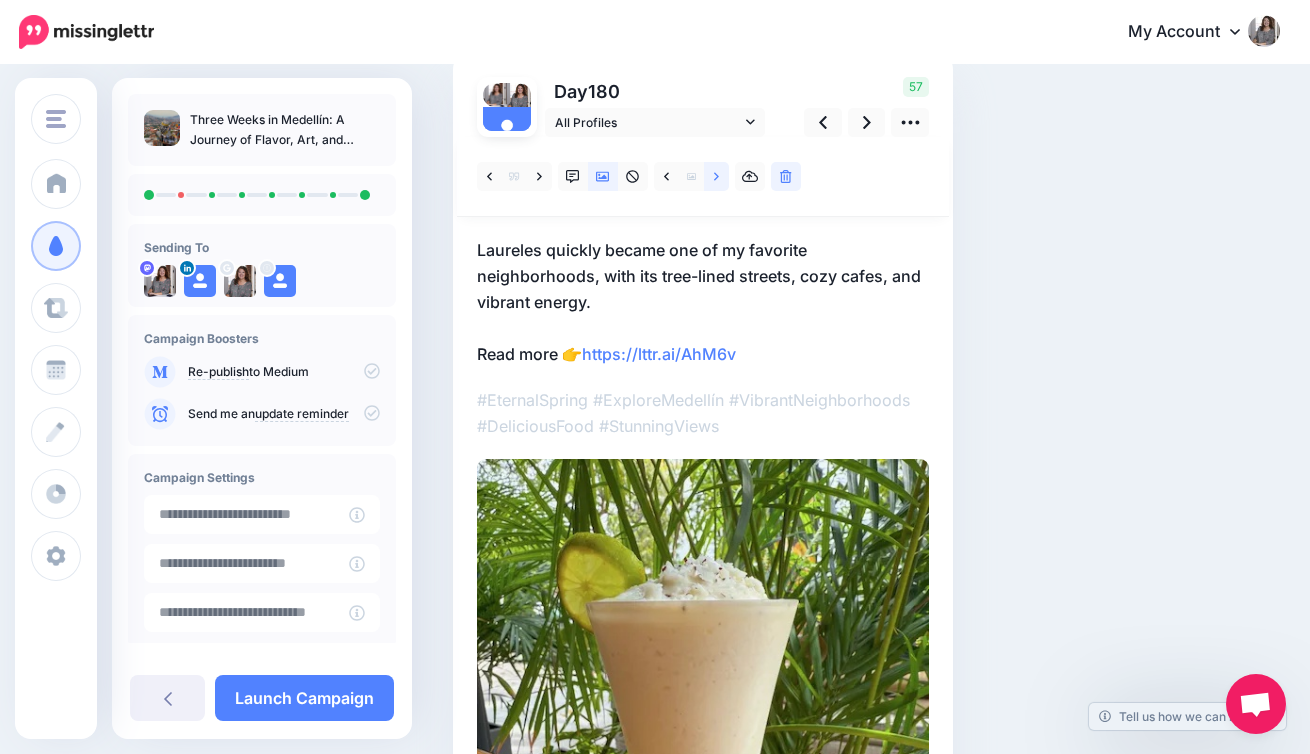 click 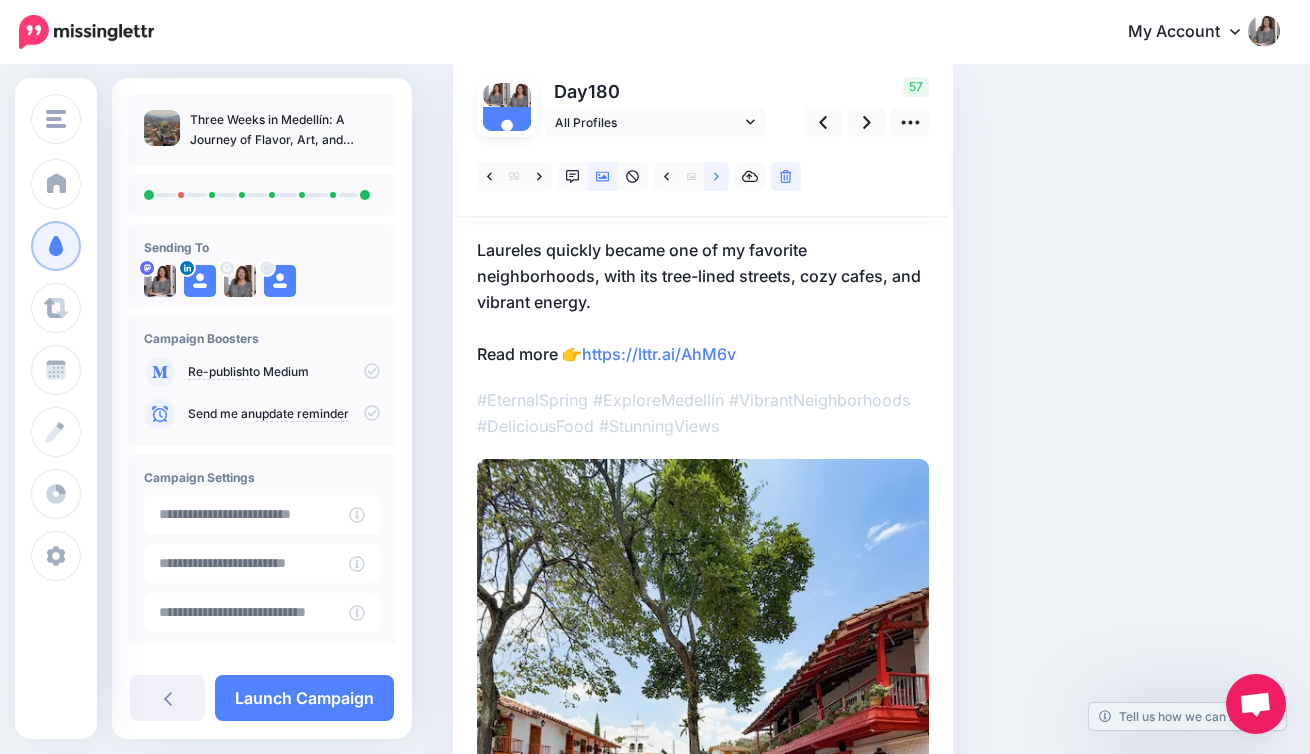click 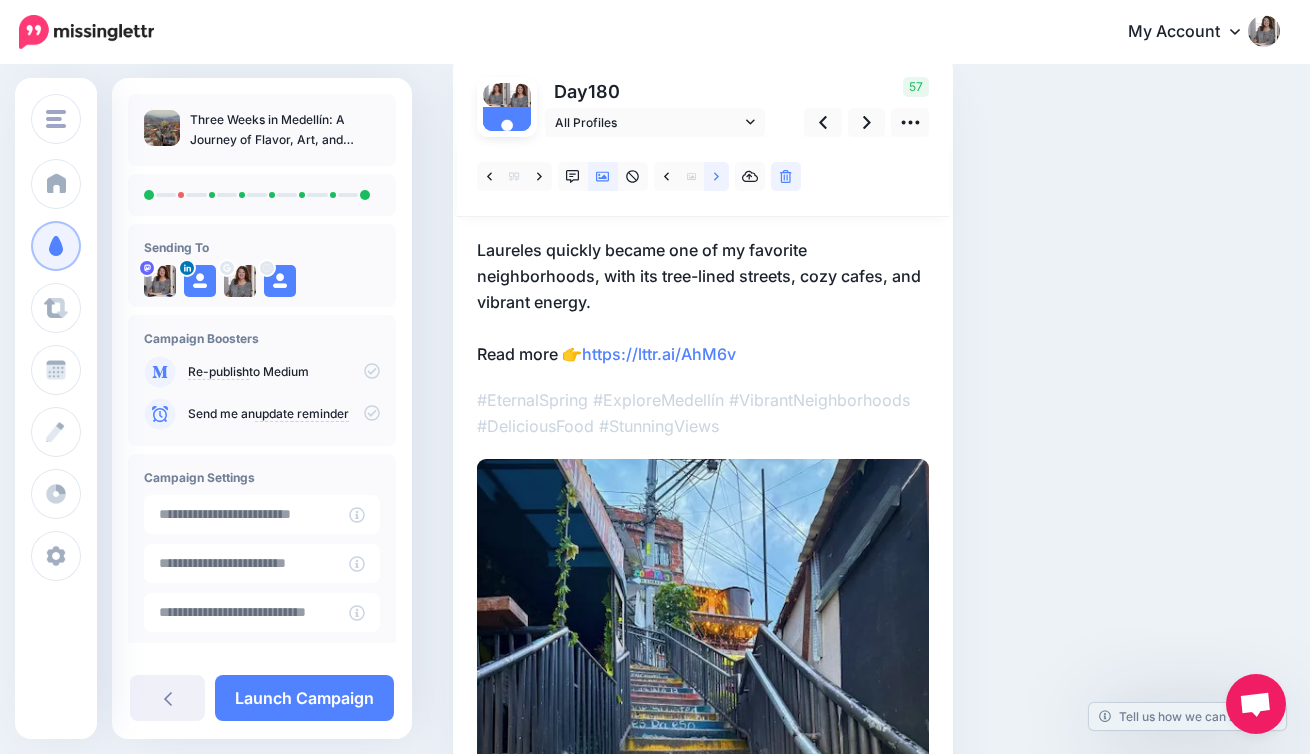 click 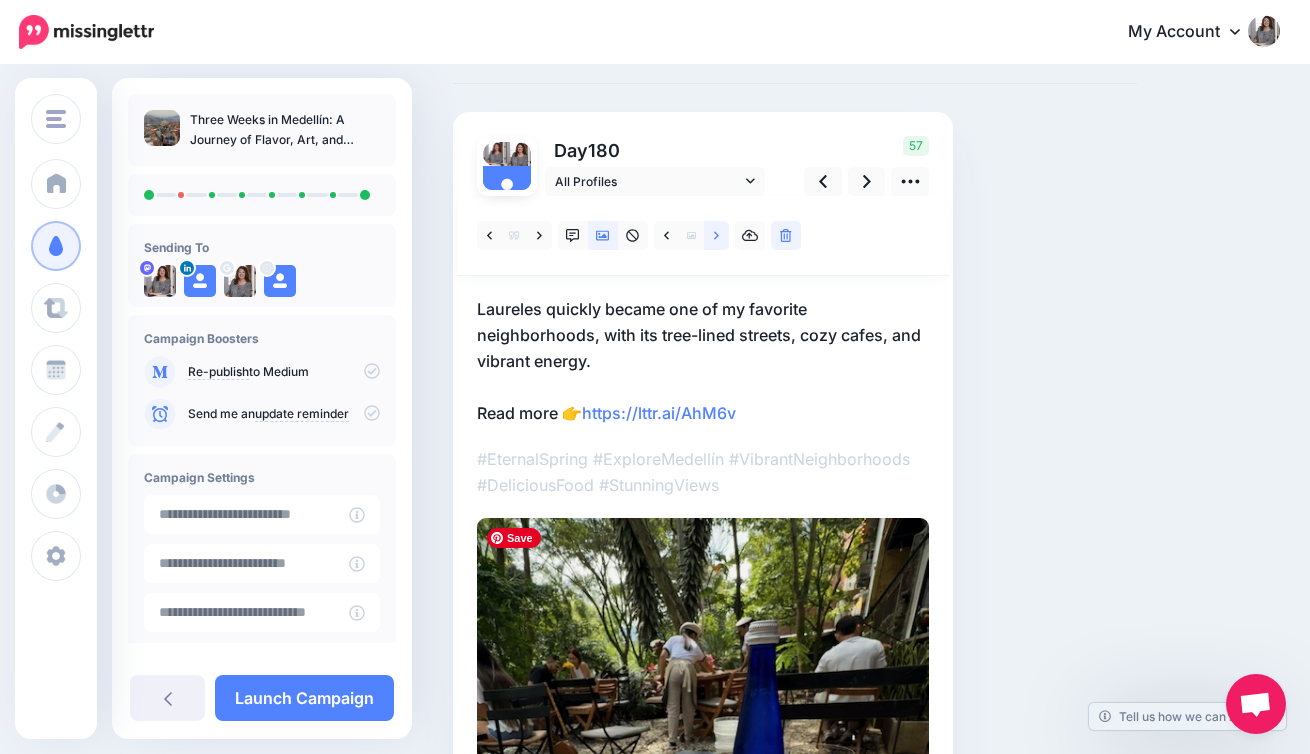 scroll, scrollTop: 67, scrollLeft: 0, axis: vertical 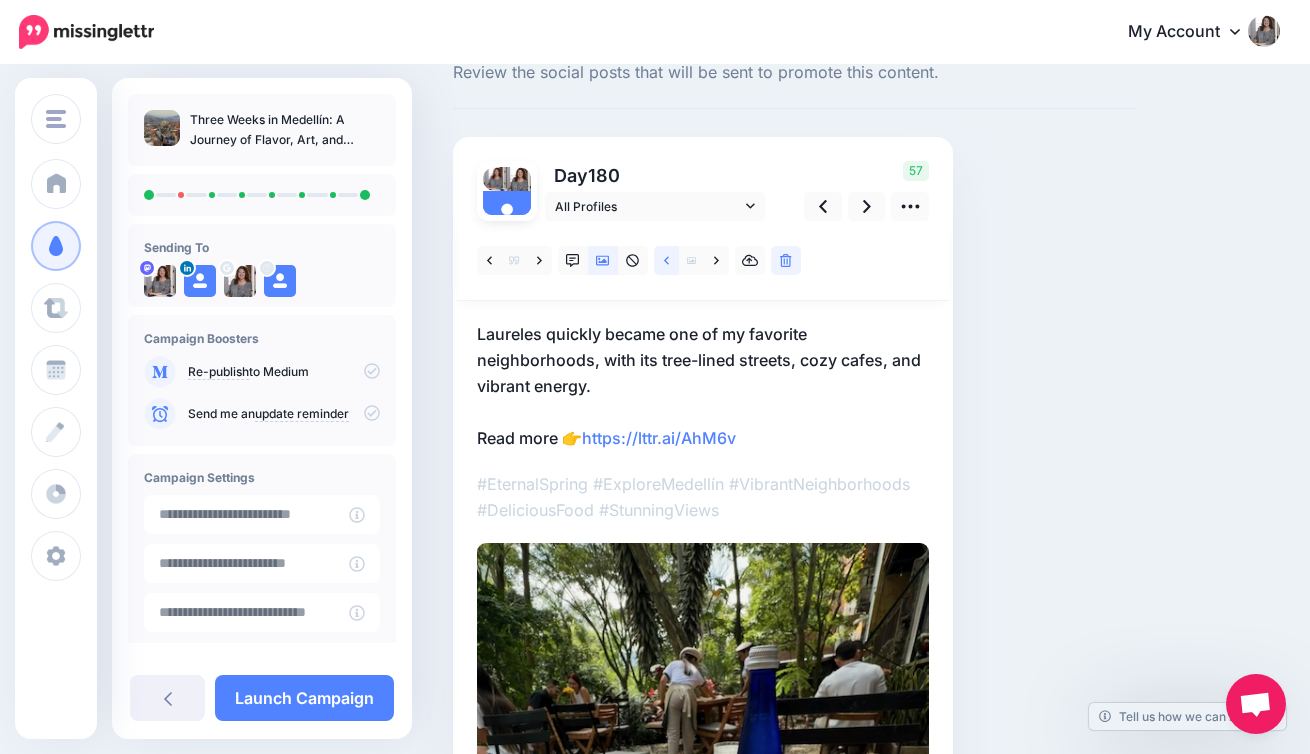 click at bounding box center (666, 260) 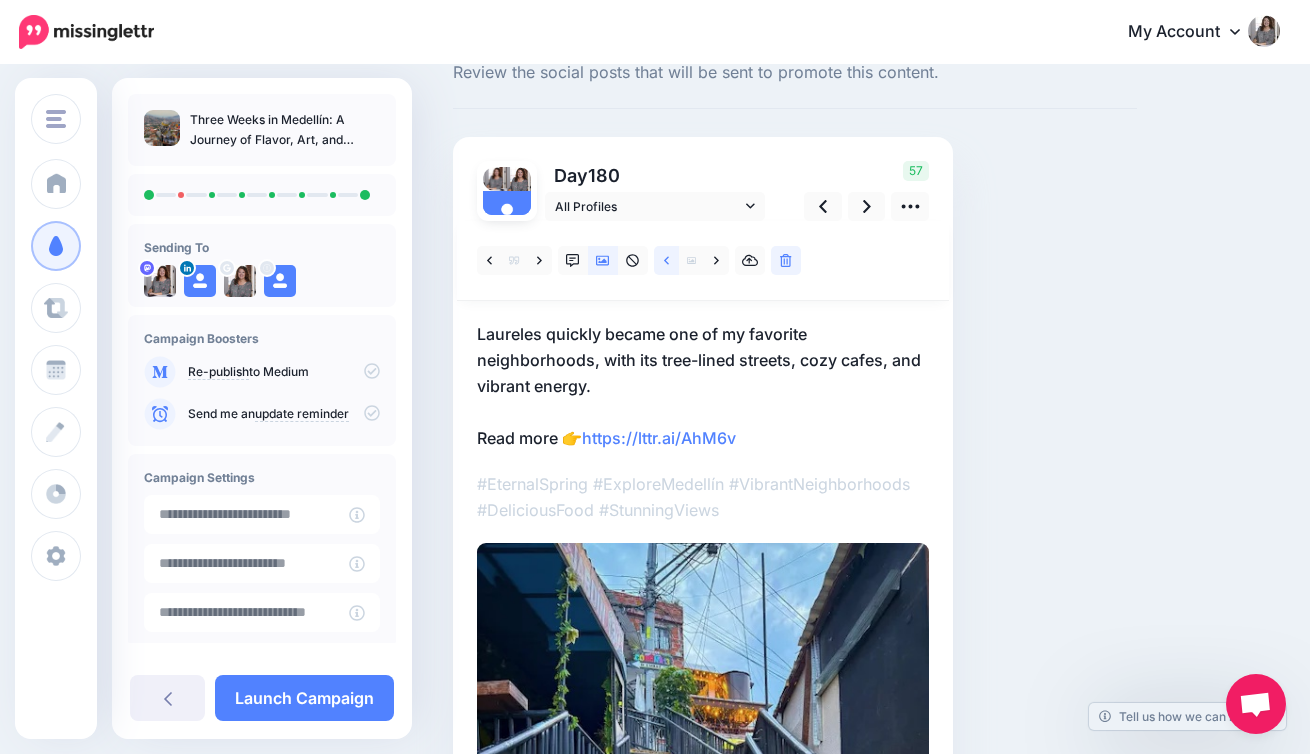 click 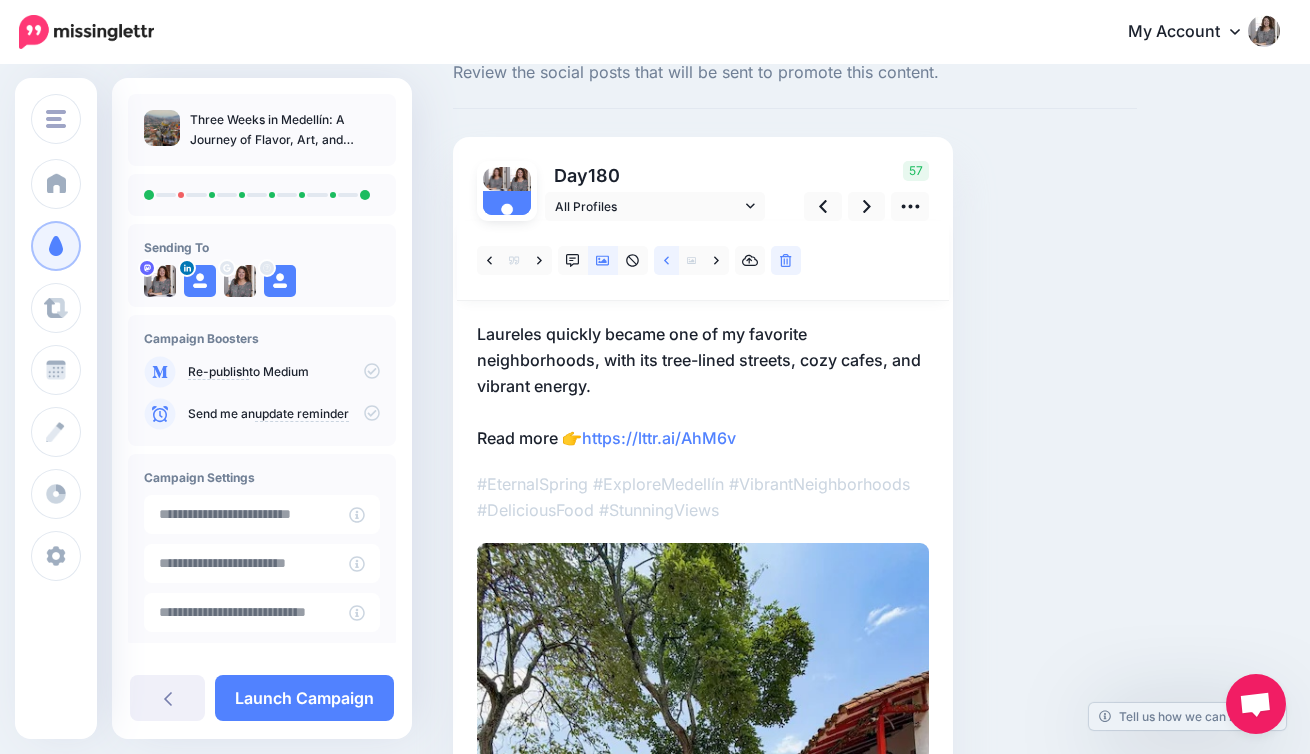 click 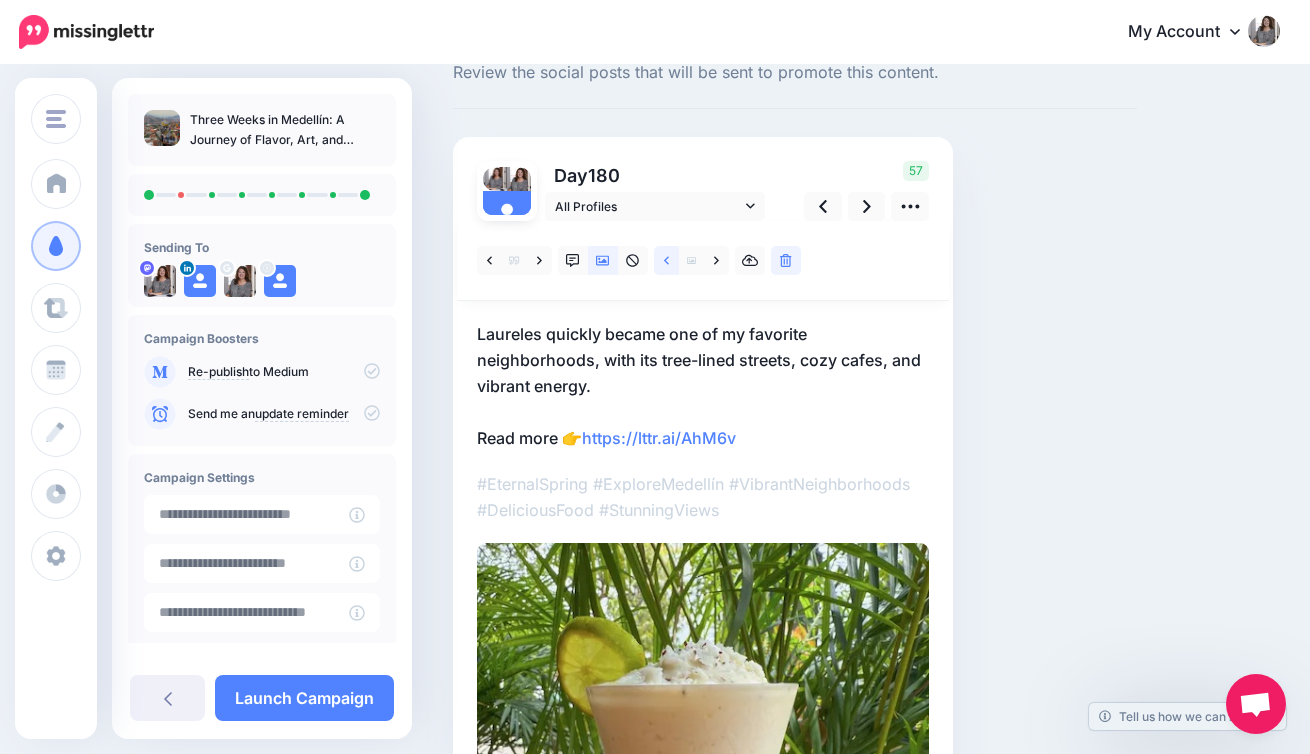 click 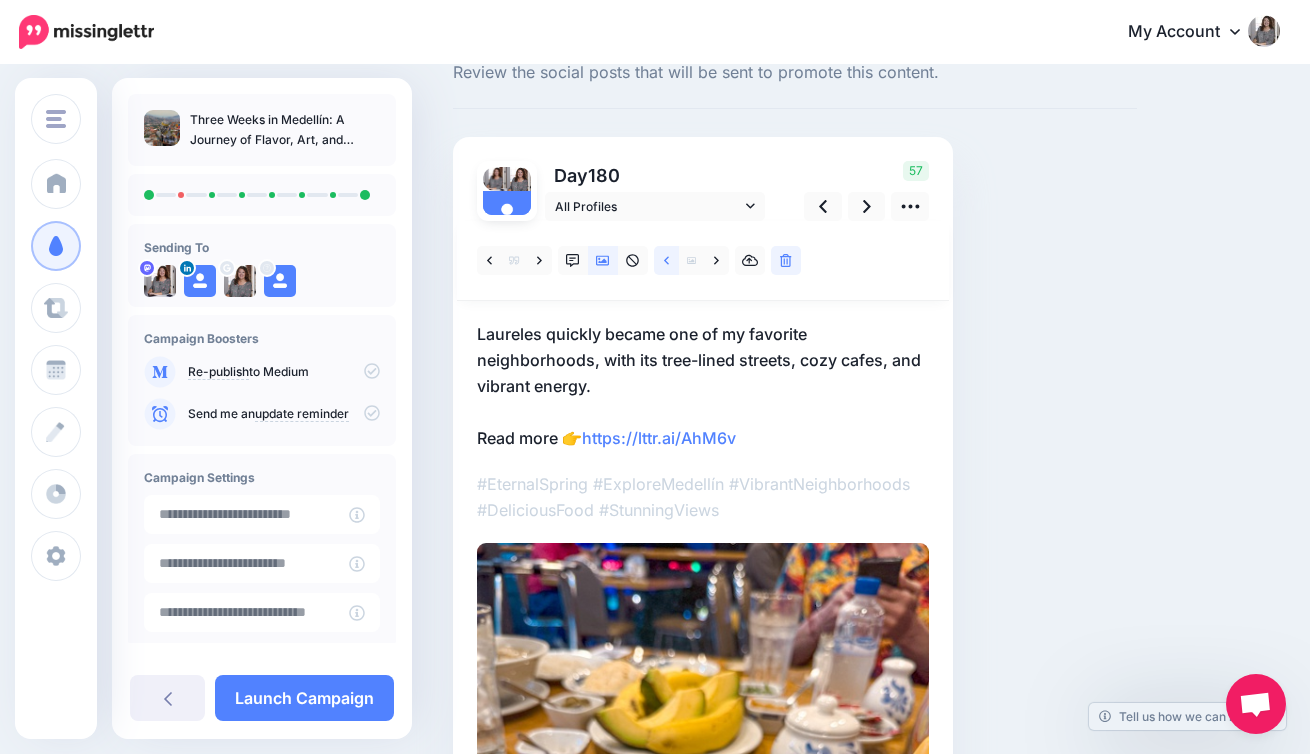 scroll, scrollTop: 46, scrollLeft: 0, axis: vertical 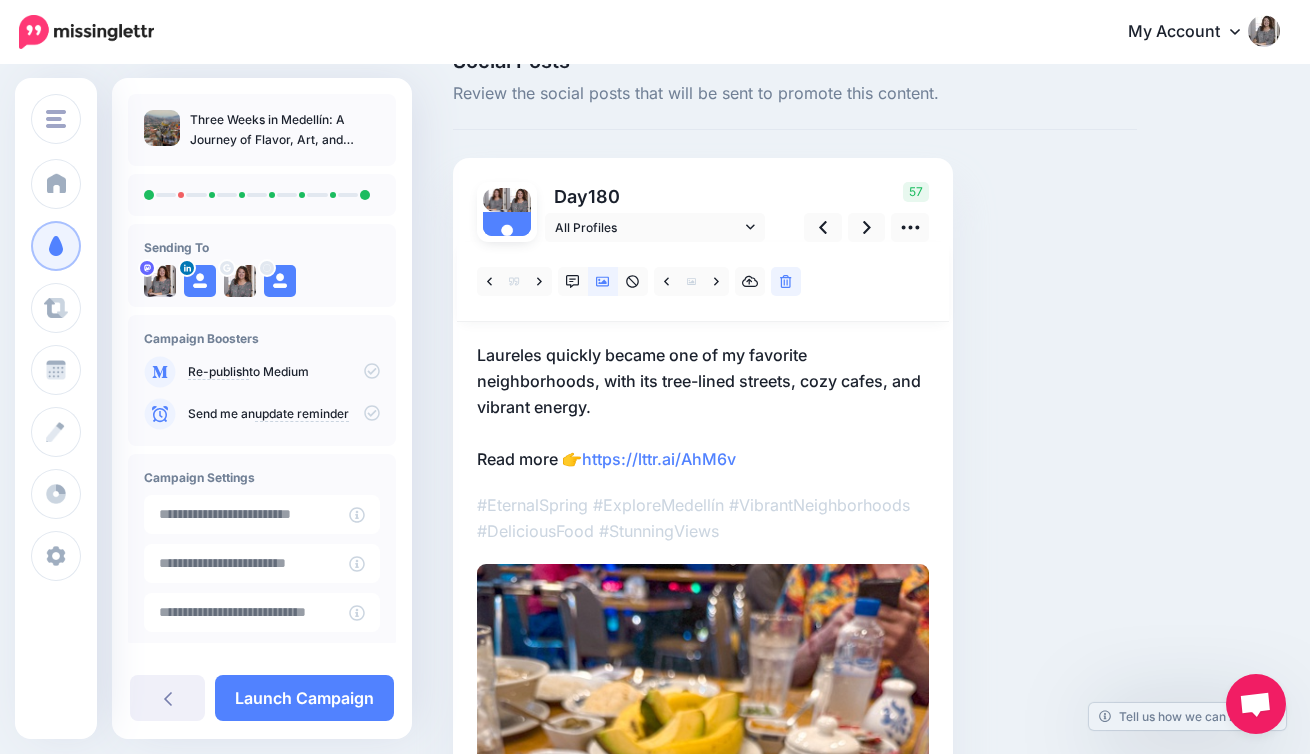 click 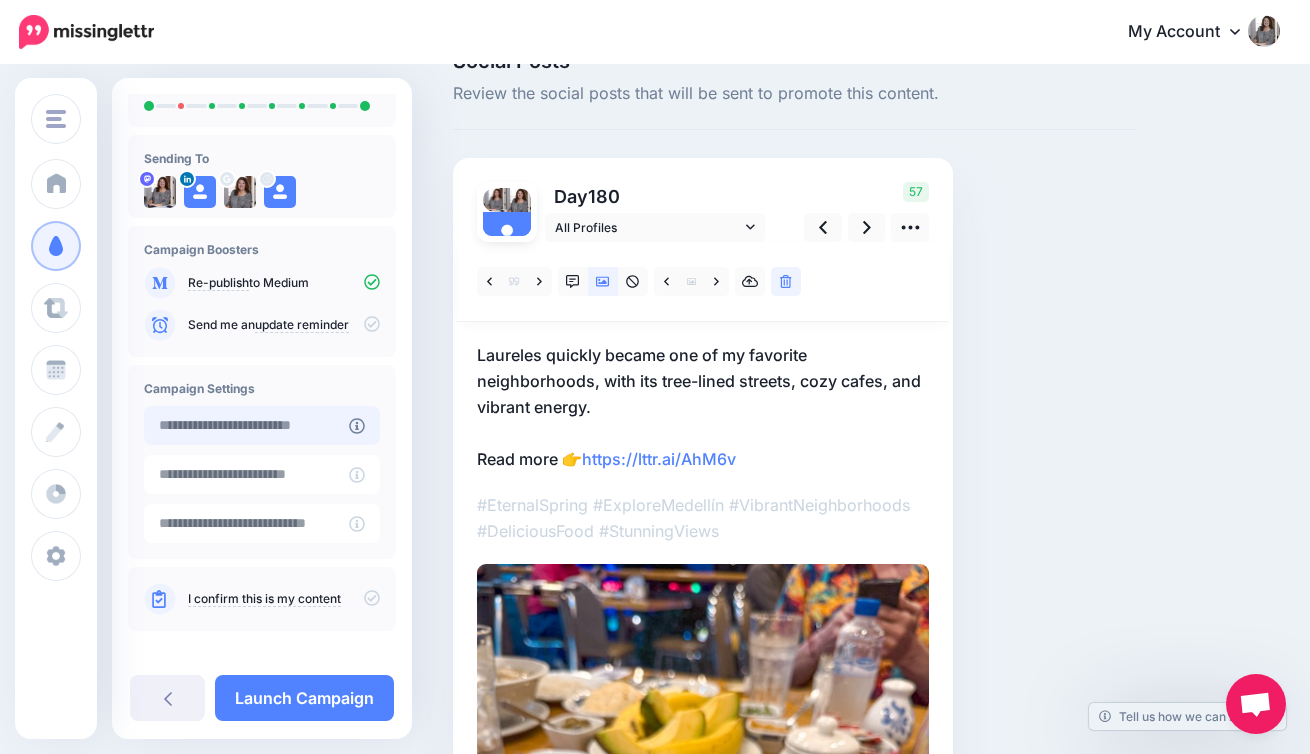 scroll, scrollTop: 101, scrollLeft: 0, axis: vertical 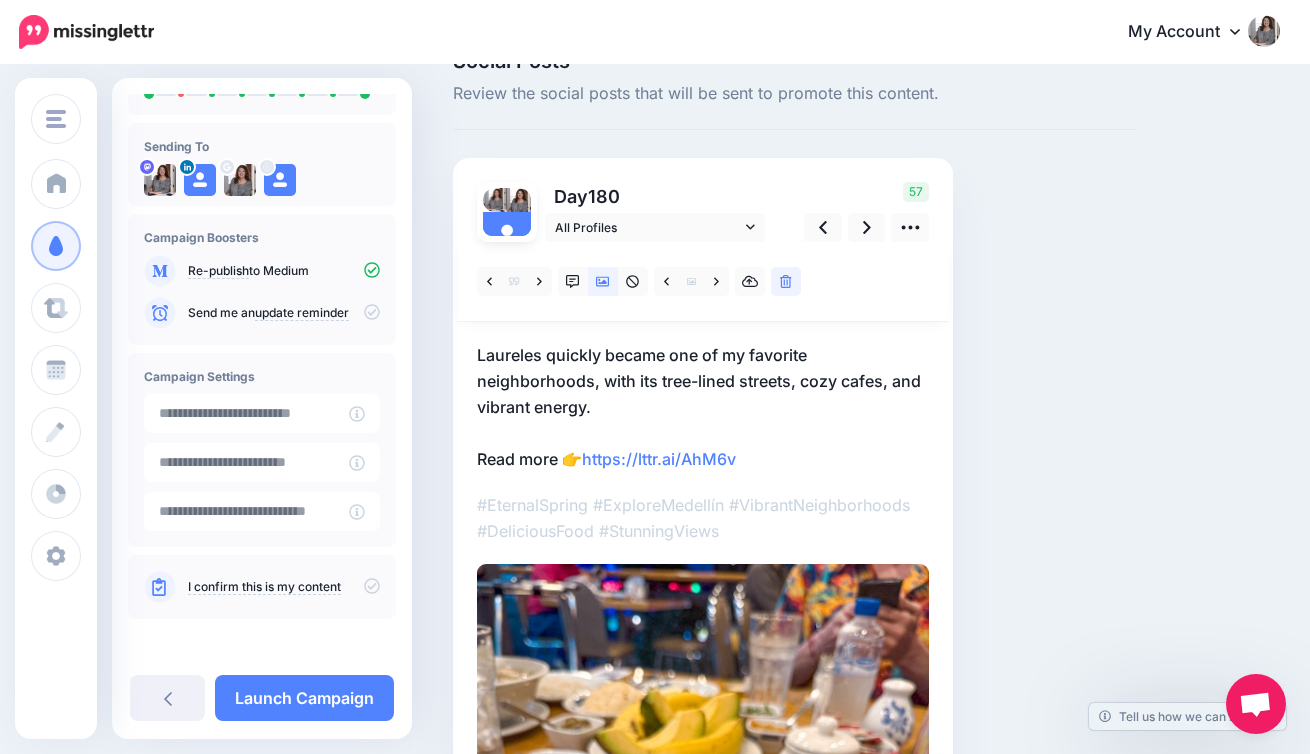click on "I confirm this is my content" at bounding box center (284, 587) 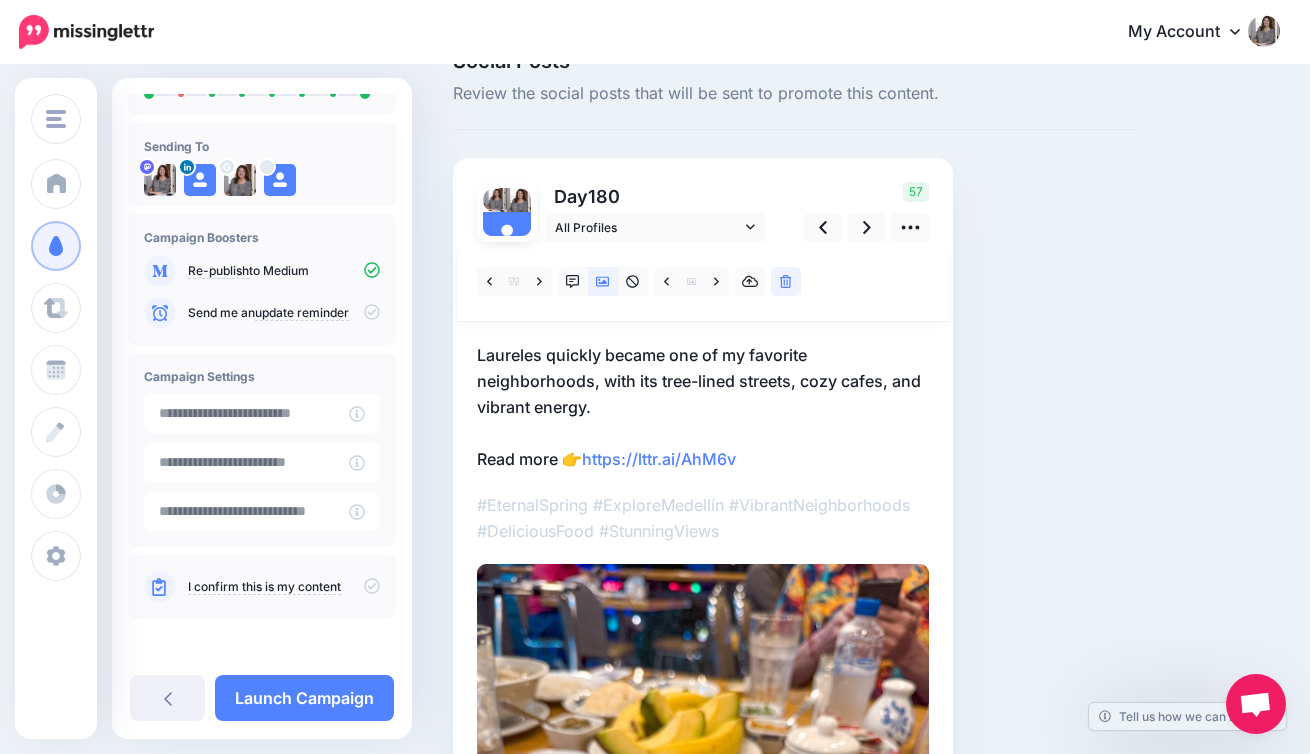 click 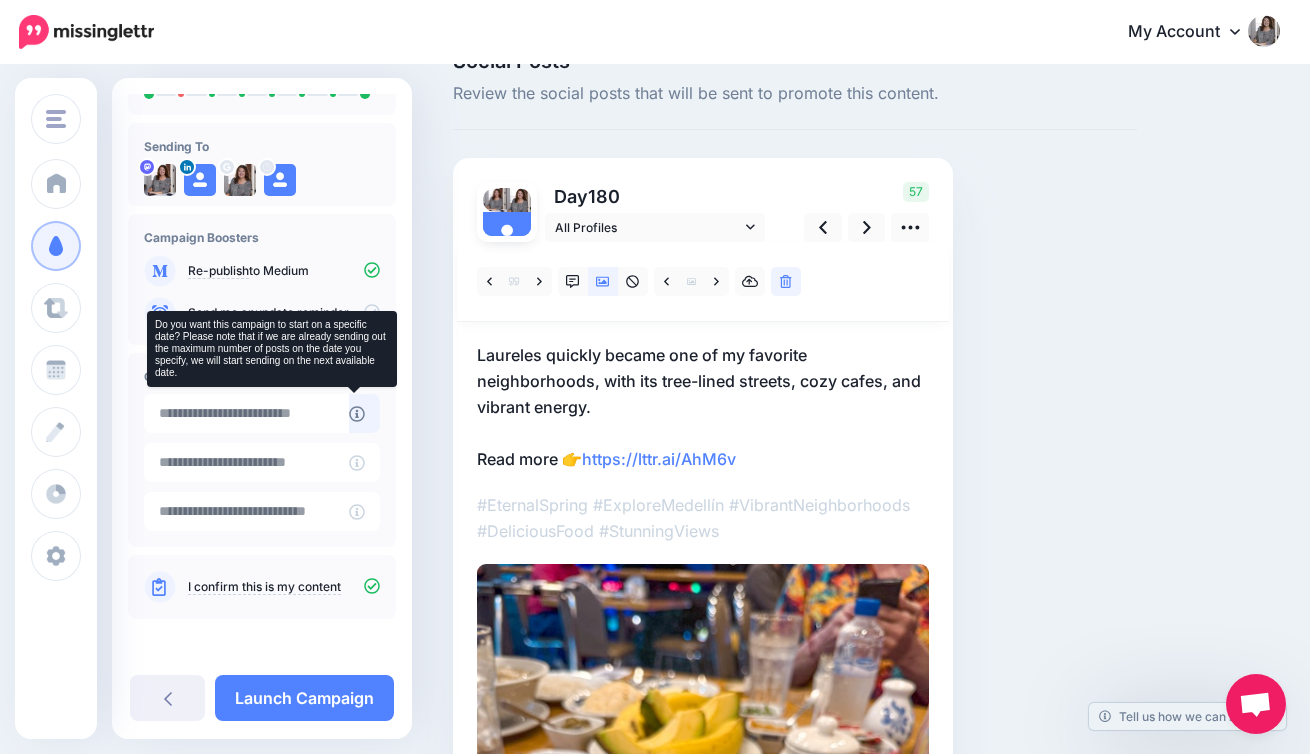 click 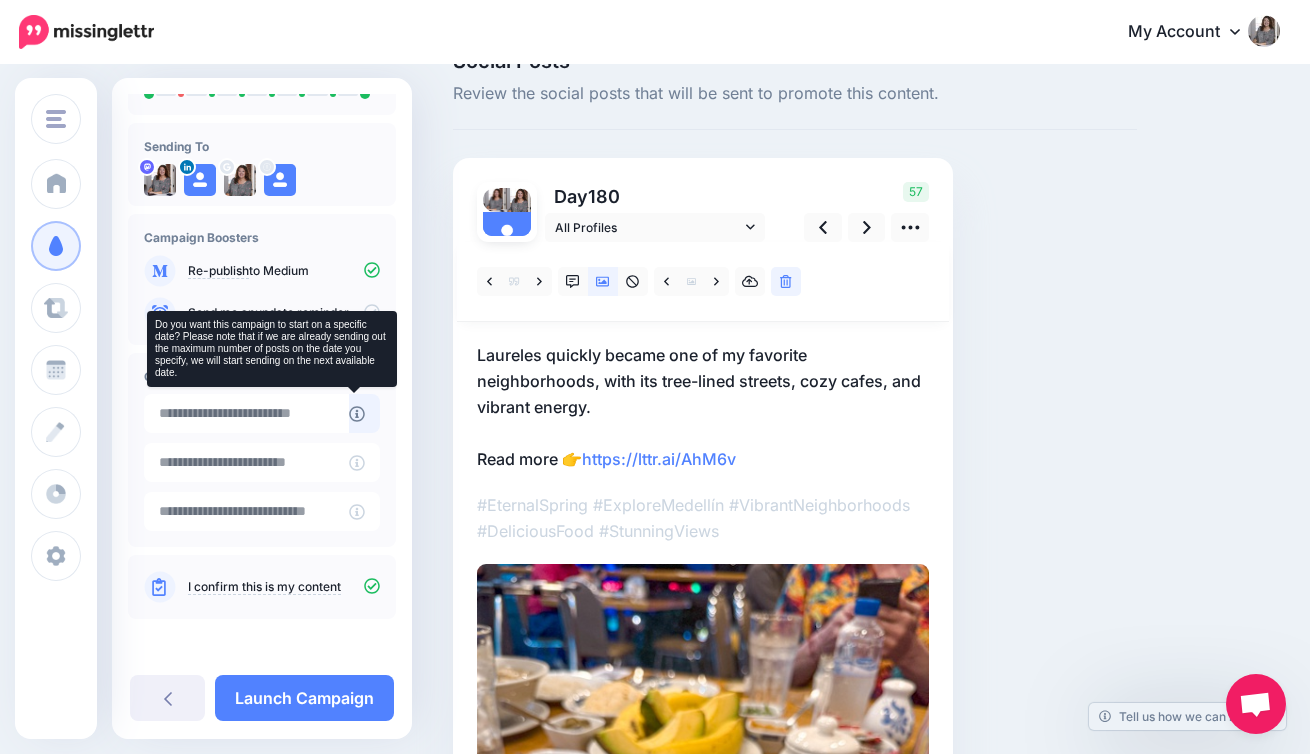 scroll, scrollTop: 0, scrollLeft: 0, axis: both 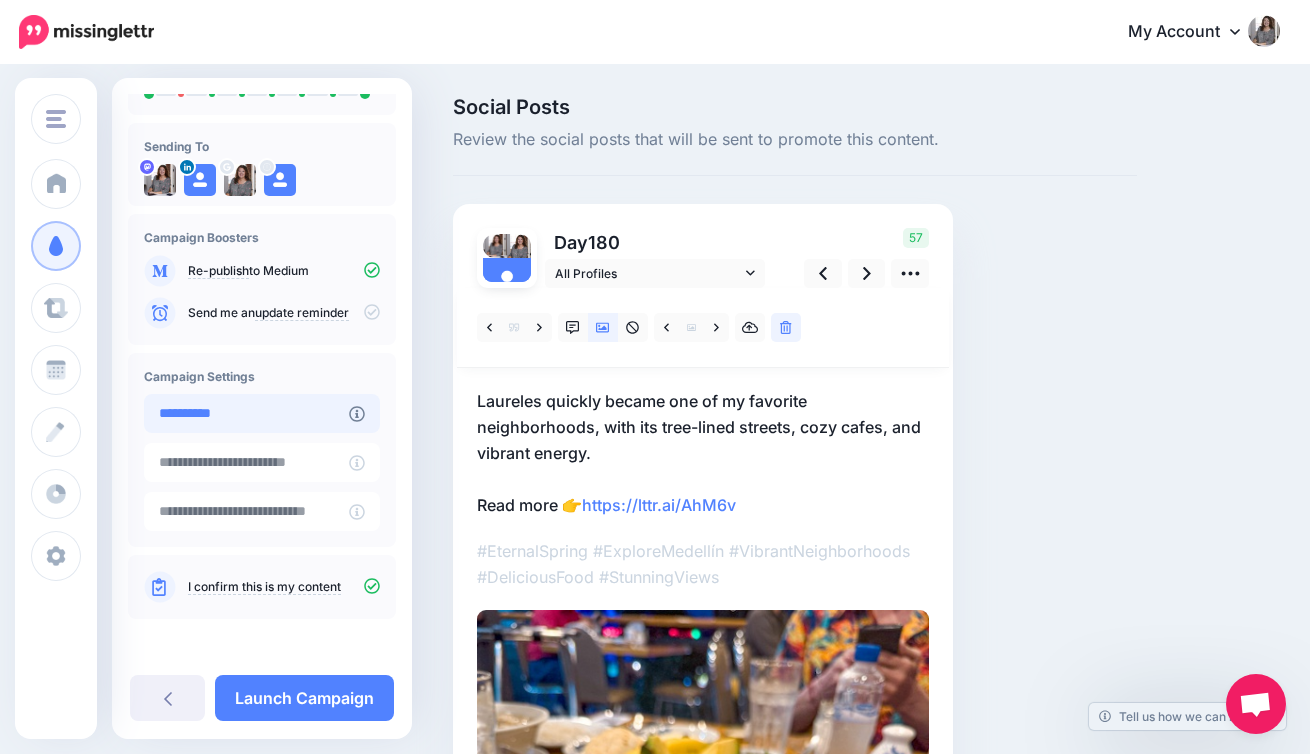 click on "**********" at bounding box center (246, 413) 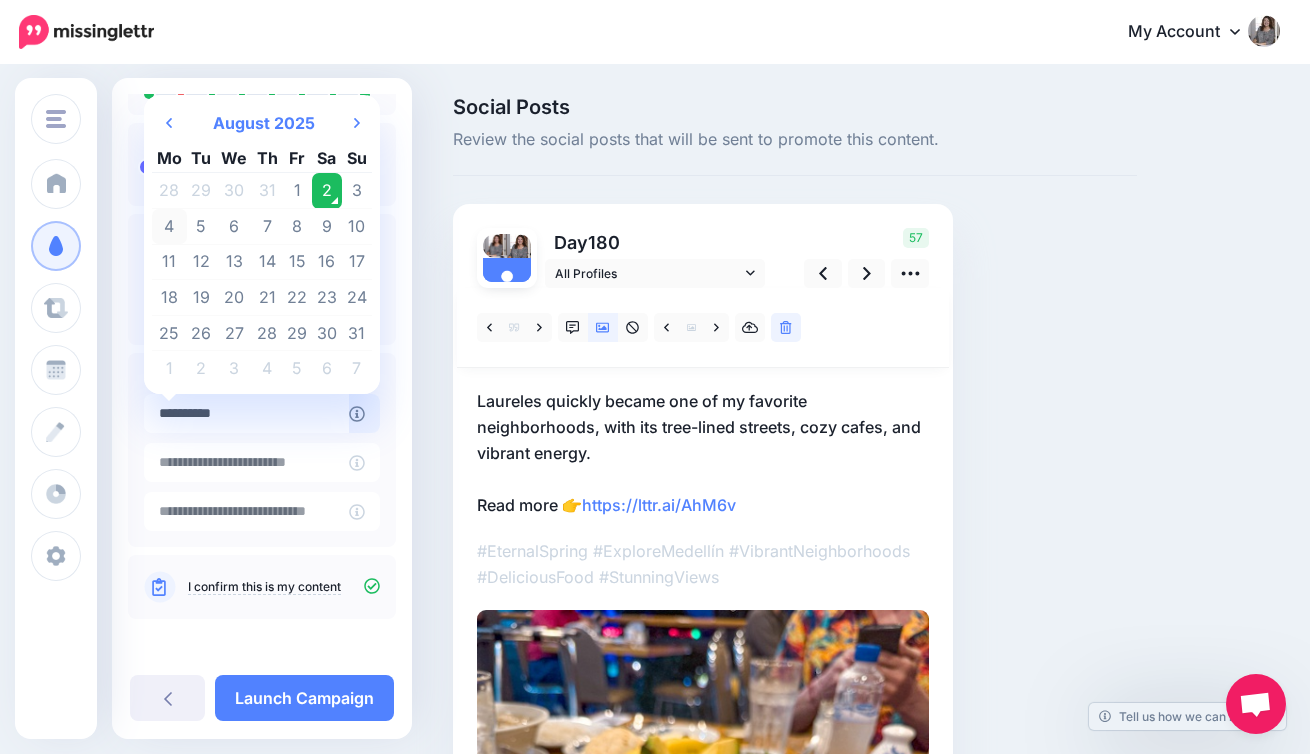 click on "4" at bounding box center [169, 227] 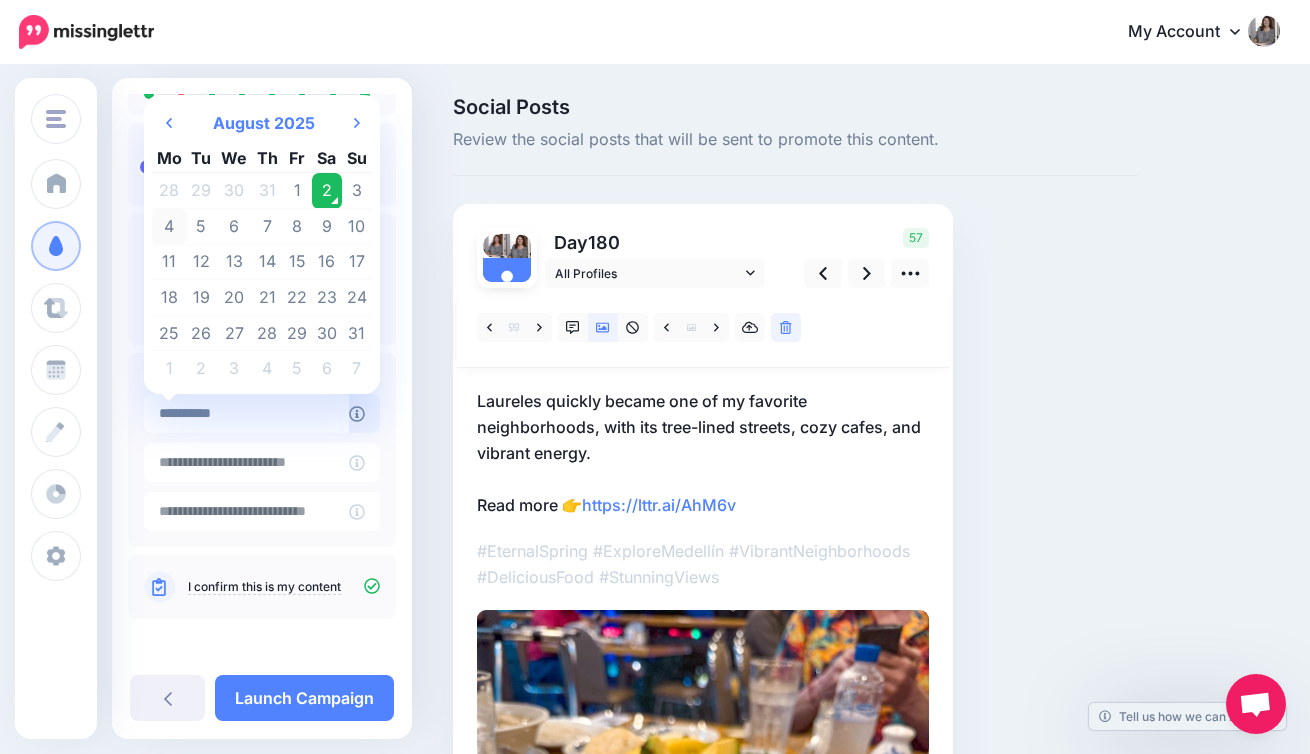 type on "**********" 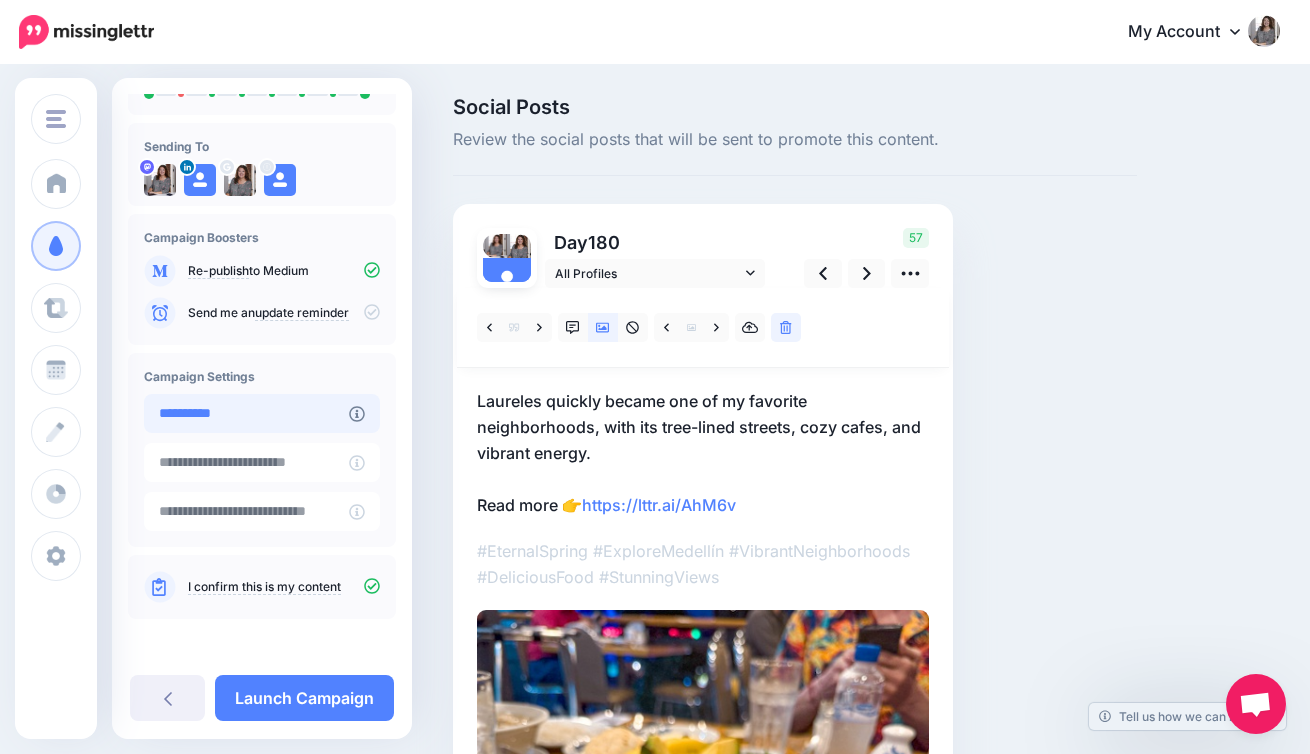 click on "**********" at bounding box center [246, 413] 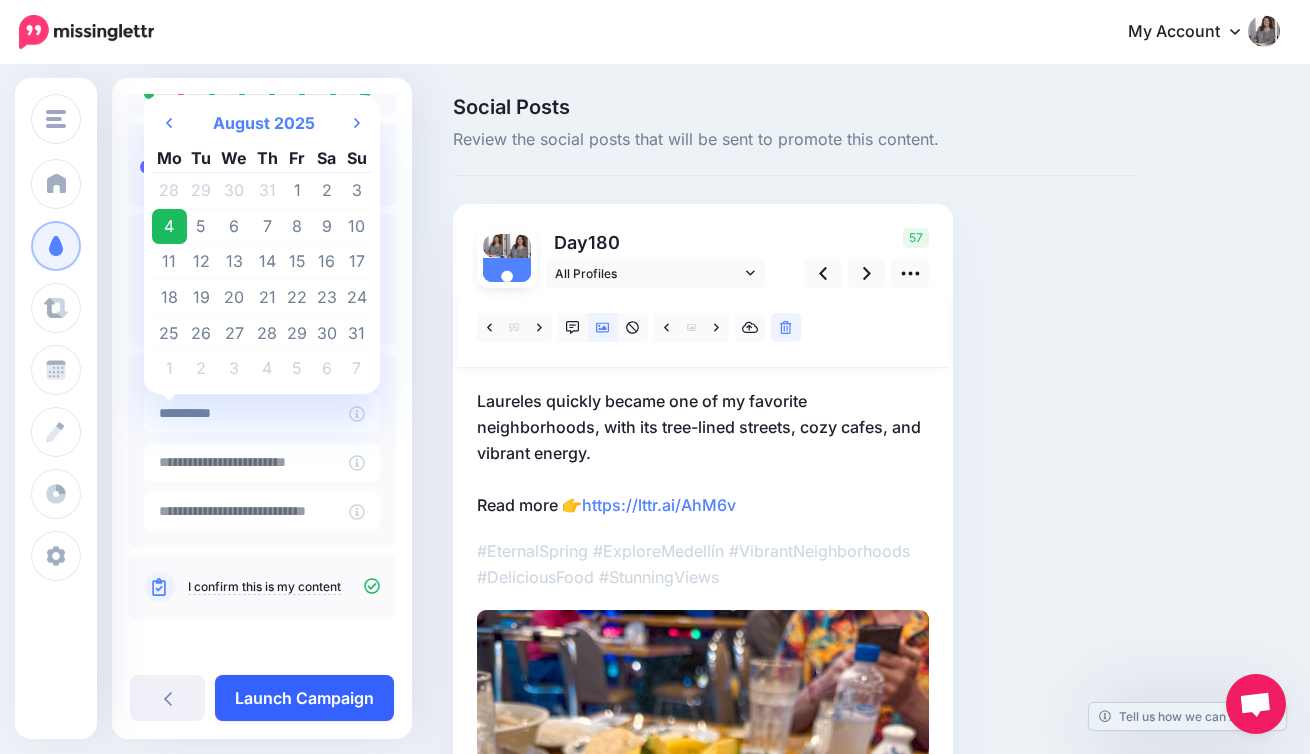 click on "Launch Campaign" at bounding box center (304, 698) 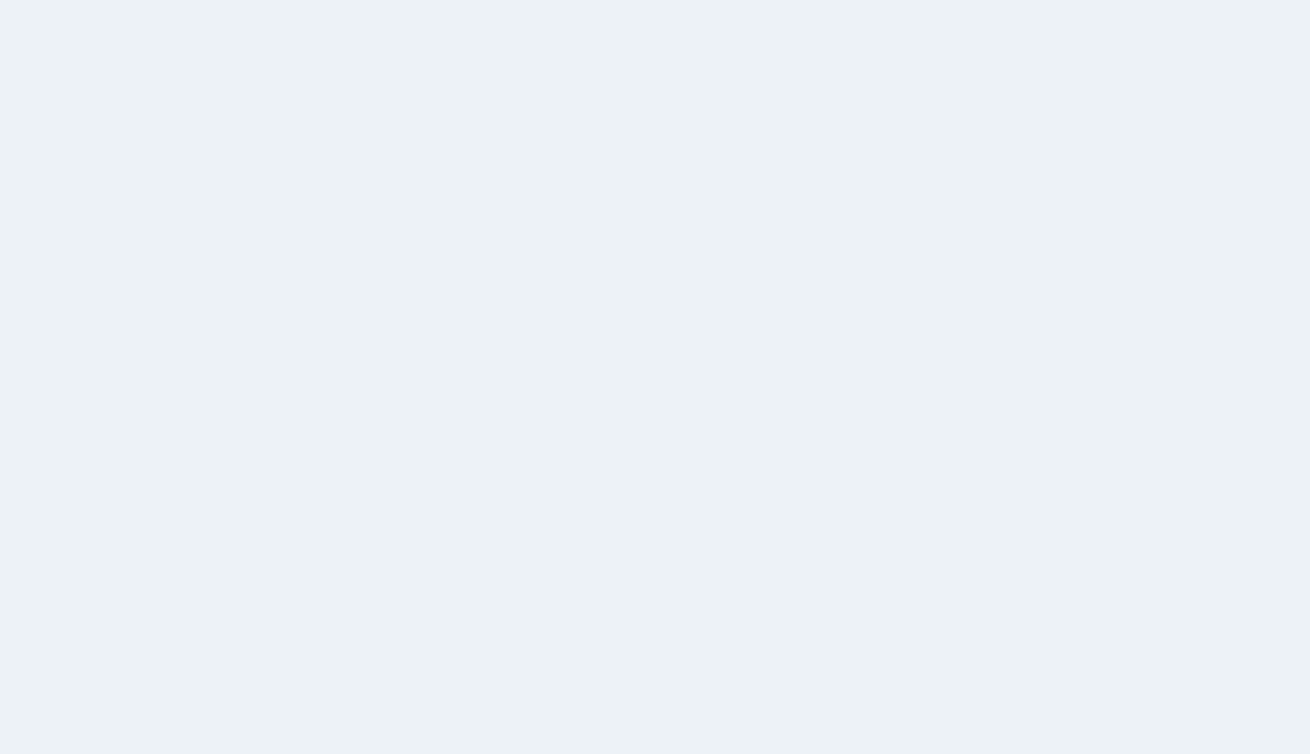 scroll, scrollTop: 0, scrollLeft: 0, axis: both 